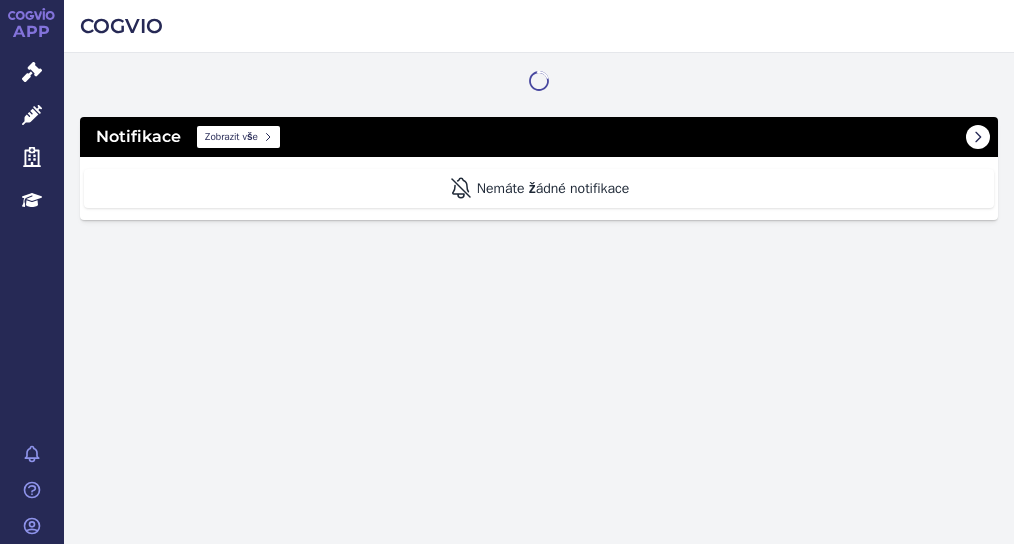 scroll, scrollTop: 0, scrollLeft: 0, axis: both 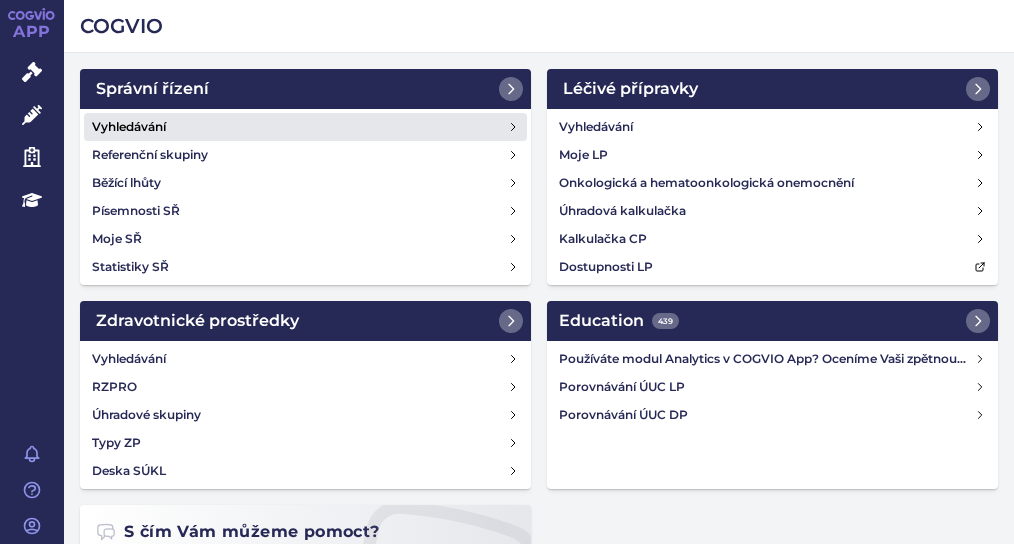 click on "Vyhledávání" at bounding box center [305, 127] 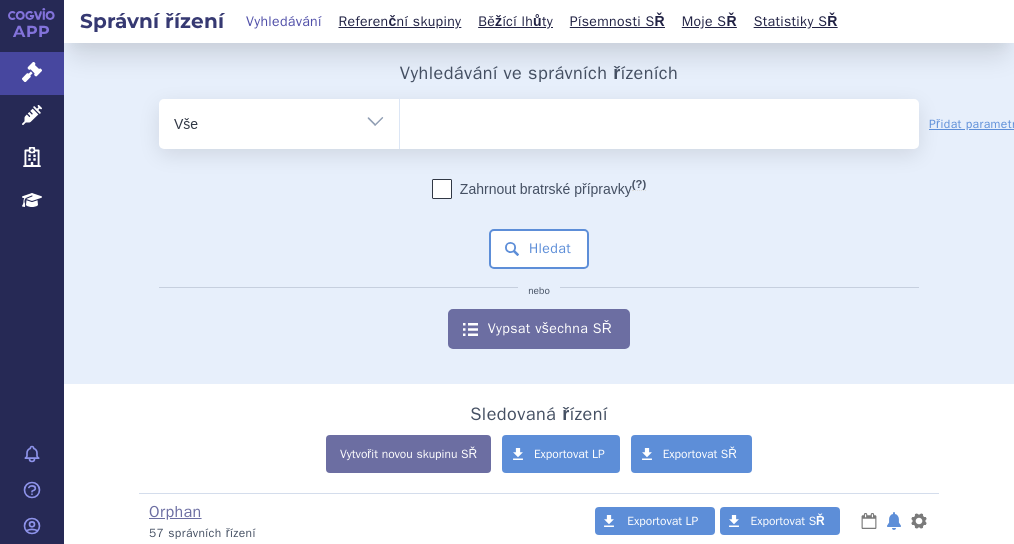 scroll, scrollTop: 0, scrollLeft: 0, axis: both 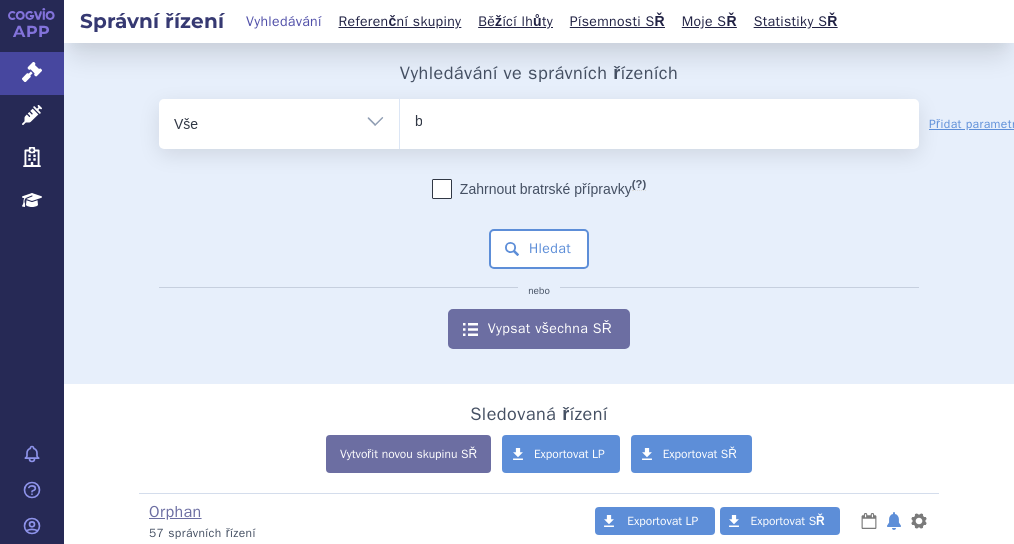 type on "ba" 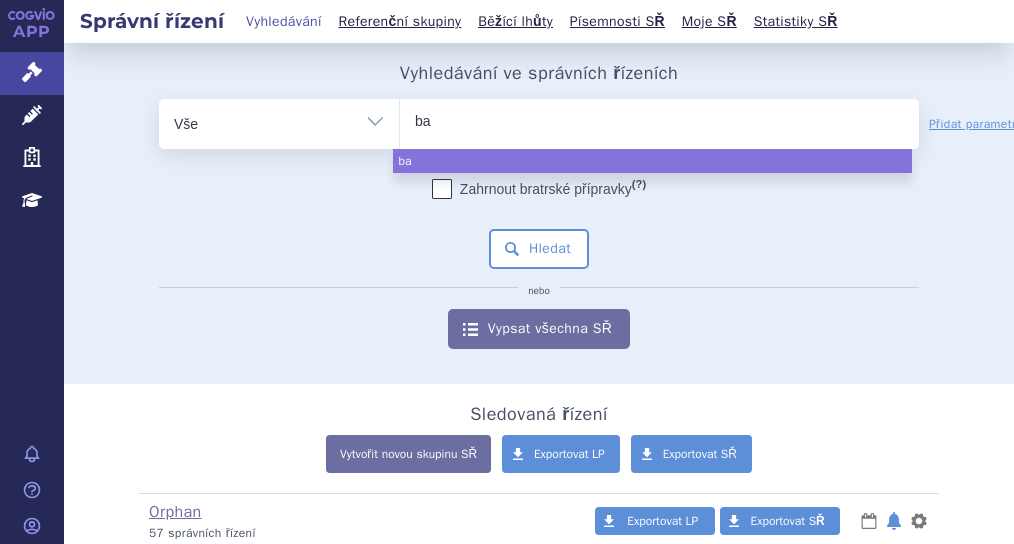 type on "bav" 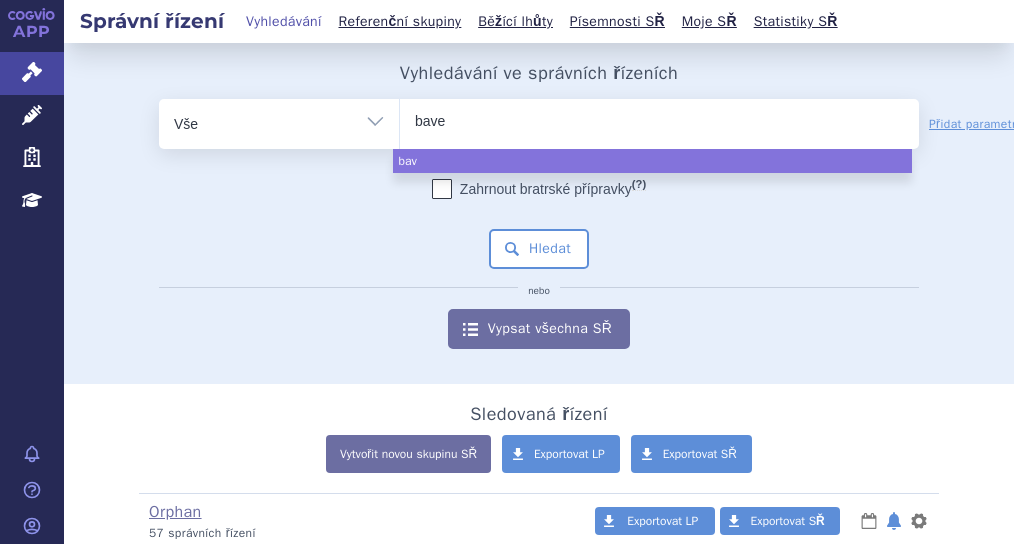 type on "baven" 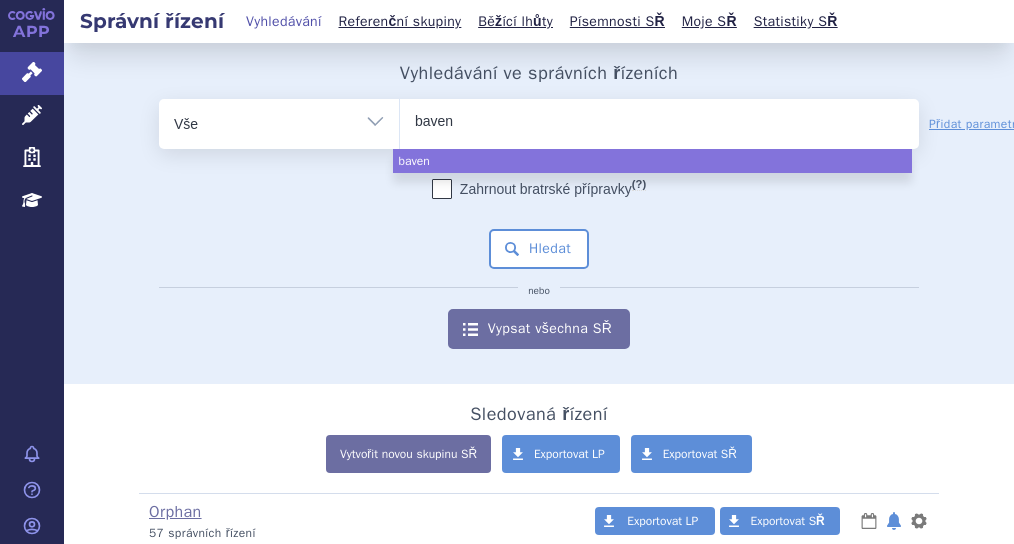 type on "bavenc" 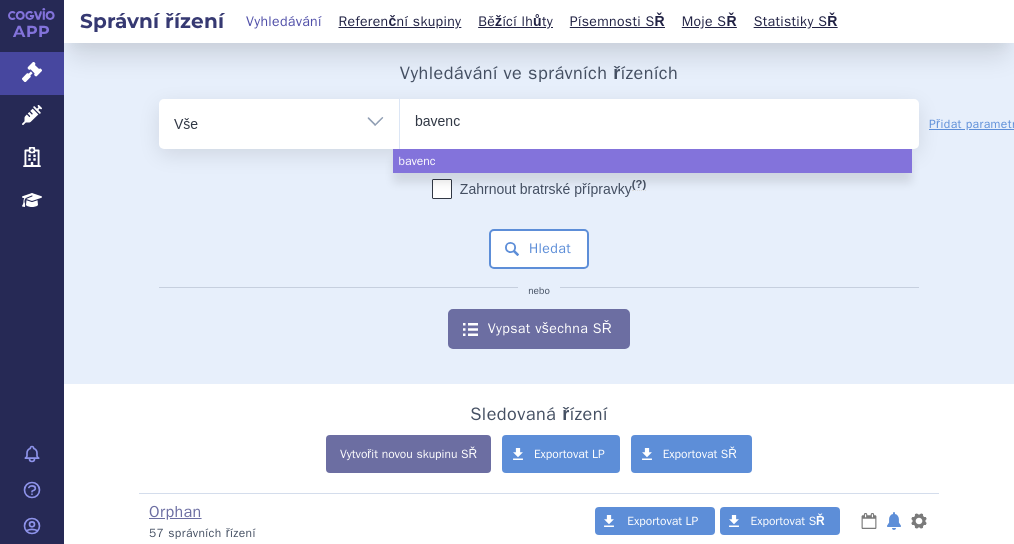 type on "bavenci" 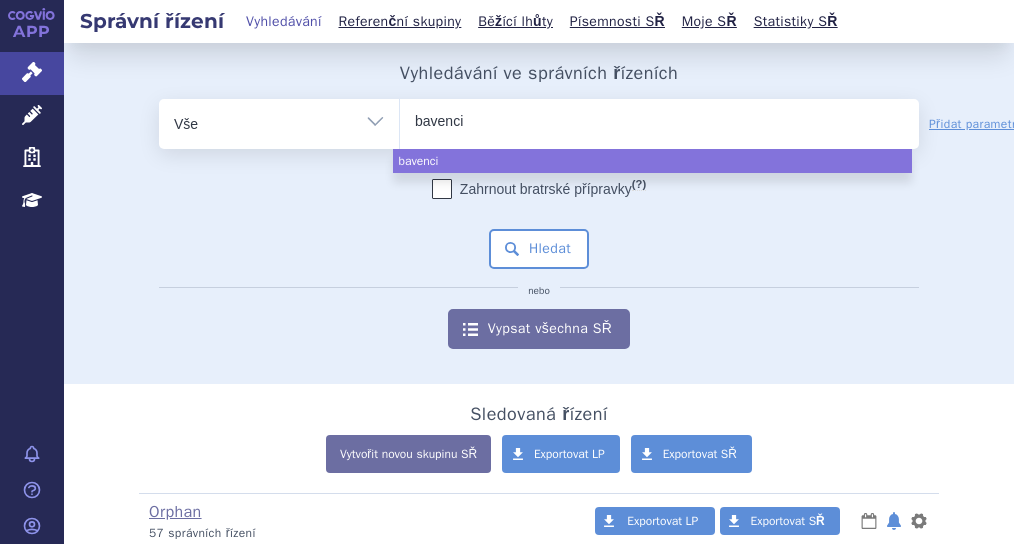 type on "bavencio" 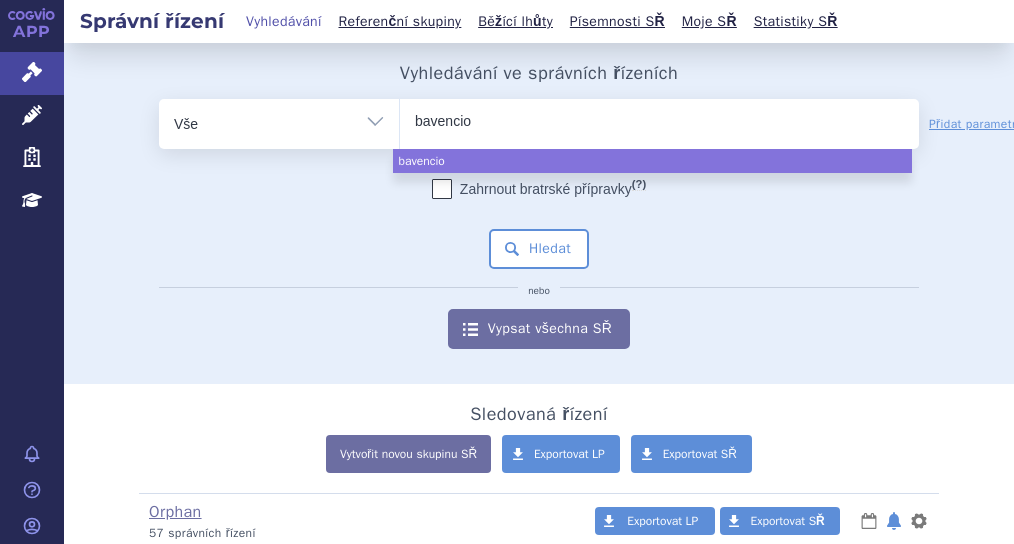 select on "bavencio" 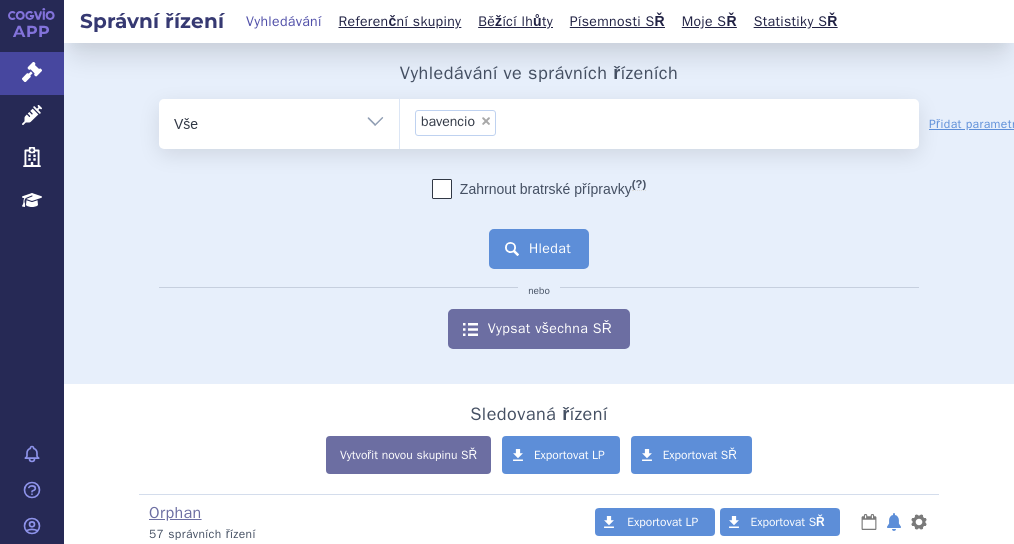 click on "Hledat" at bounding box center [539, 249] 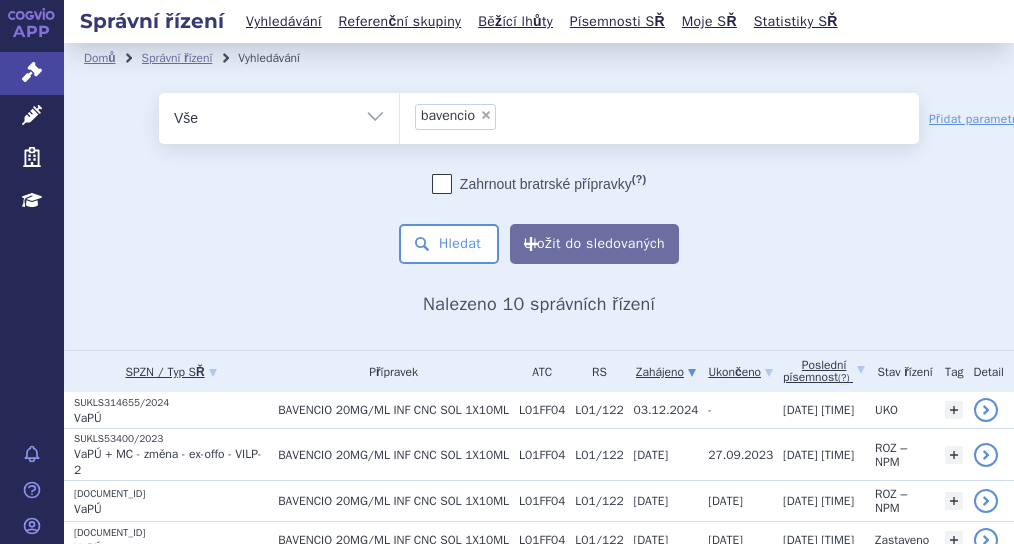 scroll, scrollTop: 0, scrollLeft: 0, axis: both 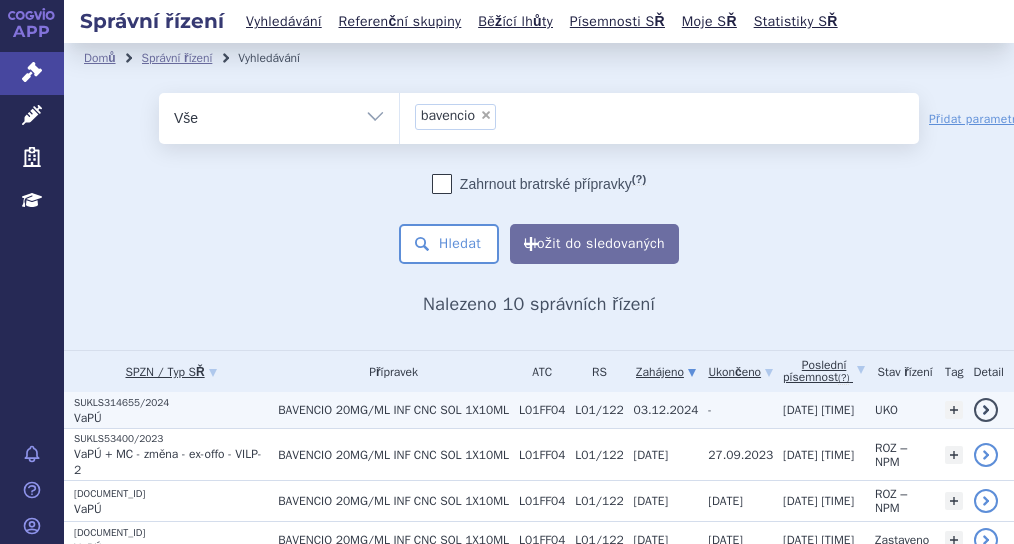 click on "SUKLS314655/2024" at bounding box center (171, 403) 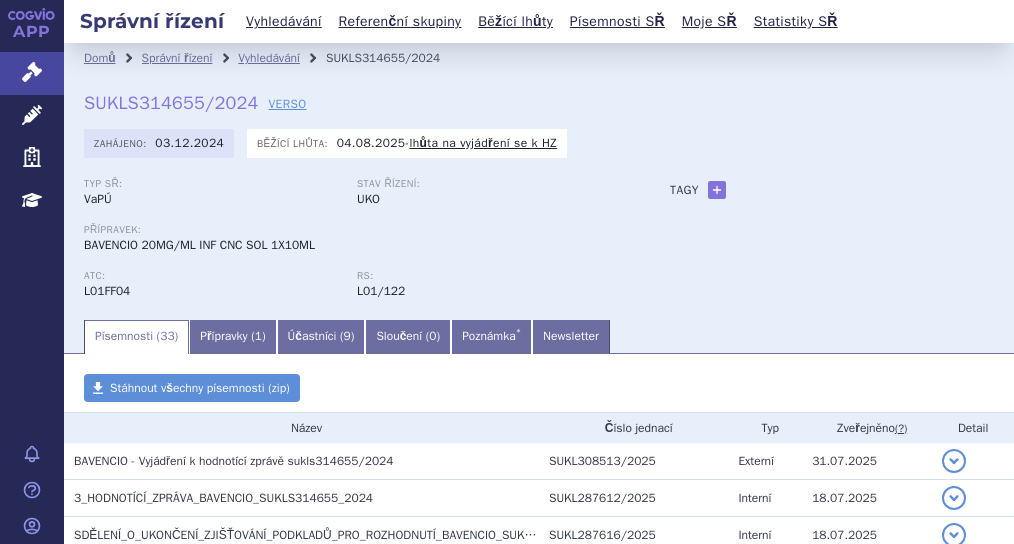 scroll, scrollTop: 0, scrollLeft: 0, axis: both 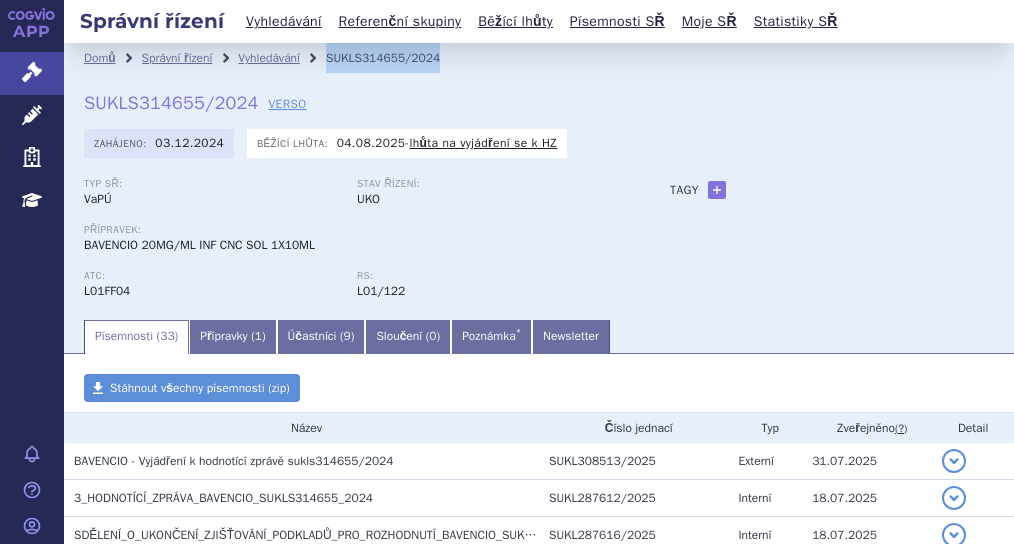 drag, startPoint x: 344, startPoint y: 55, endPoint x: 438, endPoint y: 63, distance: 94.33981 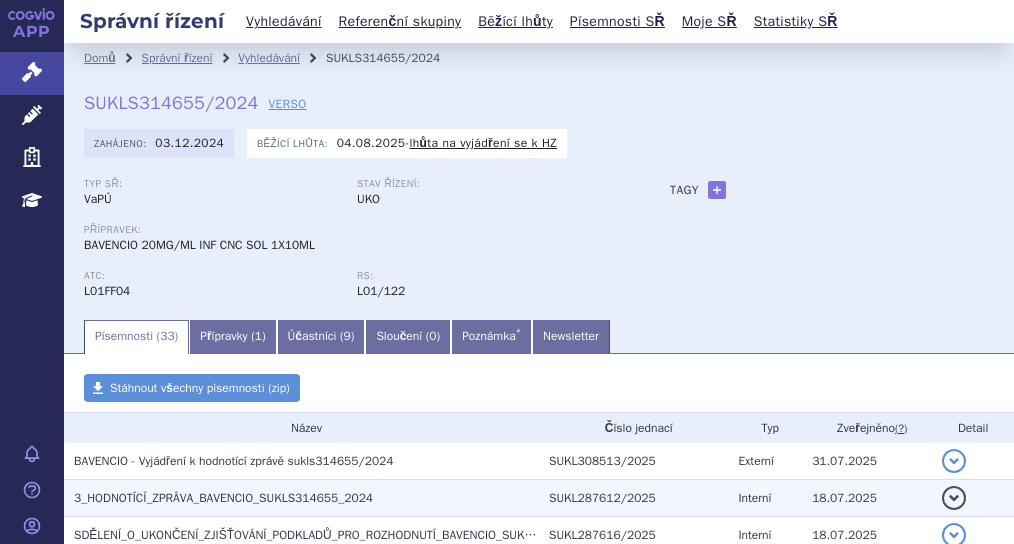 click on "3_HODNOTÍCÍ_ZPRÁVA_BAVENCIO_SUKLS314655_2024" at bounding box center [223, 498] 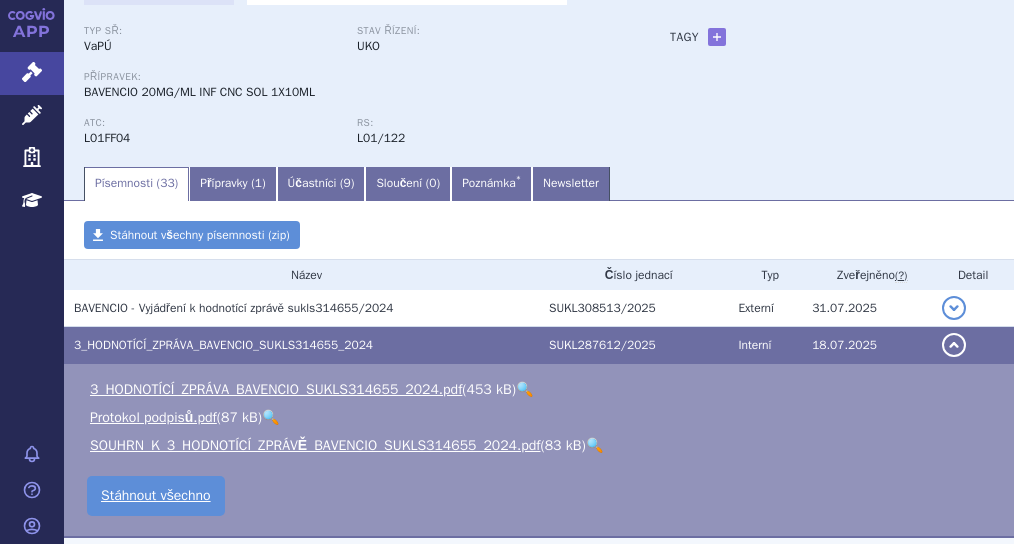 scroll, scrollTop: 300, scrollLeft: 0, axis: vertical 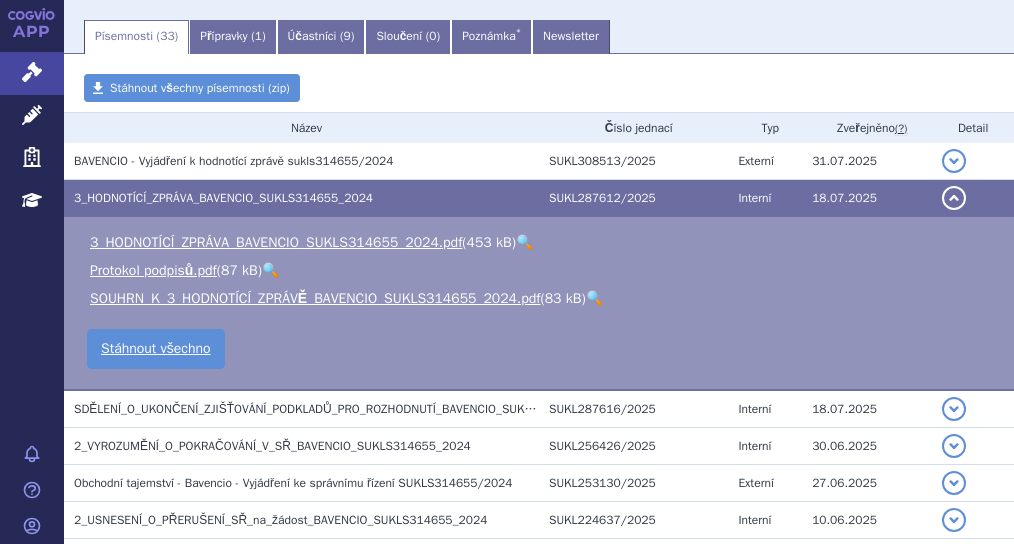 click on "🔍" at bounding box center (524, 242) 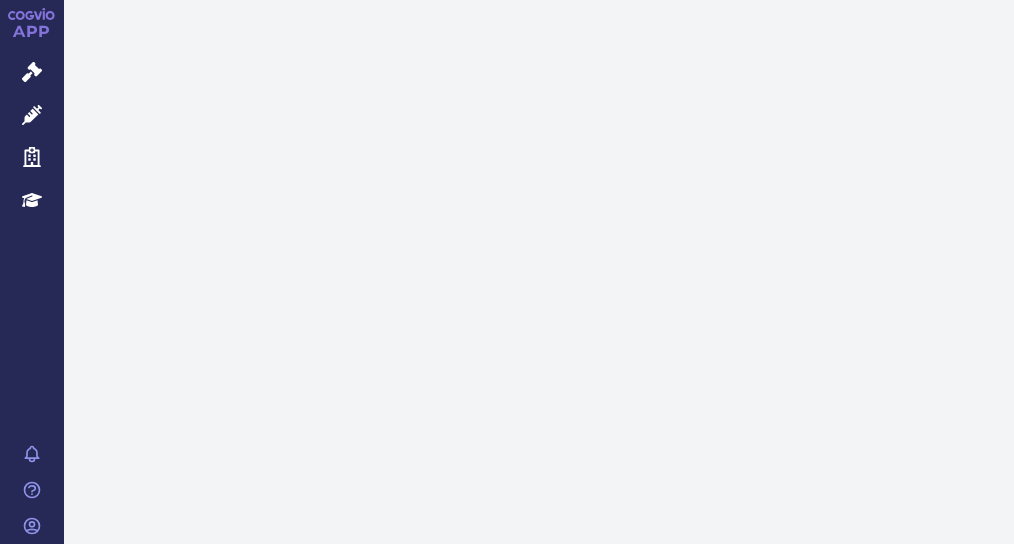 scroll, scrollTop: 0, scrollLeft: 0, axis: both 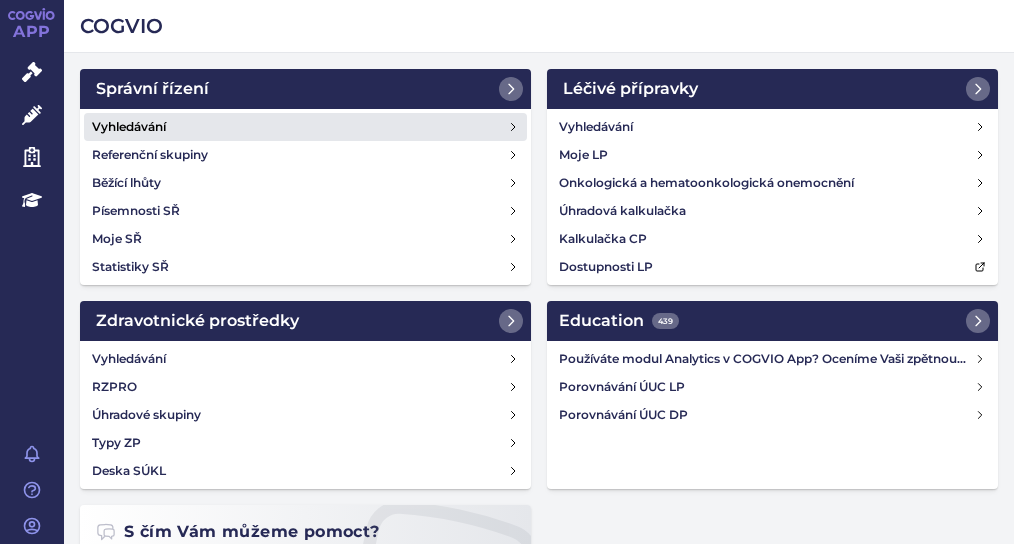 click on "Vyhledávání" at bounding box center (129, 127) 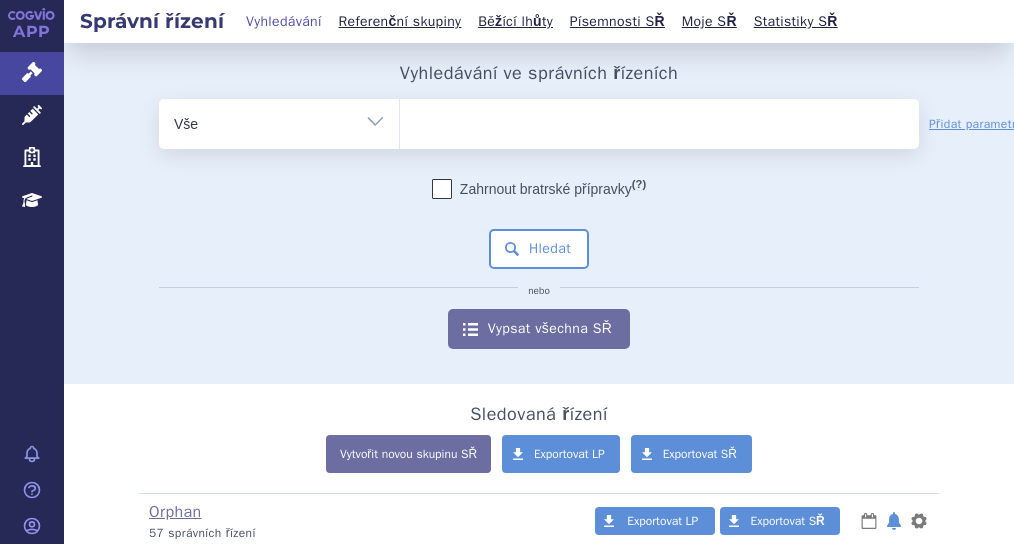scroll, scrollTop: 0, scrollLeft: 0, axis: both 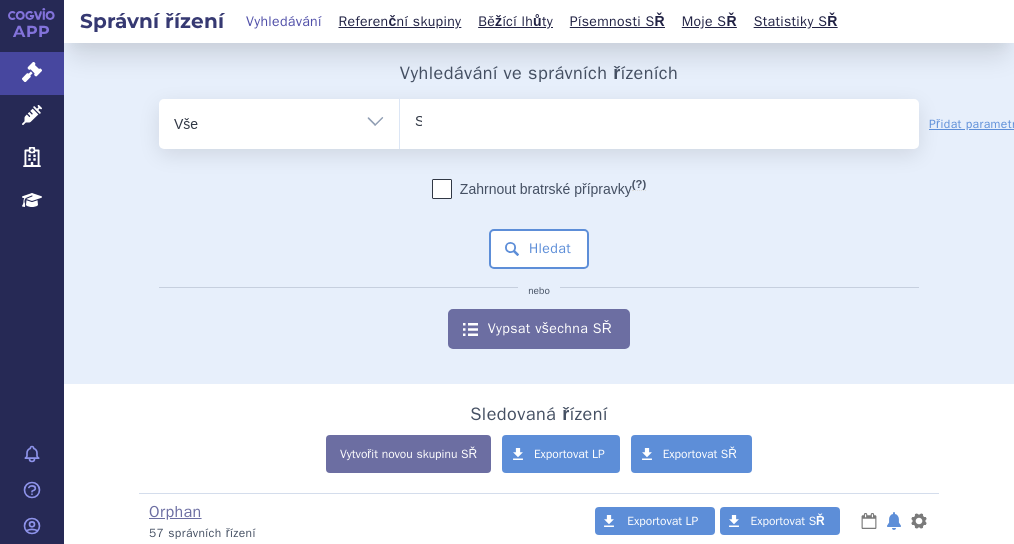 type 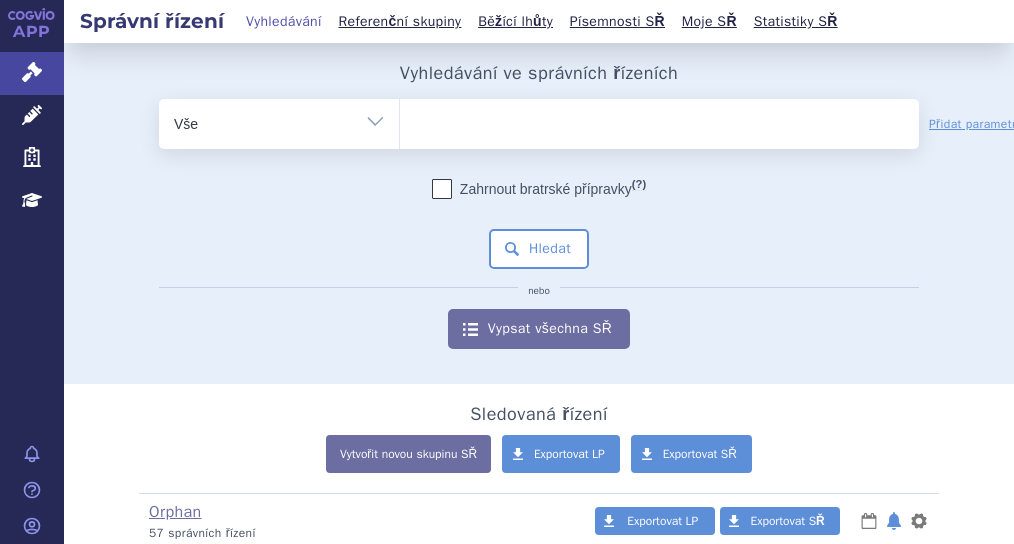 select on "SUKLS238298/2024" 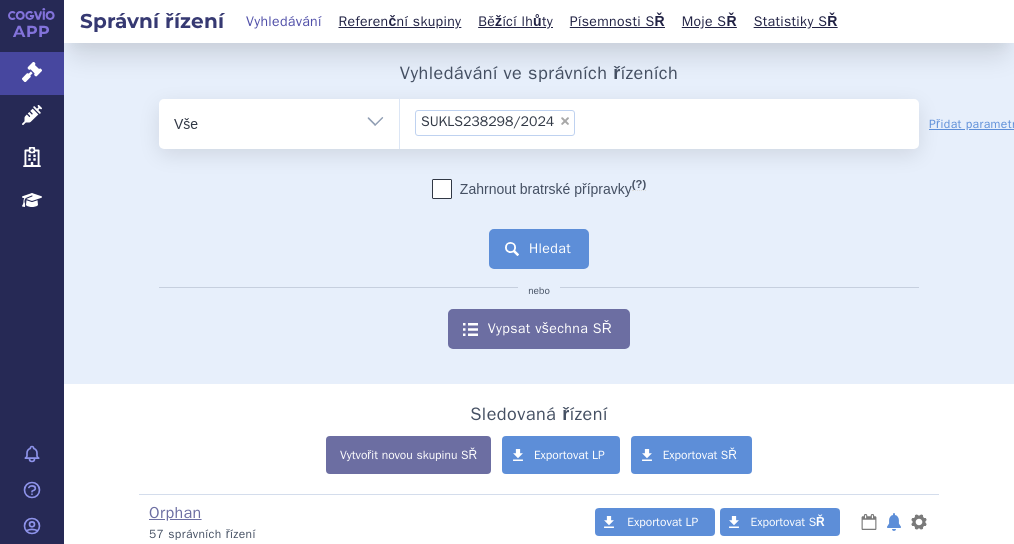 click on "Hledat" at bounding box center [539, 249] 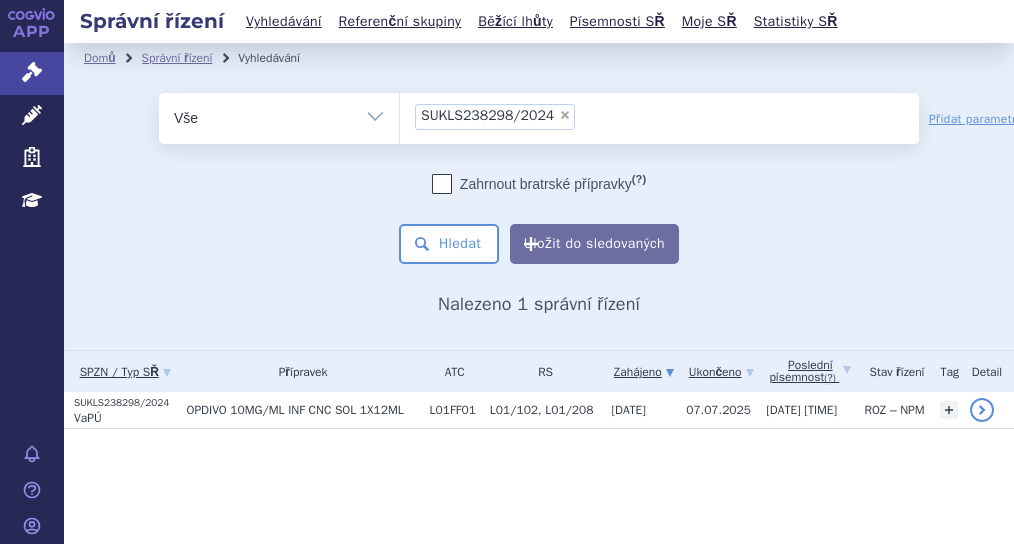 scroll, scrollTop: 0, scrollLeft: 0, axis: both 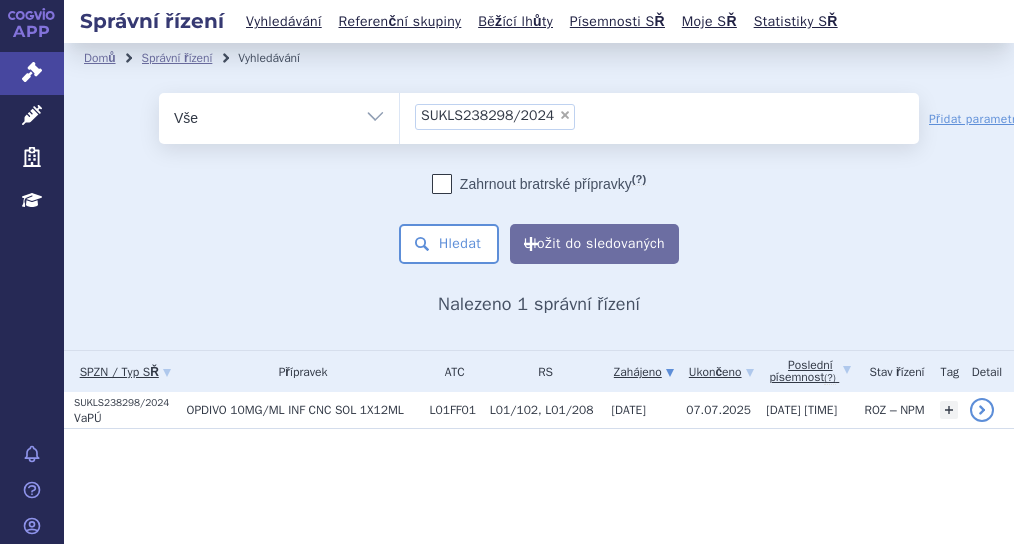 click on "×" at bounding box center (565, 115) 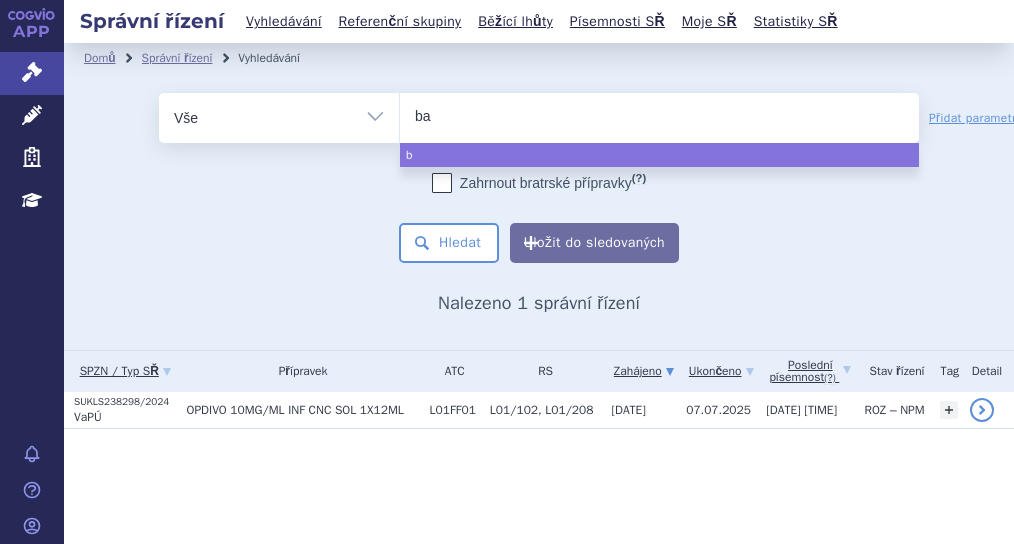 type on "bav" 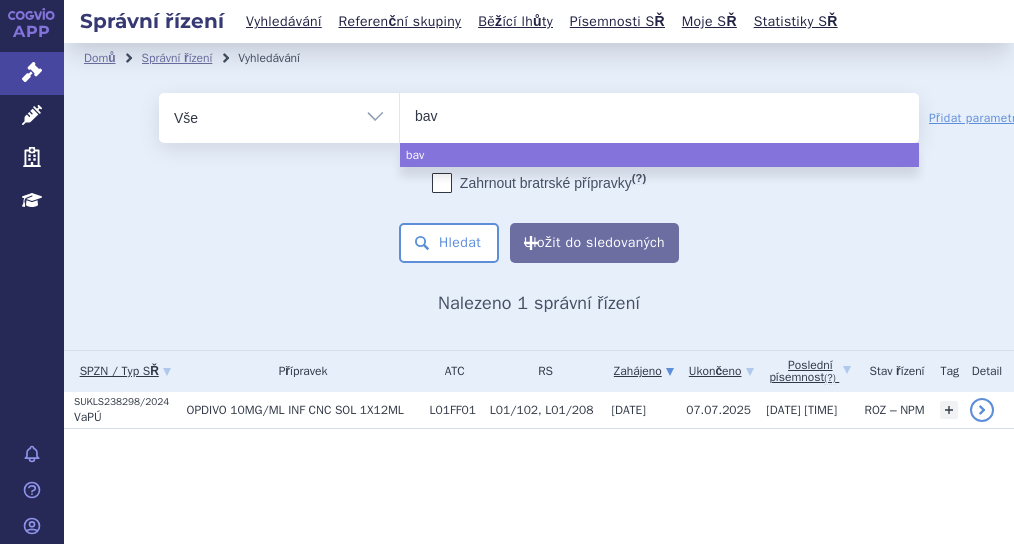 type on "bave" 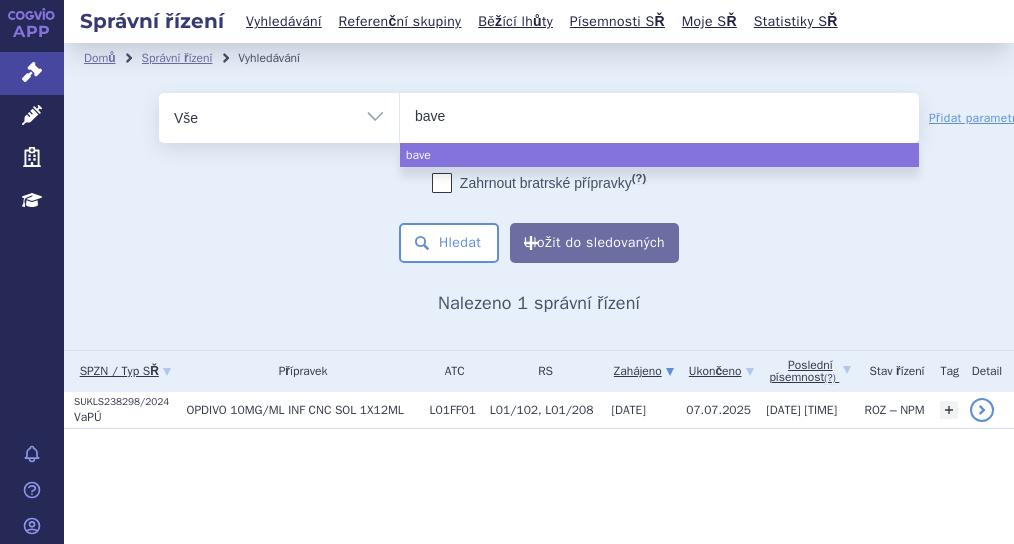 type on "baven" 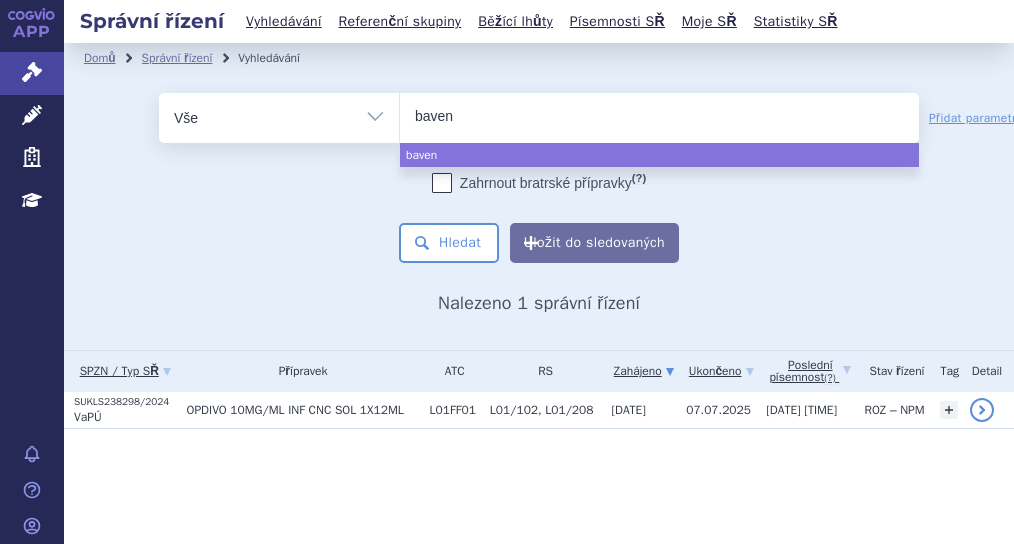 type on "bavenc" 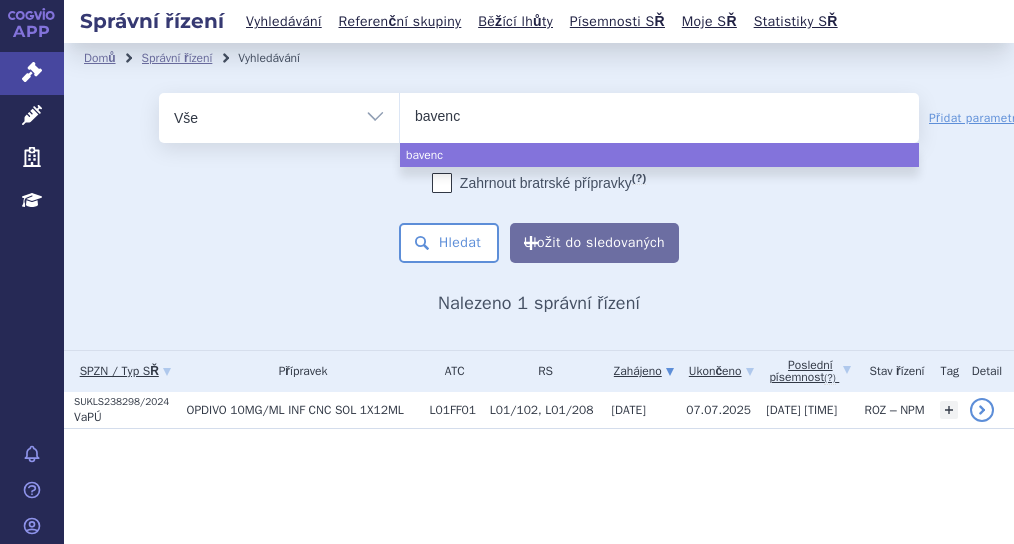 type on "bavenci" 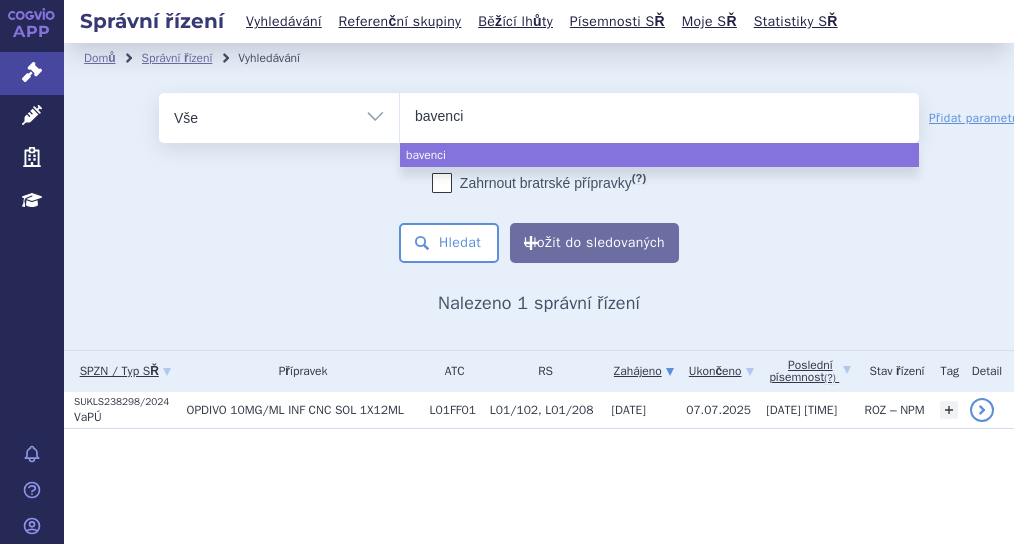 type on "bavencio" 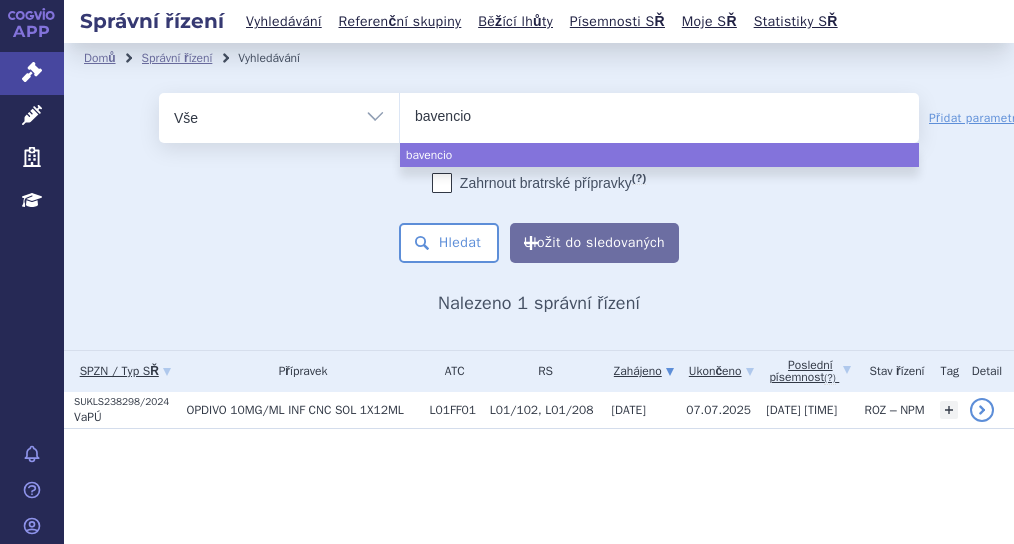 select on "bavencio" 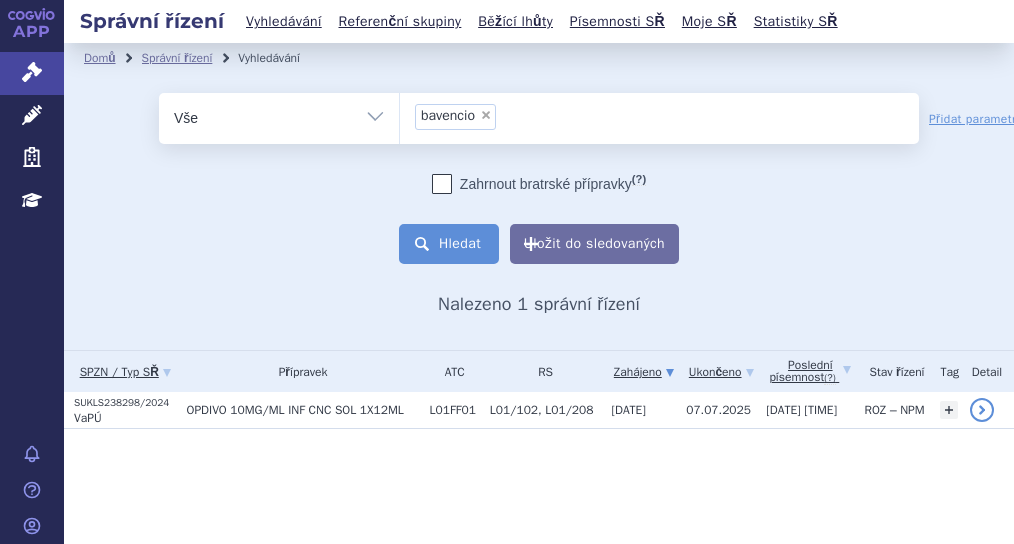 click on "Hledat" at bounding box center (449, 244) 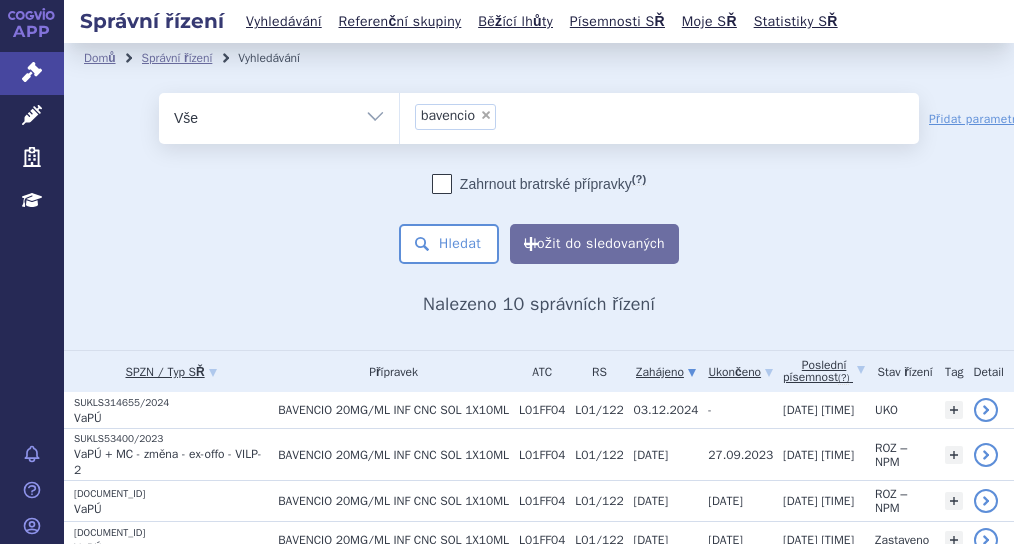scroll, scrollTop: 0, scrollLeft: 0, axis: both 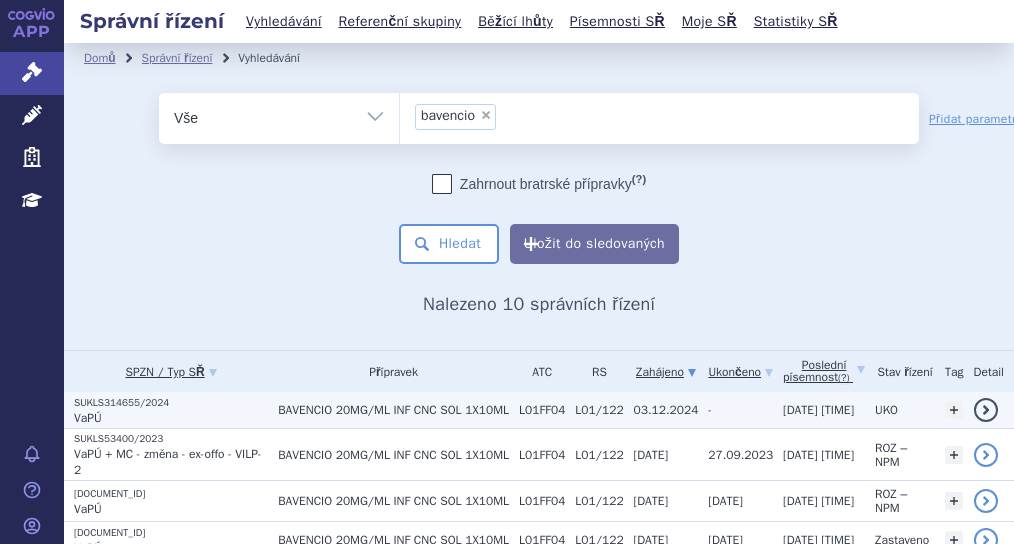 click on "VaPÚ" at bounding box center (171, 418) 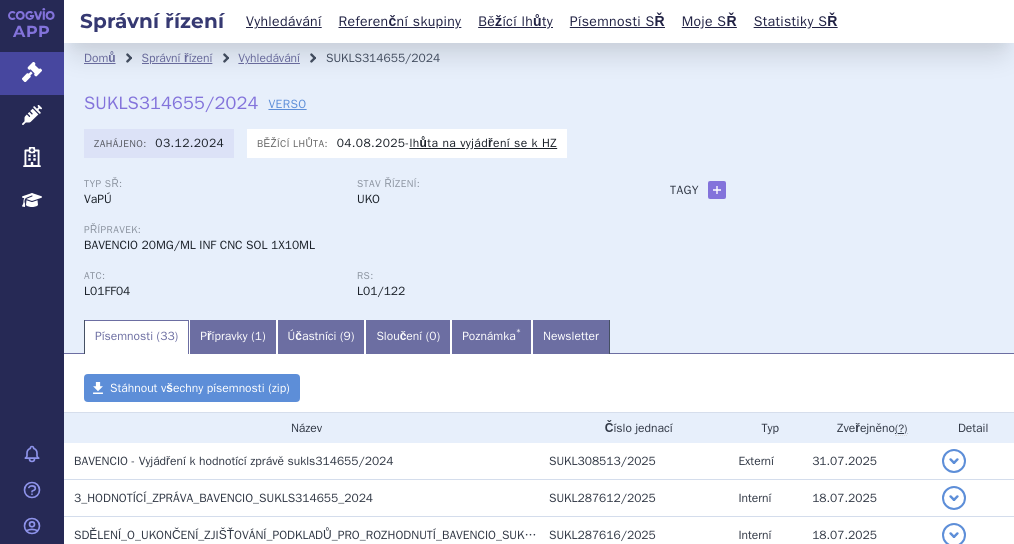 scroll, scrollTop: 0, scrollLeft: 0, axis: both 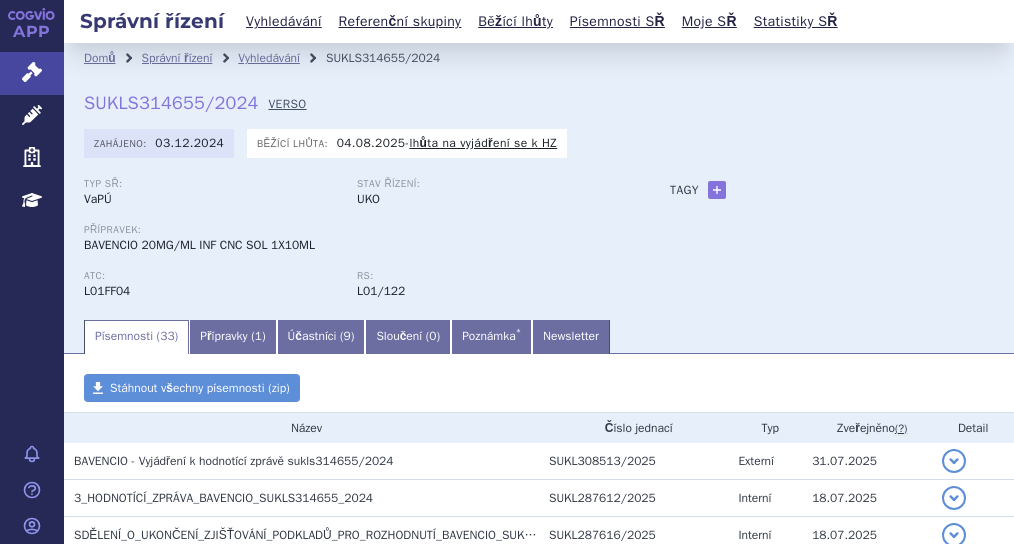 click on "VERSO" at bounding box center [287, 104] 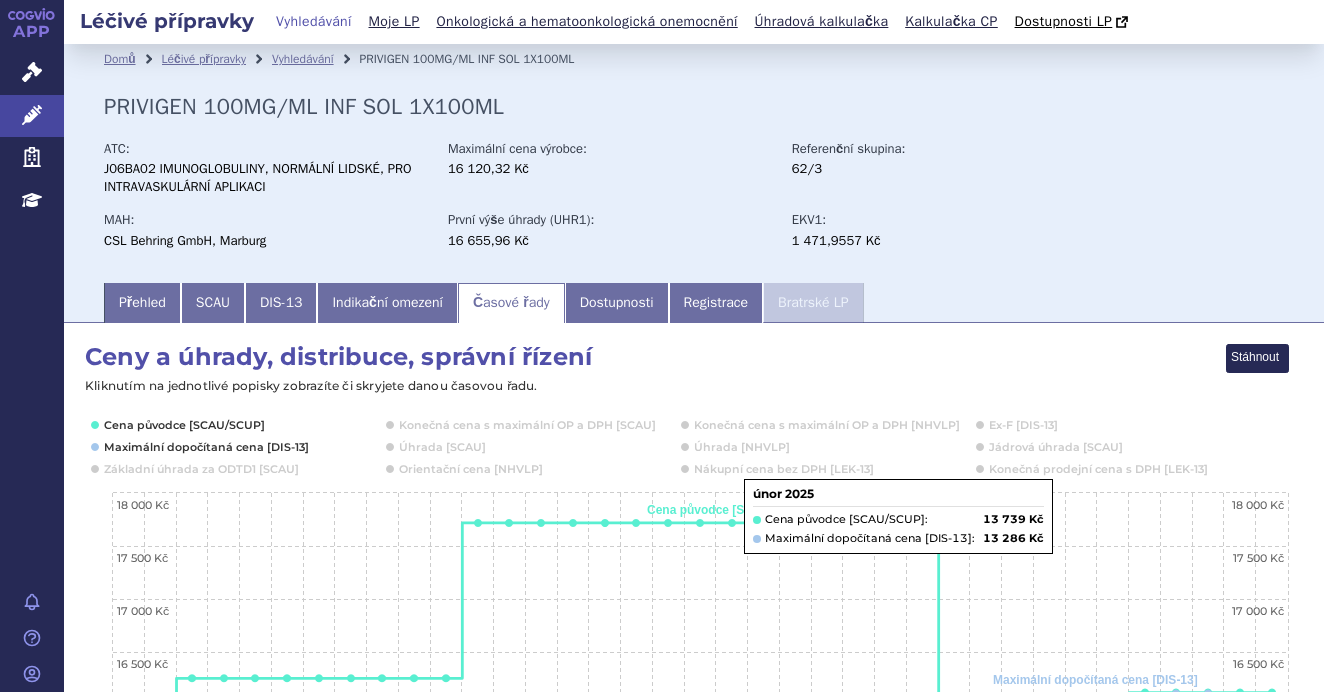 scroll, scrollTop: 0, scrollLeft: 0, axis: both 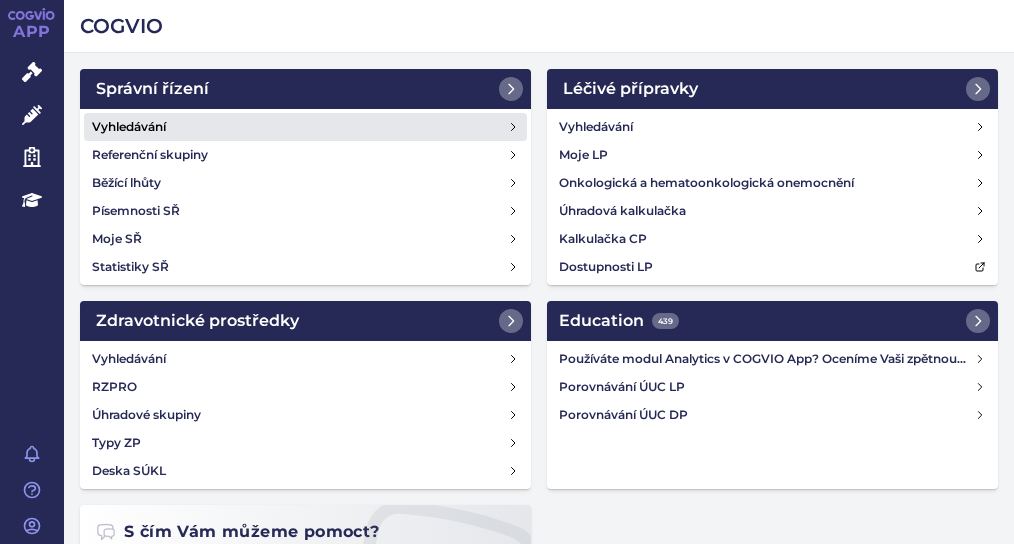 click on "Vyhledávání" at bounding box center (305, 127) 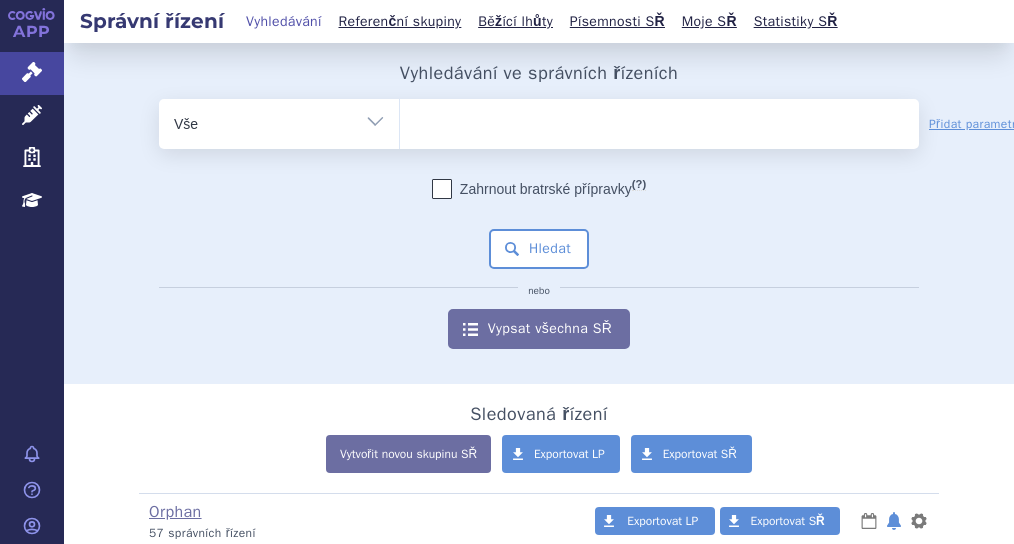 scroll, scrollTop: 0, scrollLeft: 0, axis: both 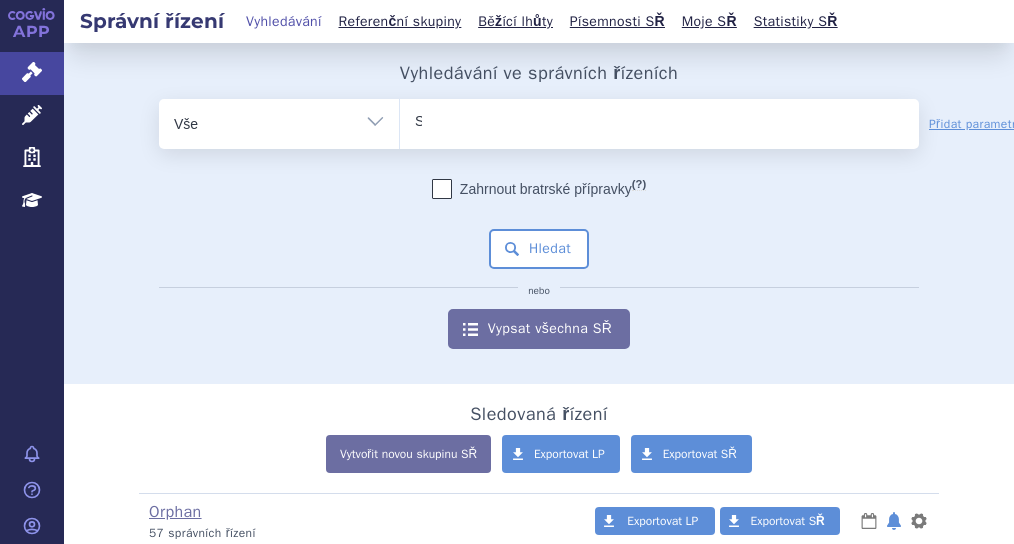 type 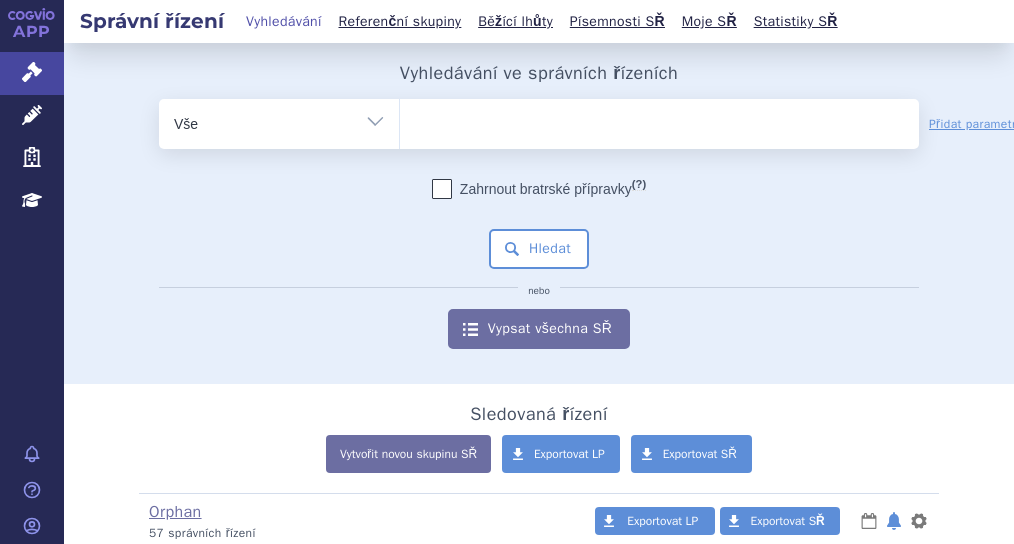 select on "SUKLS293812/2025" 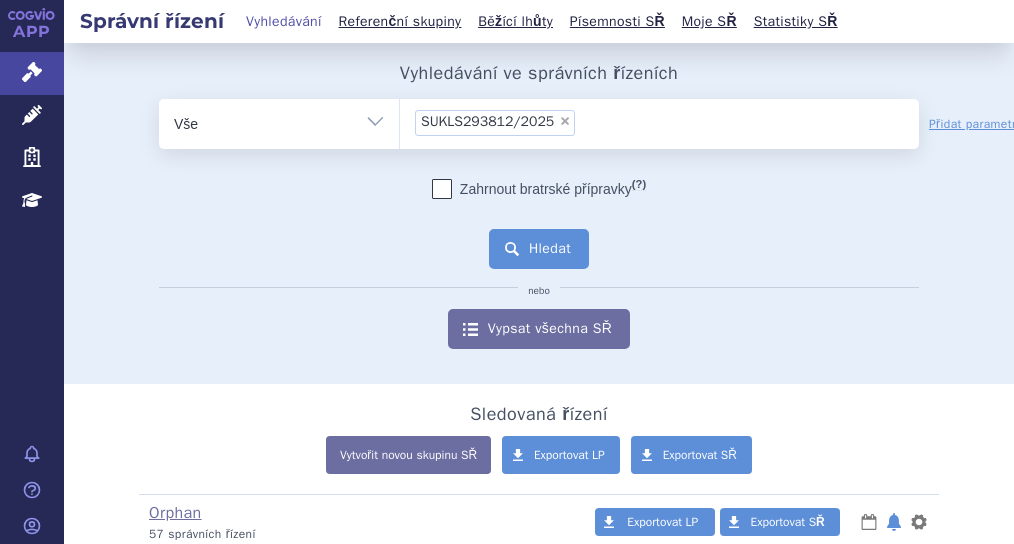 click on "Hledat" at bounding box center (539, 249) 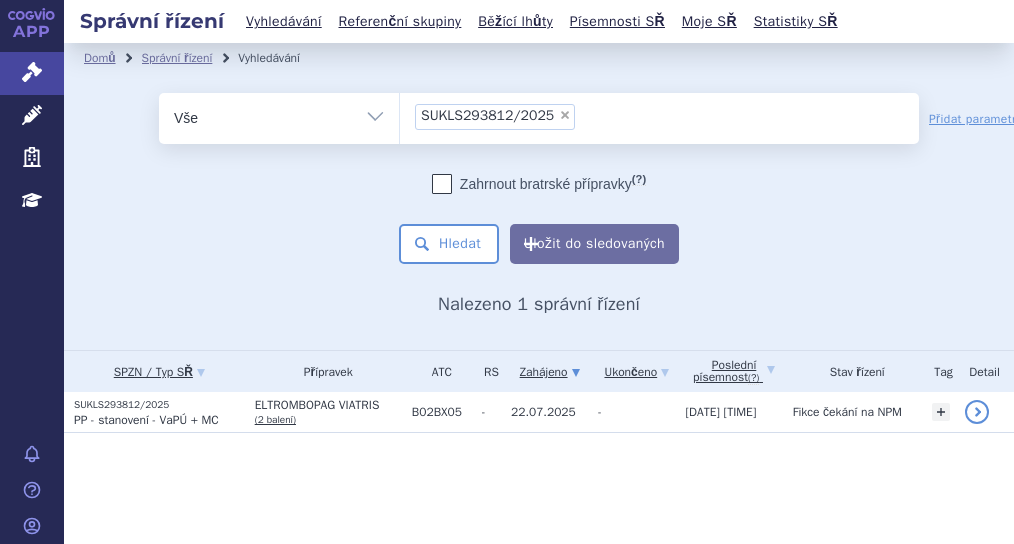 scroll, scrollTop: 0, scrollLeft: 0, axis: both 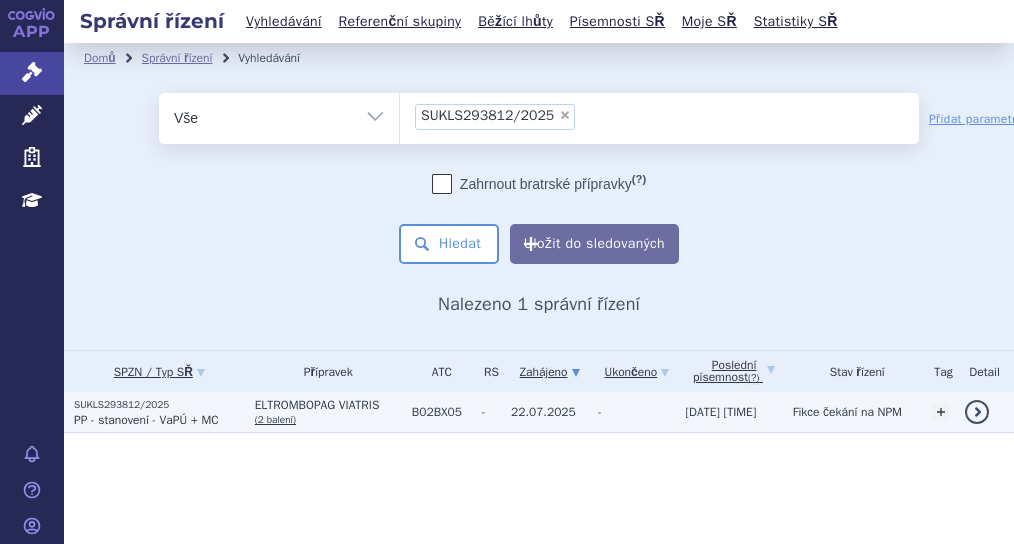 click on "SUKLS293812/2025" at bounding box center (159, 405) 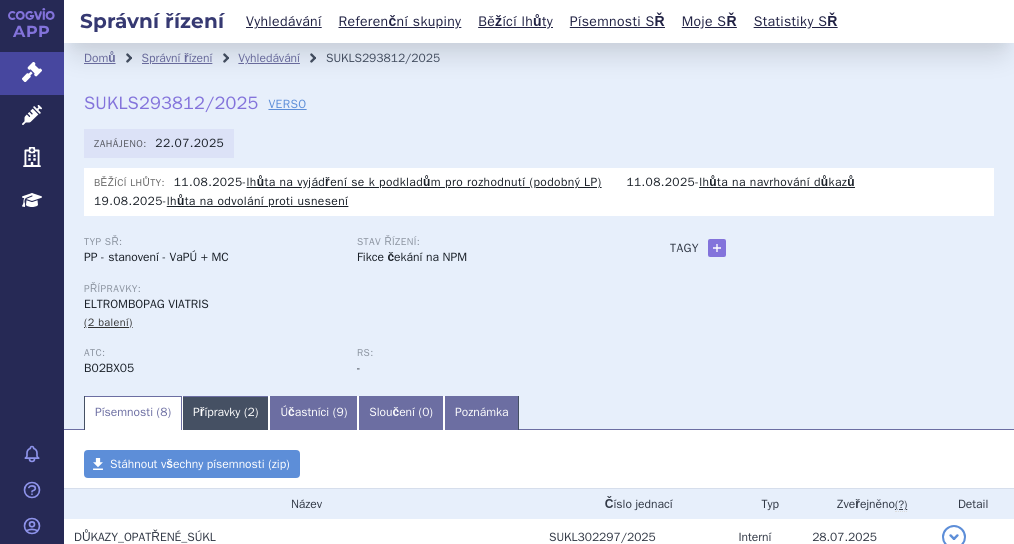 scroll, scrollTop: 0, scrollLeft: 0, axis: both 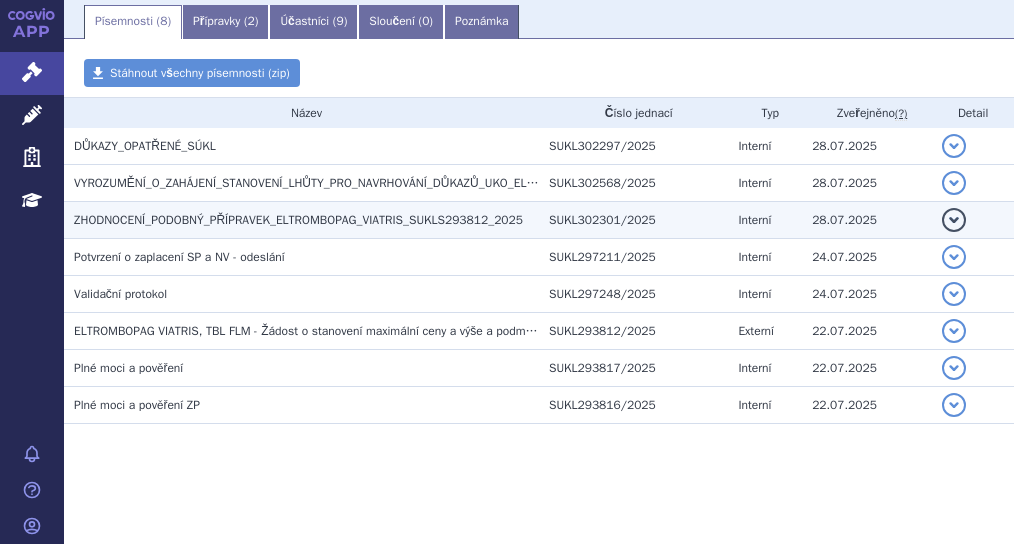click on "ZHODNOCENÍ_PODOBNÝ_PŘÍPRAVEK_ELTROMBOPAG_VIATRIS_SUKLS293812_2025" at bounding box center (298, 220) 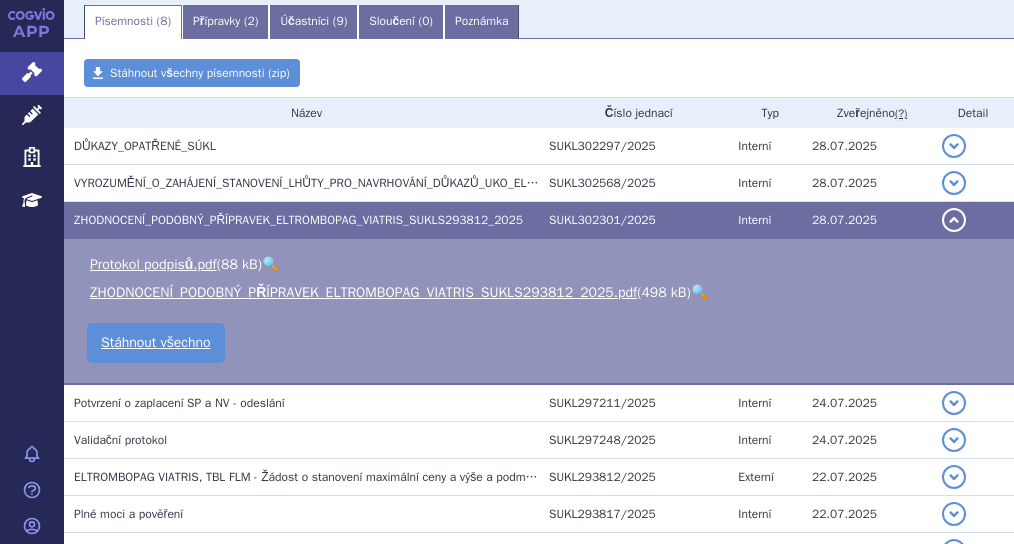 click on "🔍" at bounding box center [699, 292] 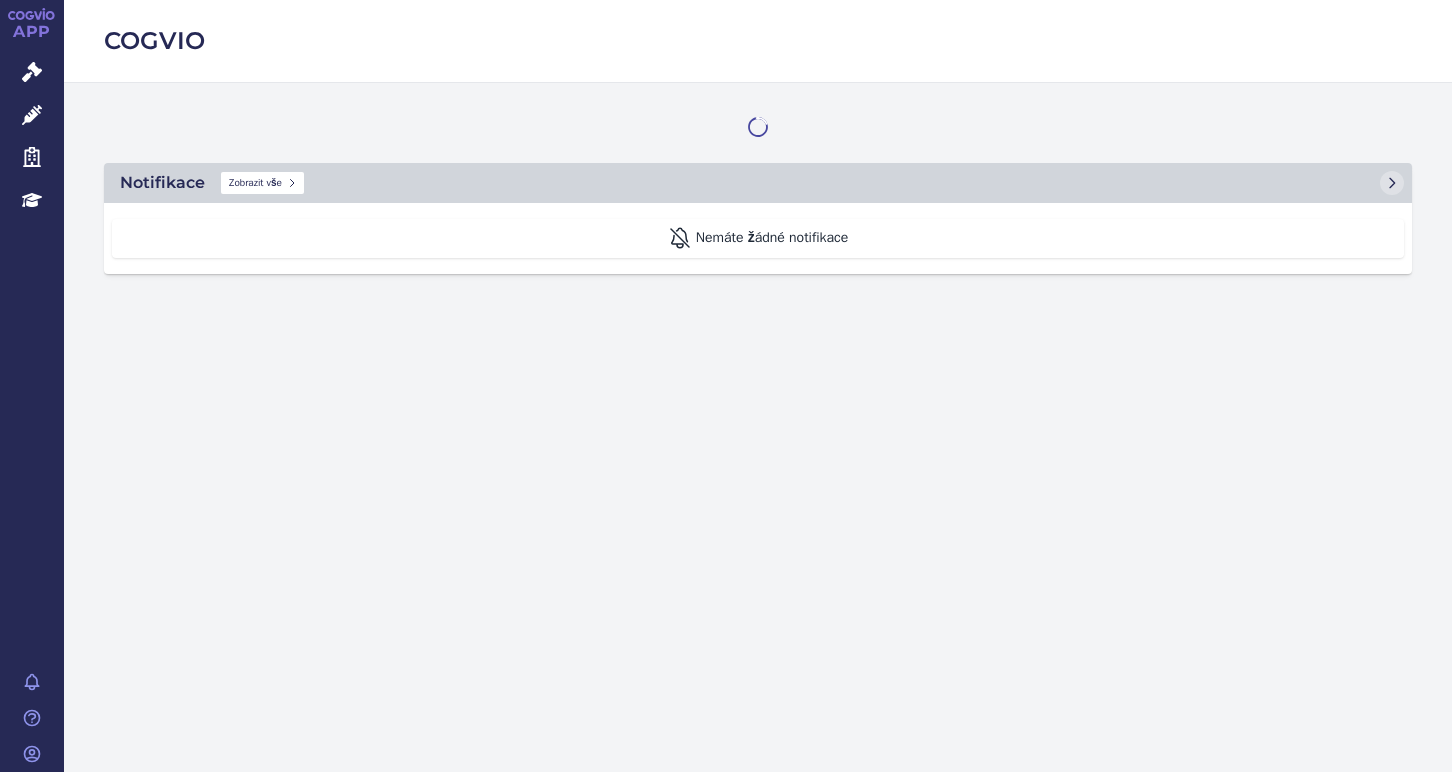 scroll, scrollTop: 0, scrollLeft: 0, axis: both 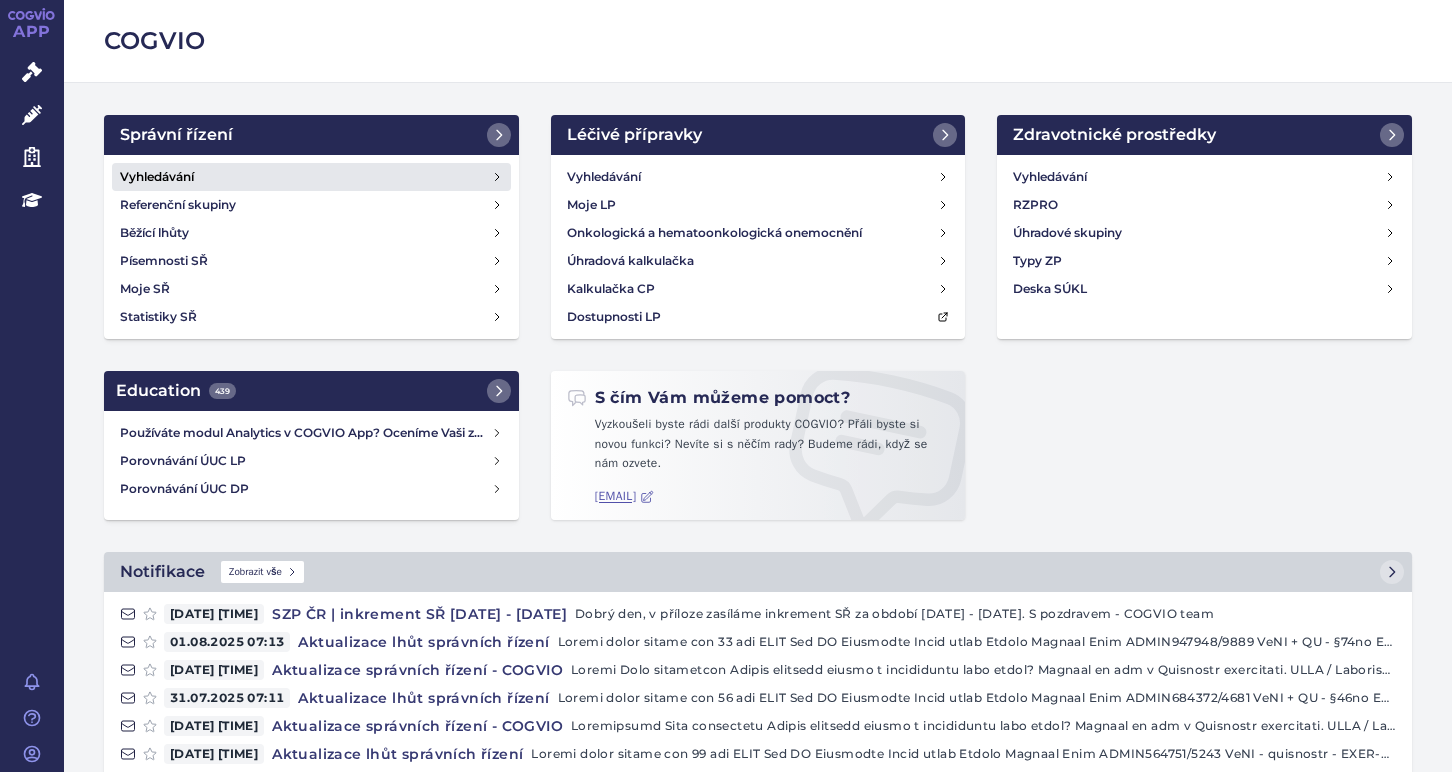 click on "Vyhledávání" at bounding box center [311, 177] 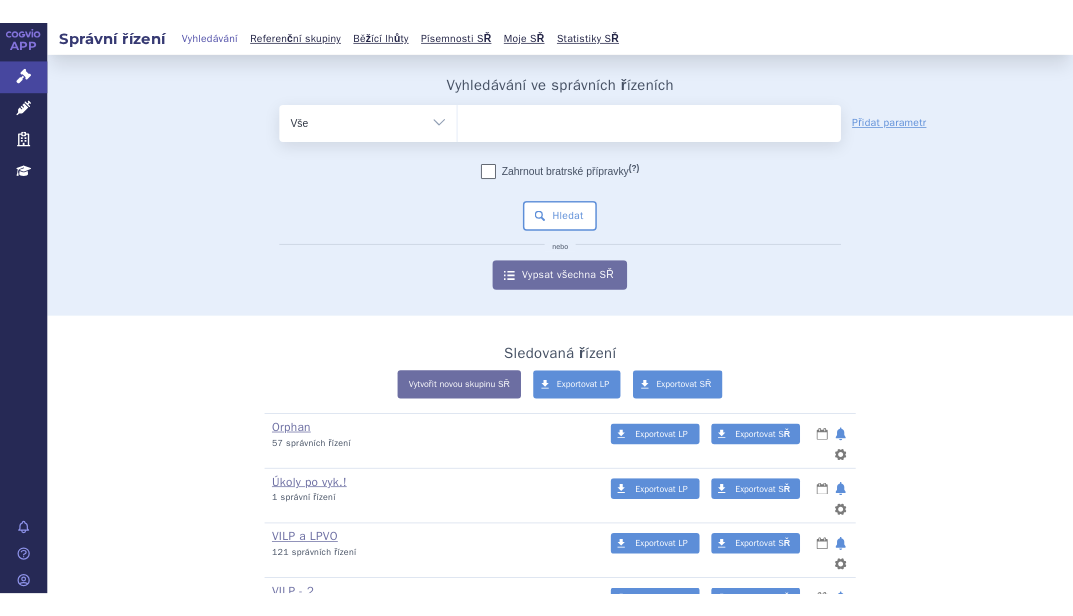 scroll, scrollTop: 0, scrollLeft: 0, axis: both 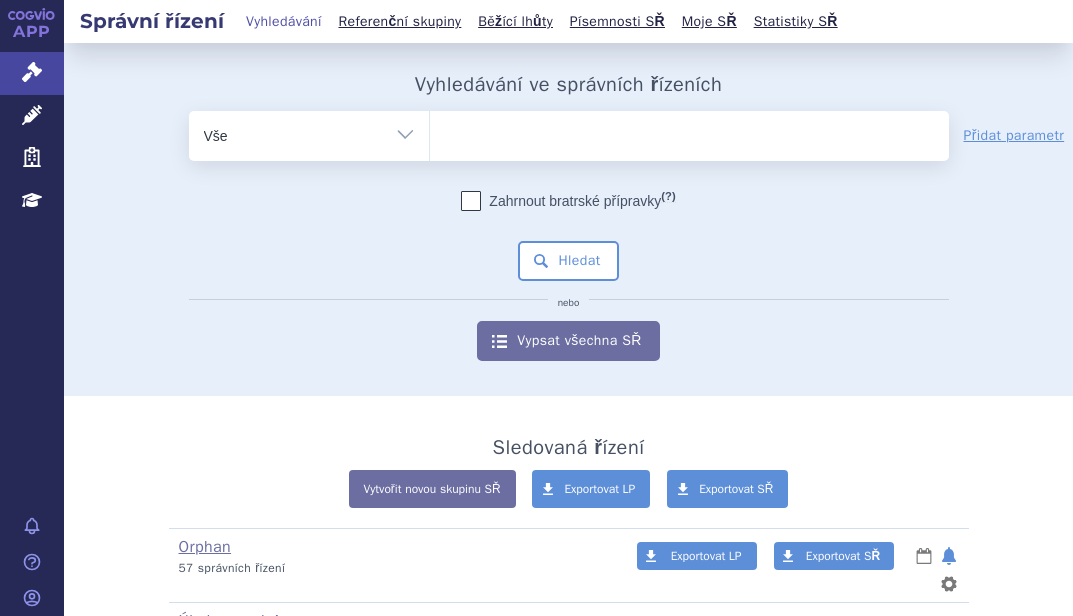 click at bounding box center [689, 132] 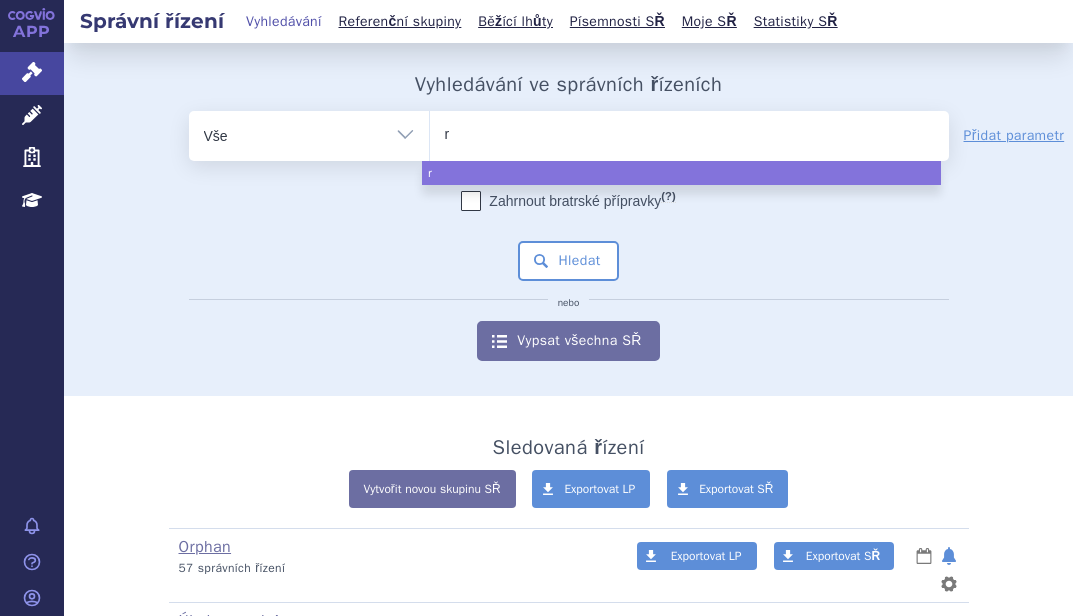 type on "re" 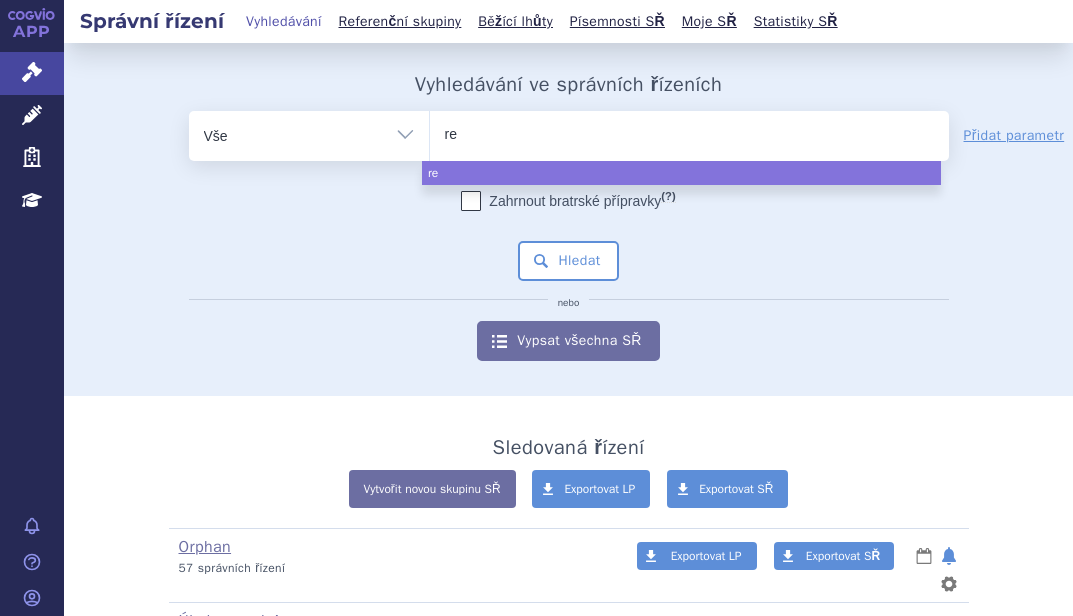 type on "rev" 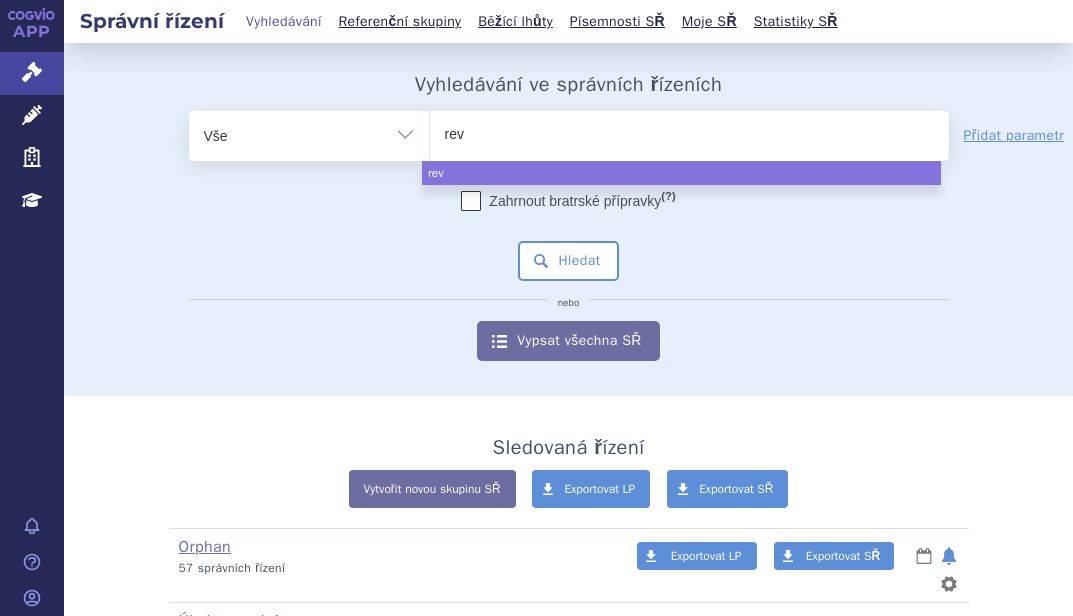 type on "revo" 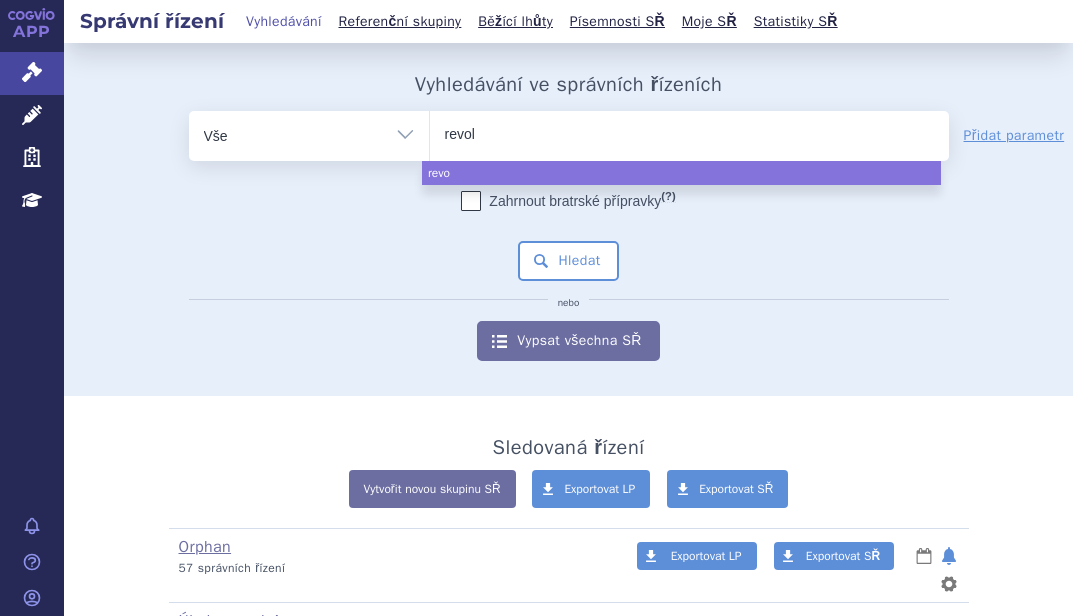 type on "revola" 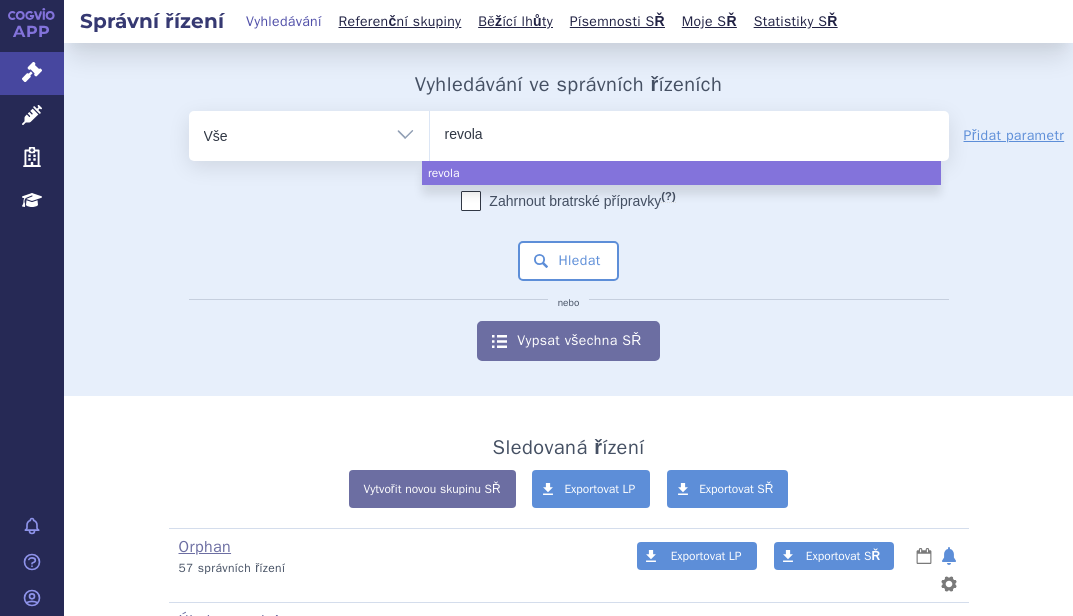 type on "revolad" 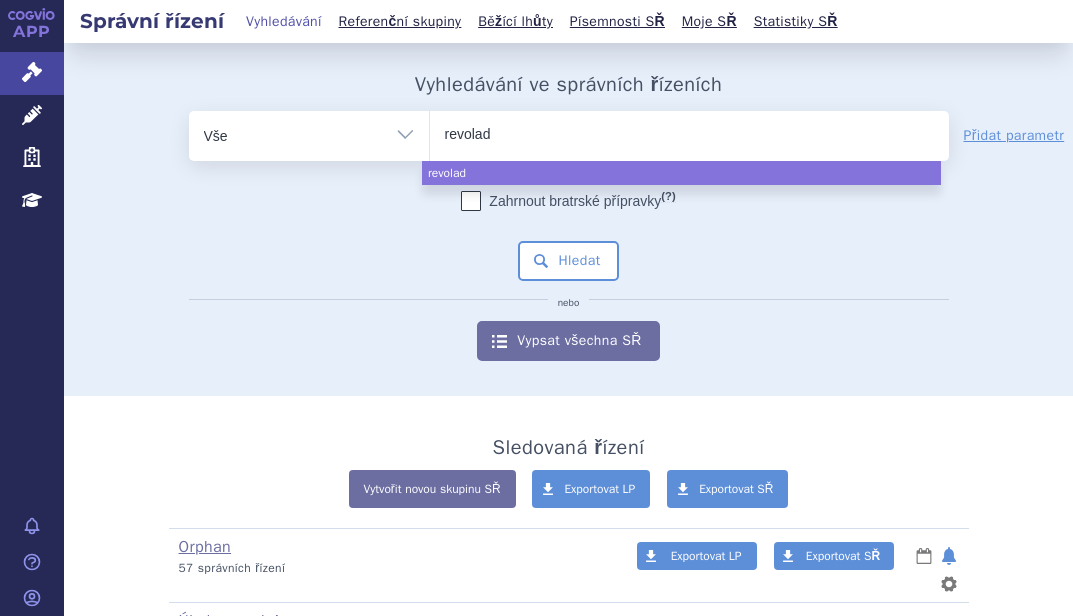 type on "revolade" 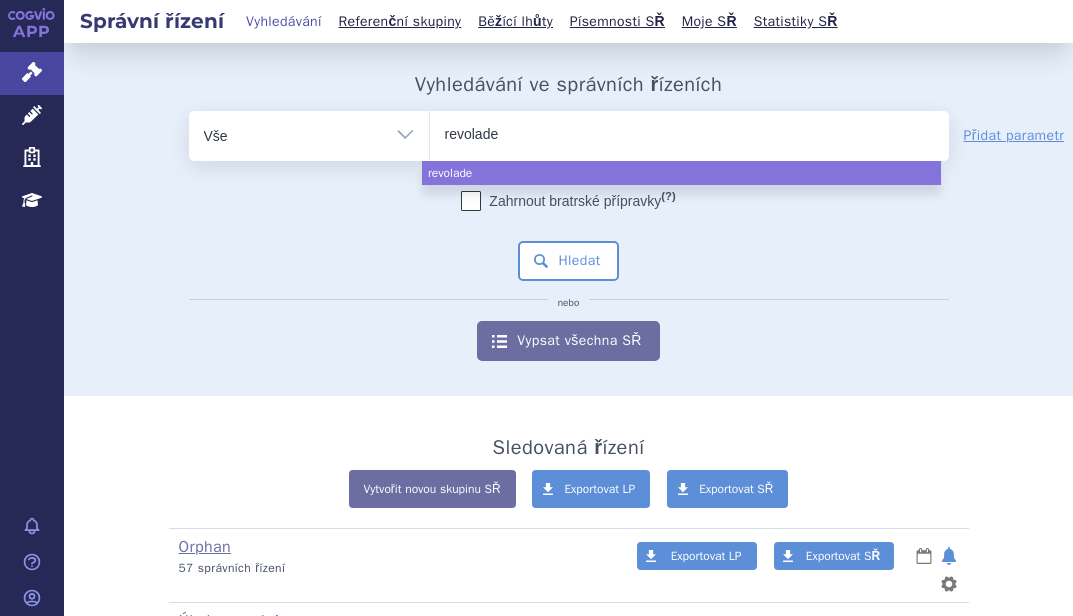select on "revolade" 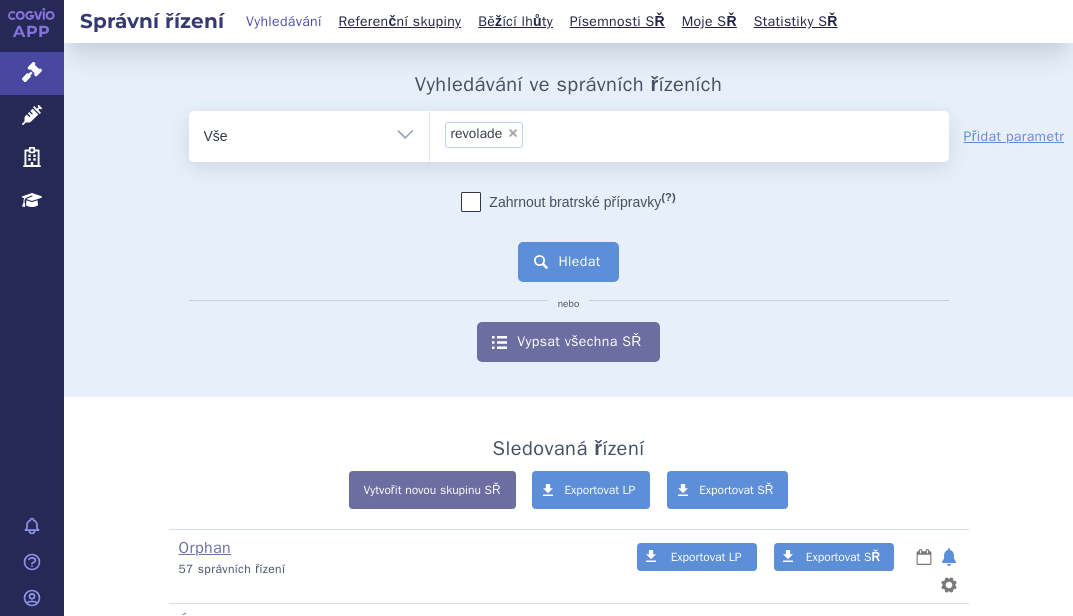 click on "Hledat" at bounding box center (568, 262) 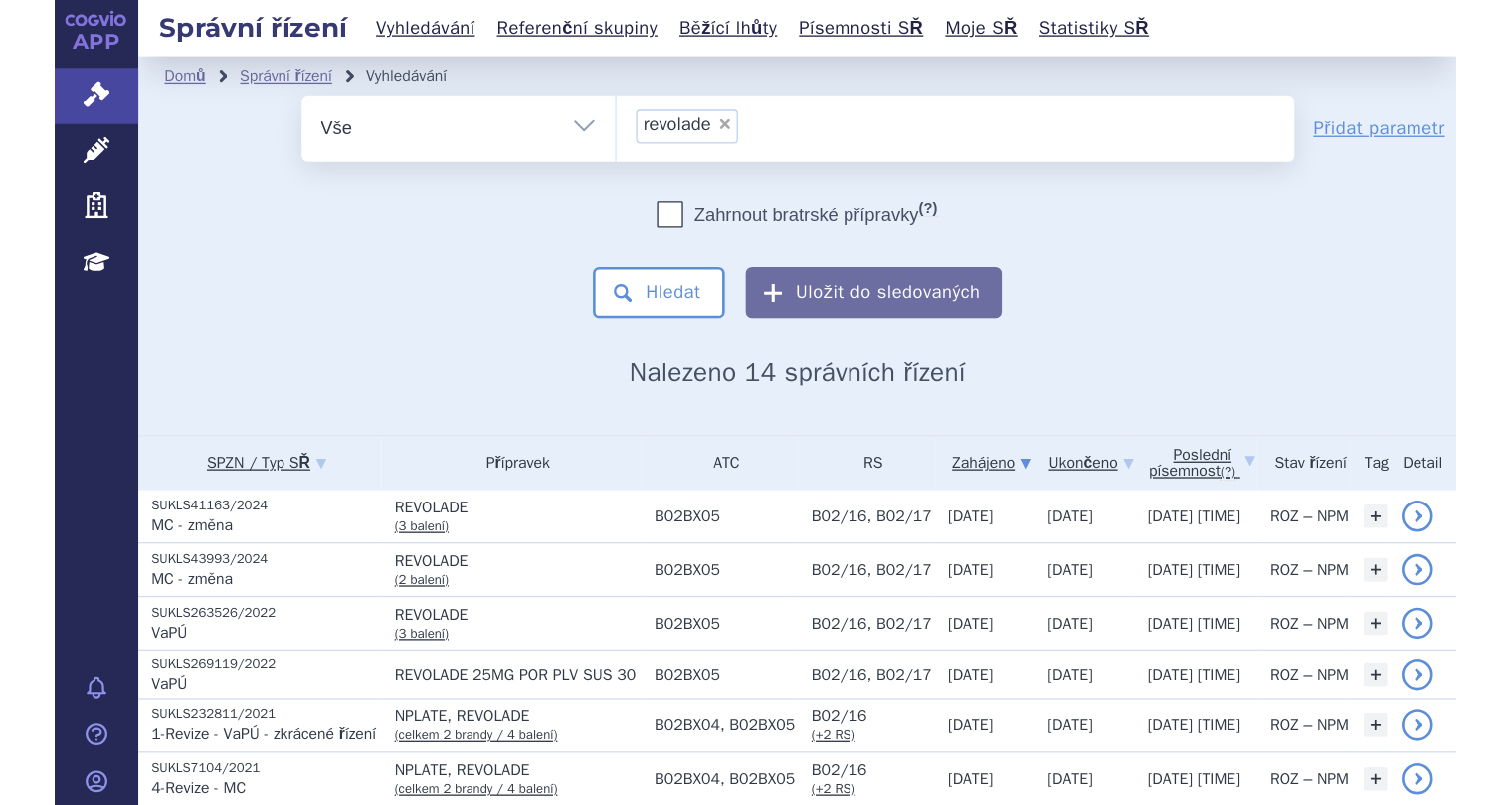scroll, scrollTop: 0, scrollLeft: 0, axis: both 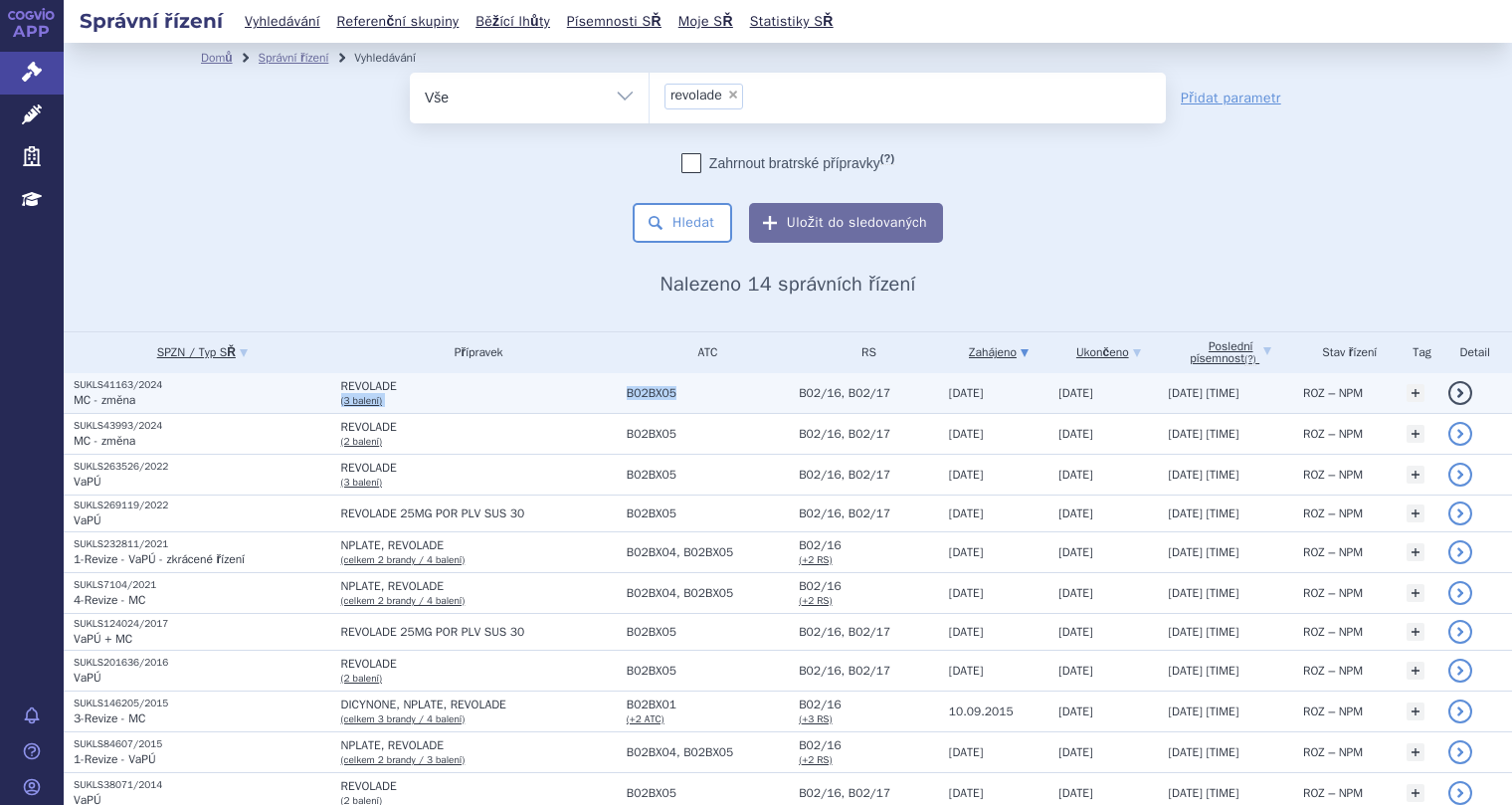 drag, startPoint x: 677, startPoint y: 381, endPoint x: 599, endPoint y: 382, distance: 78.00641 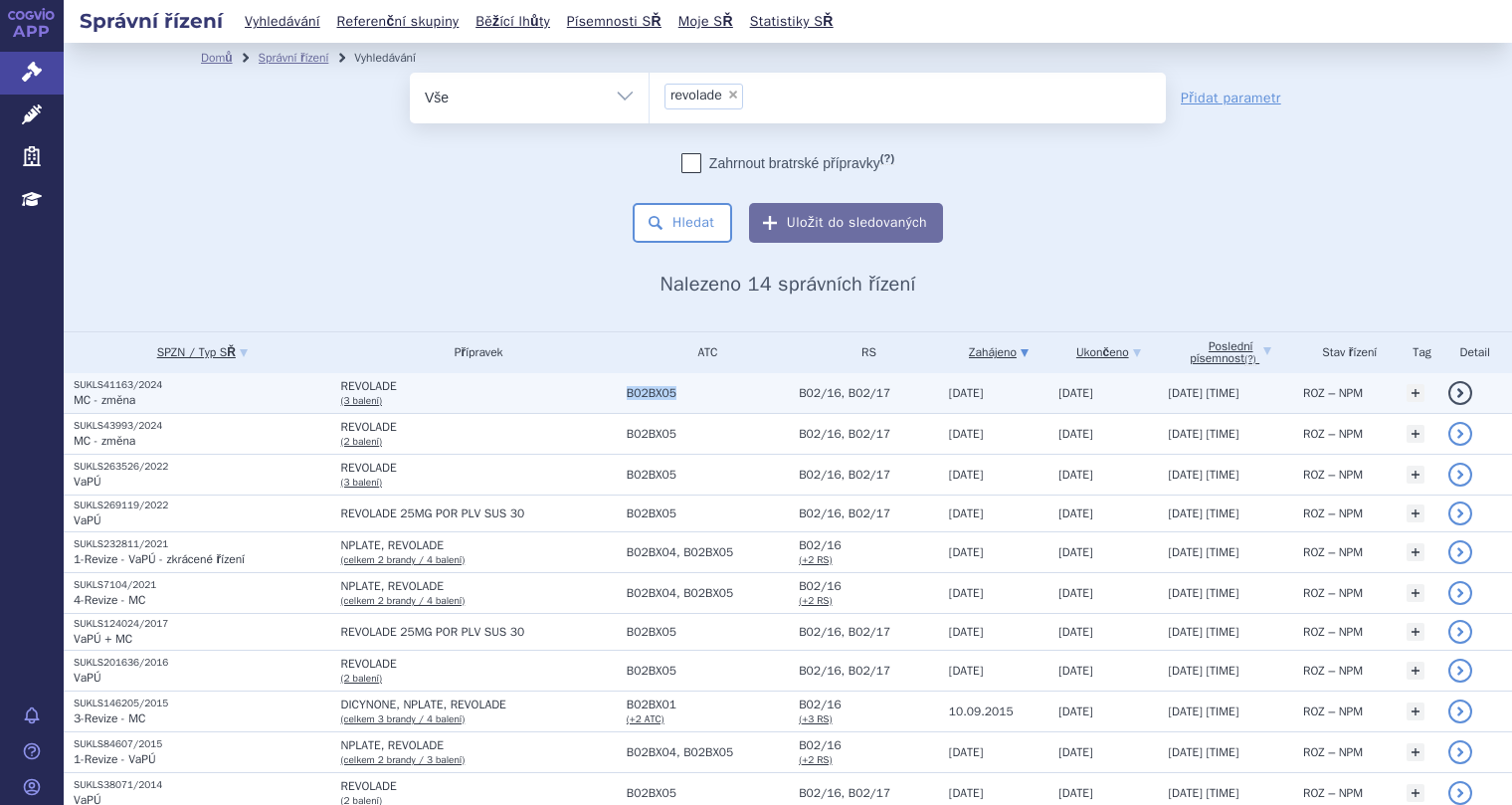 drag, startPoint x: 677, startPoint y: 390, endPoint x: 628, endPoint y: 383, distance: 49.49747 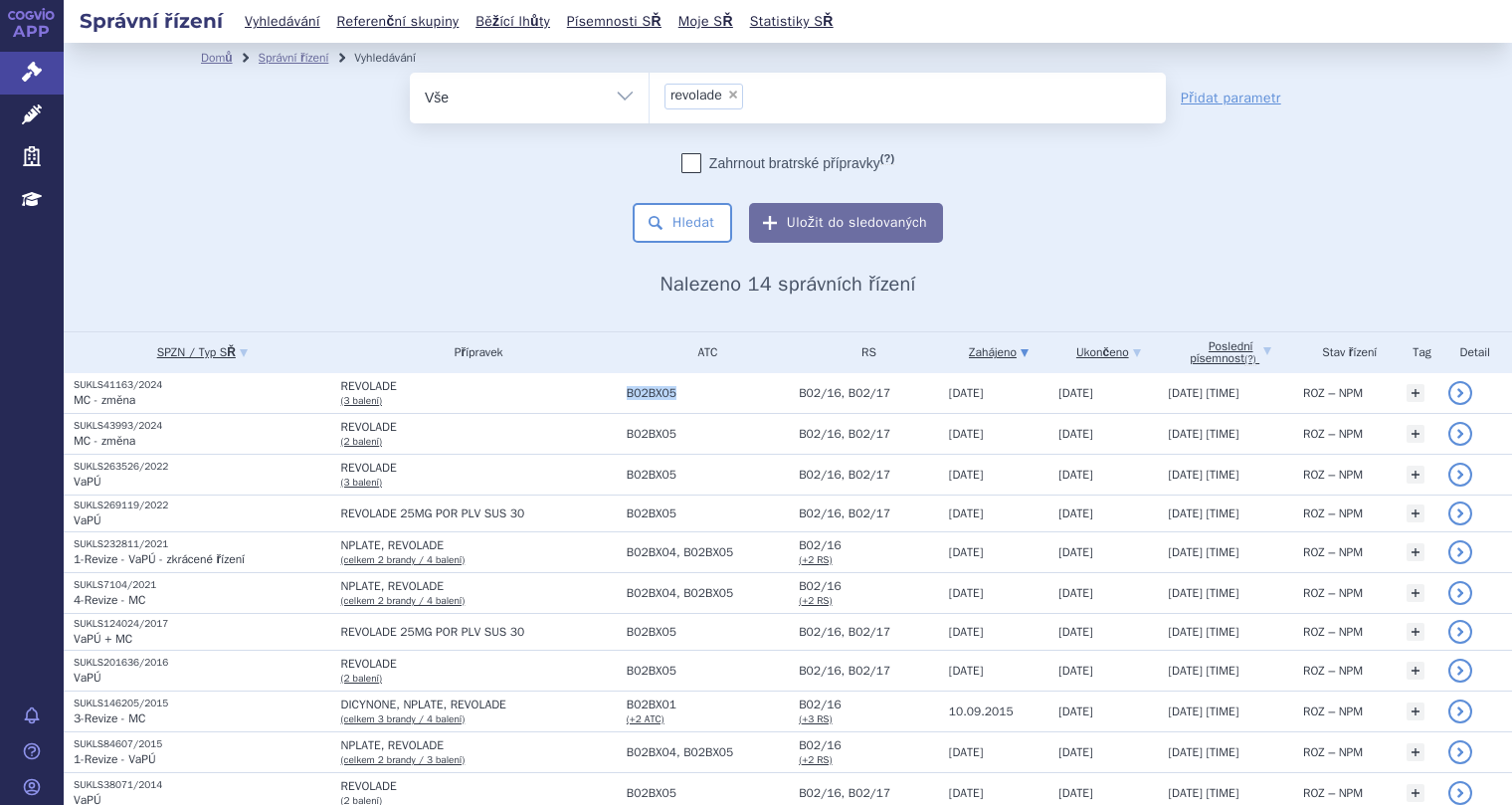copy on "B02BX05" 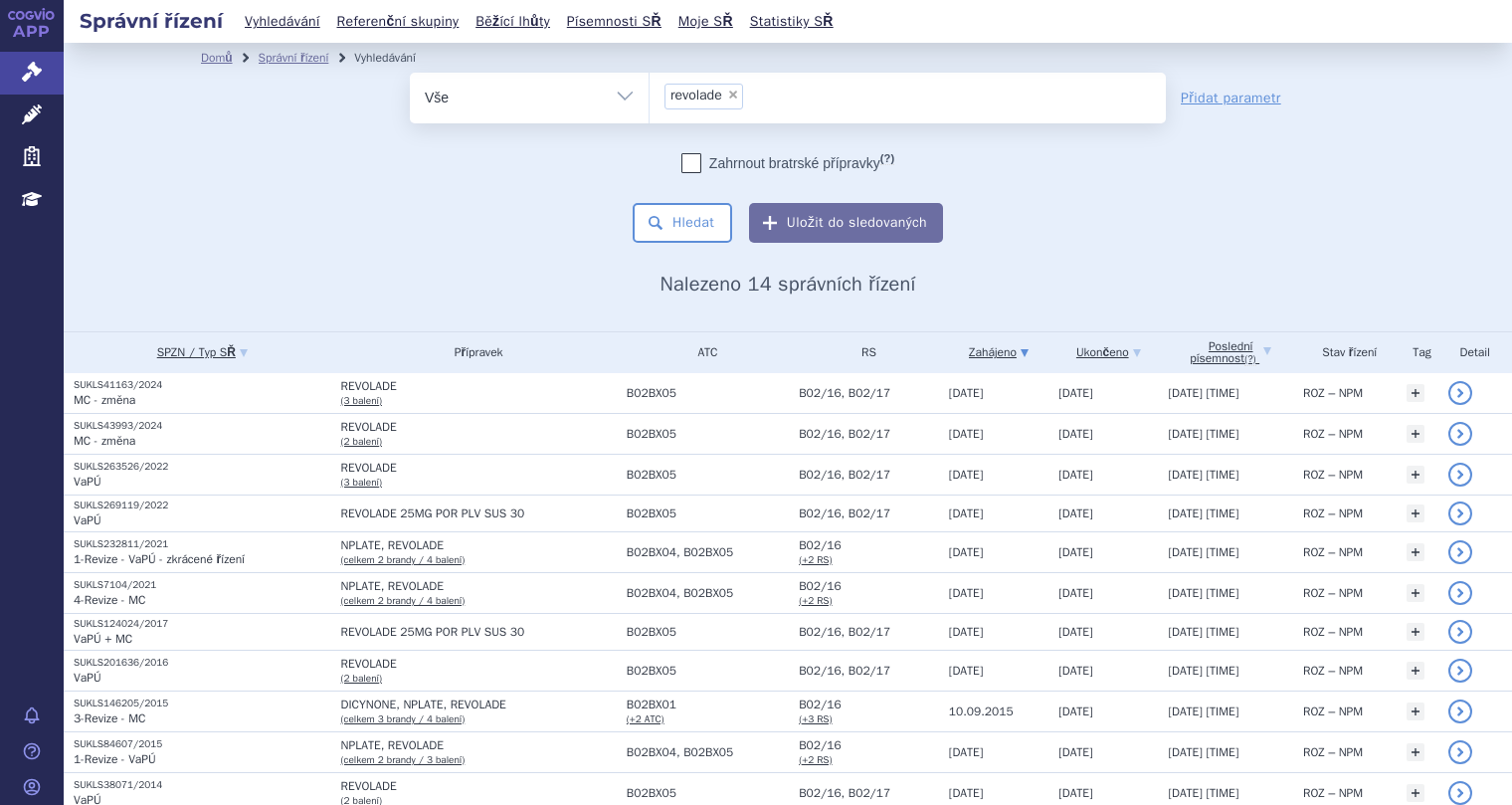click on "×" at bounding box center [733, 95] 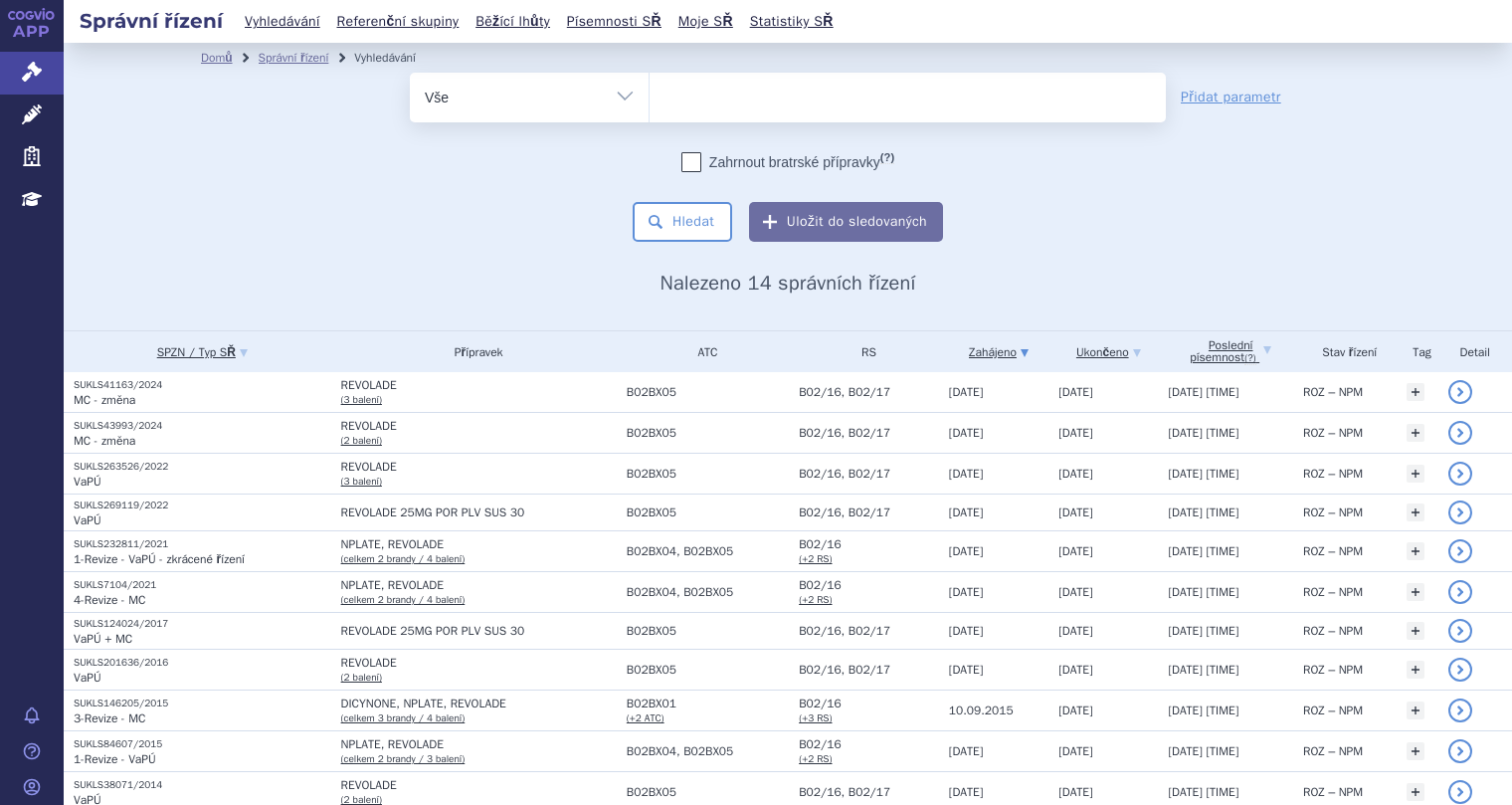 type on "B02BX05" 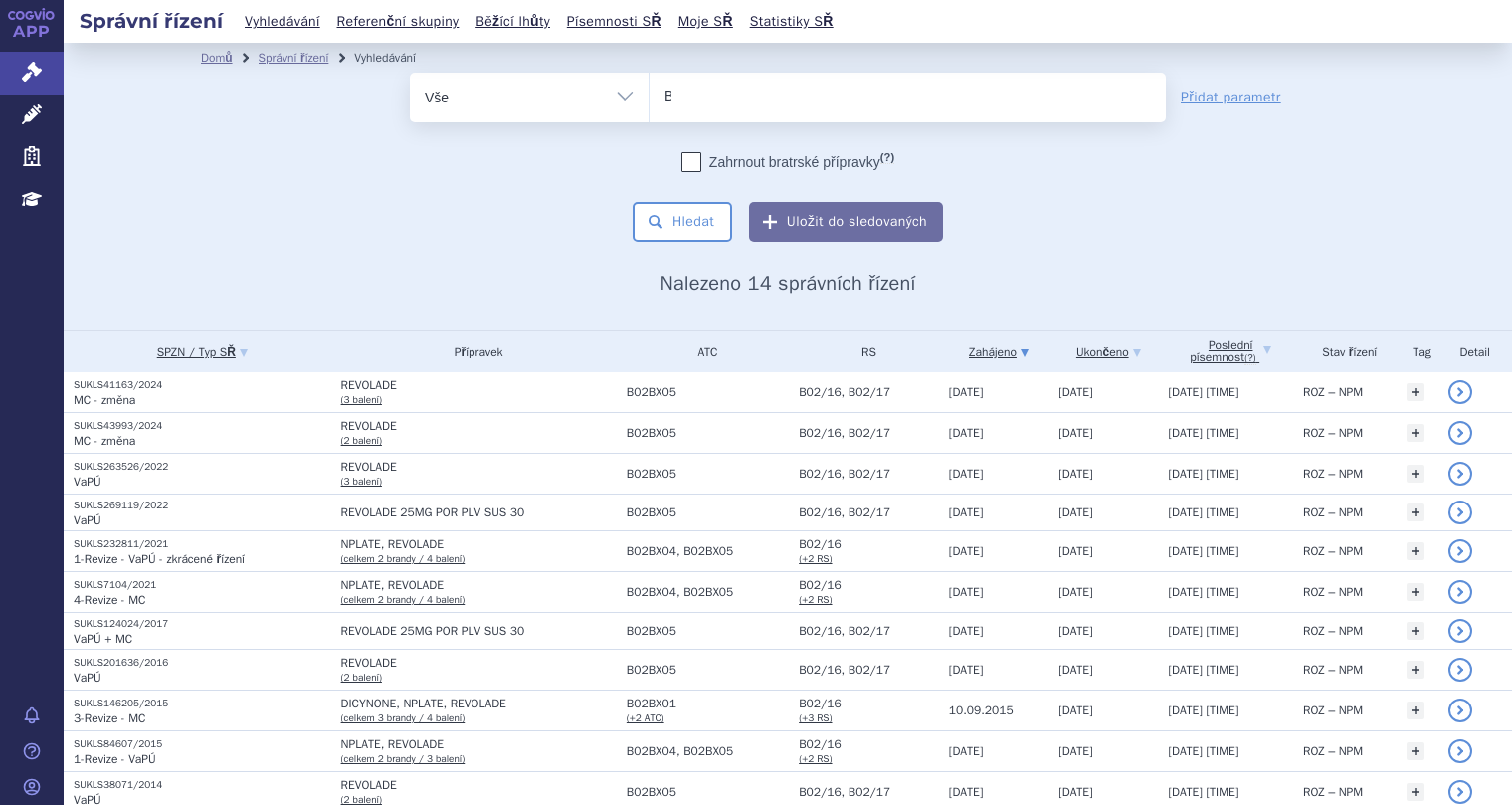 type 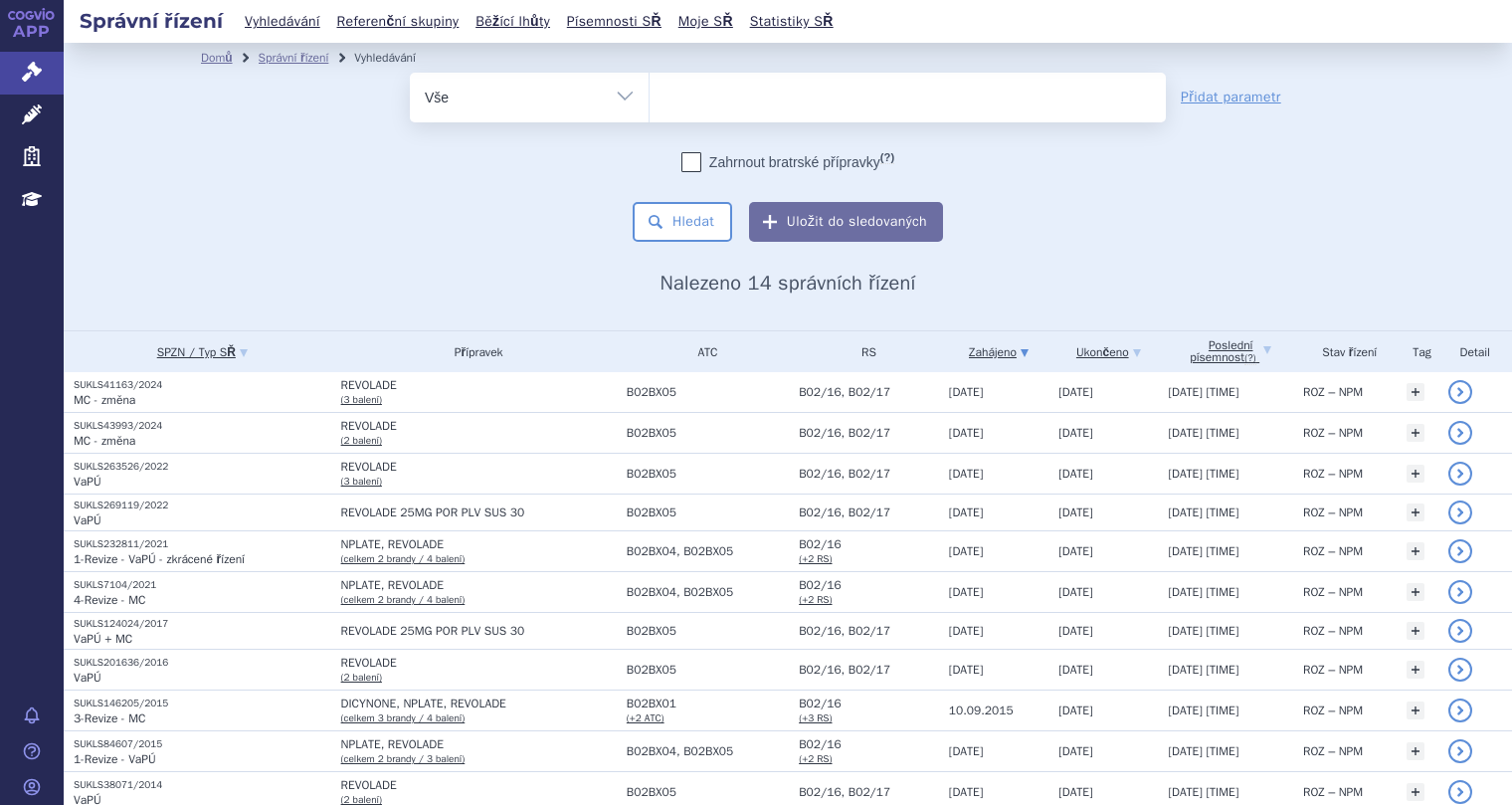 select on "B02BX05" 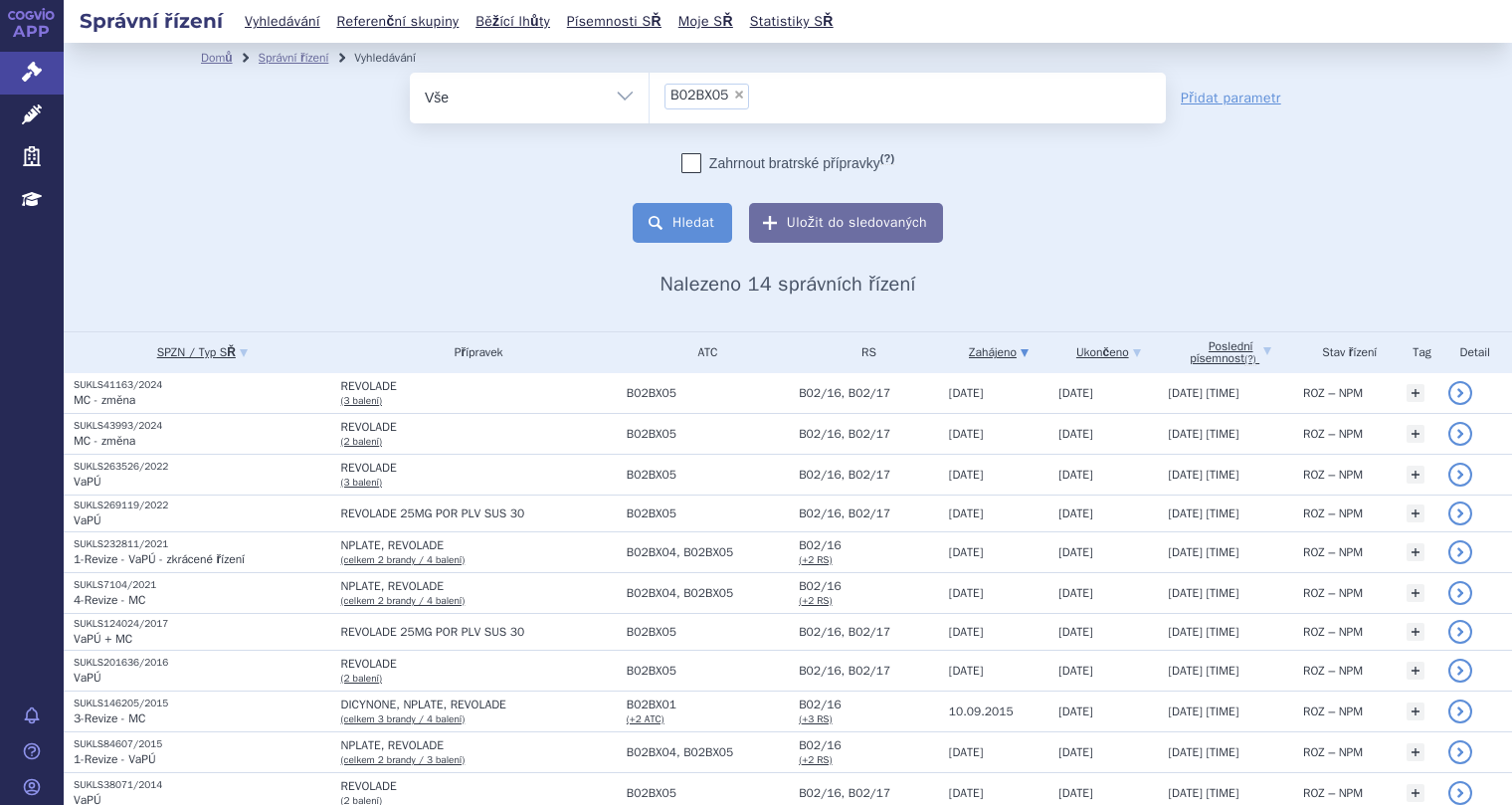 click on "Hledat" at bounding box center (682, 223) 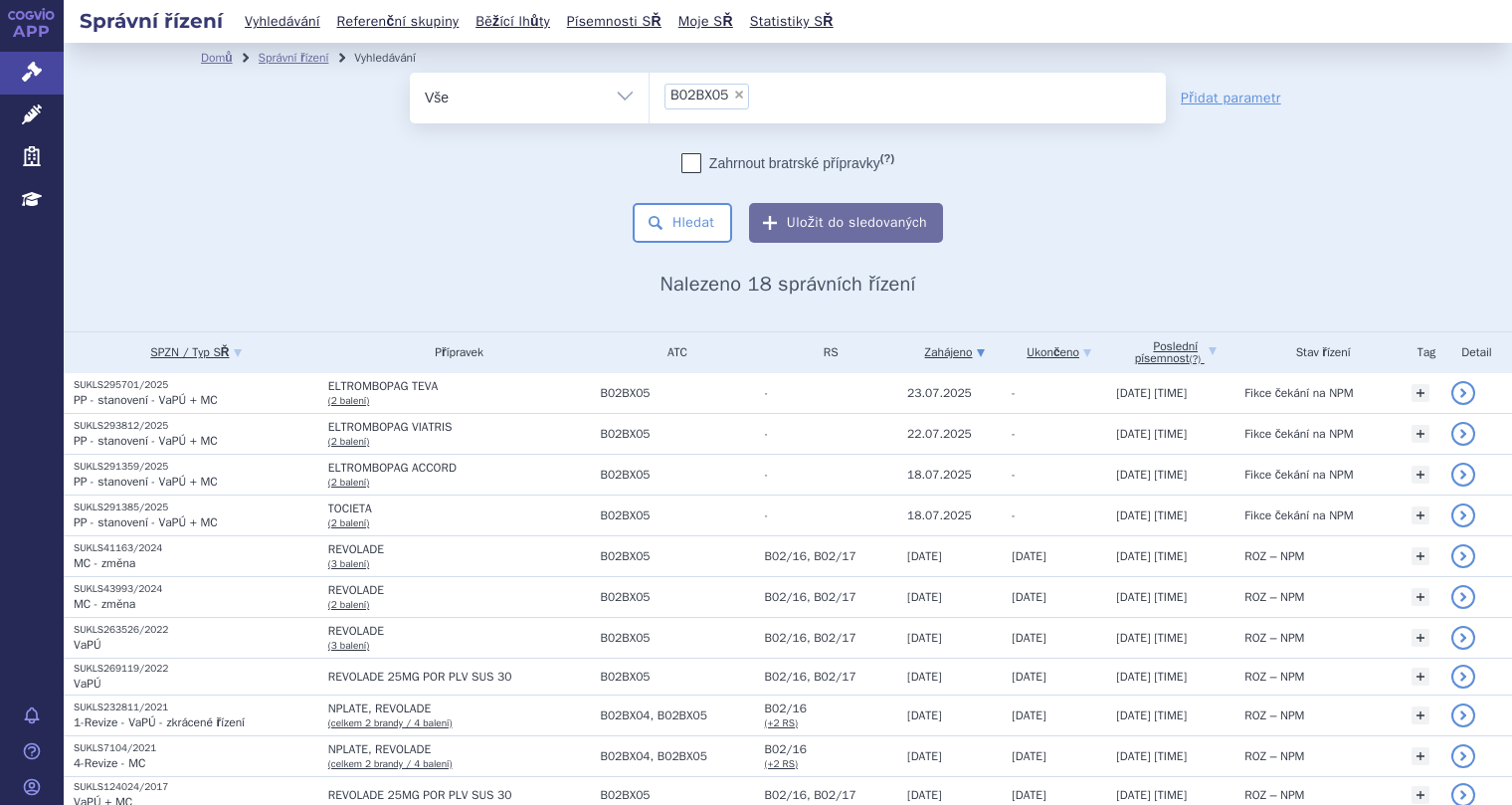 scroll, scrollTop: 0, scrollLeft: 0, axis: both 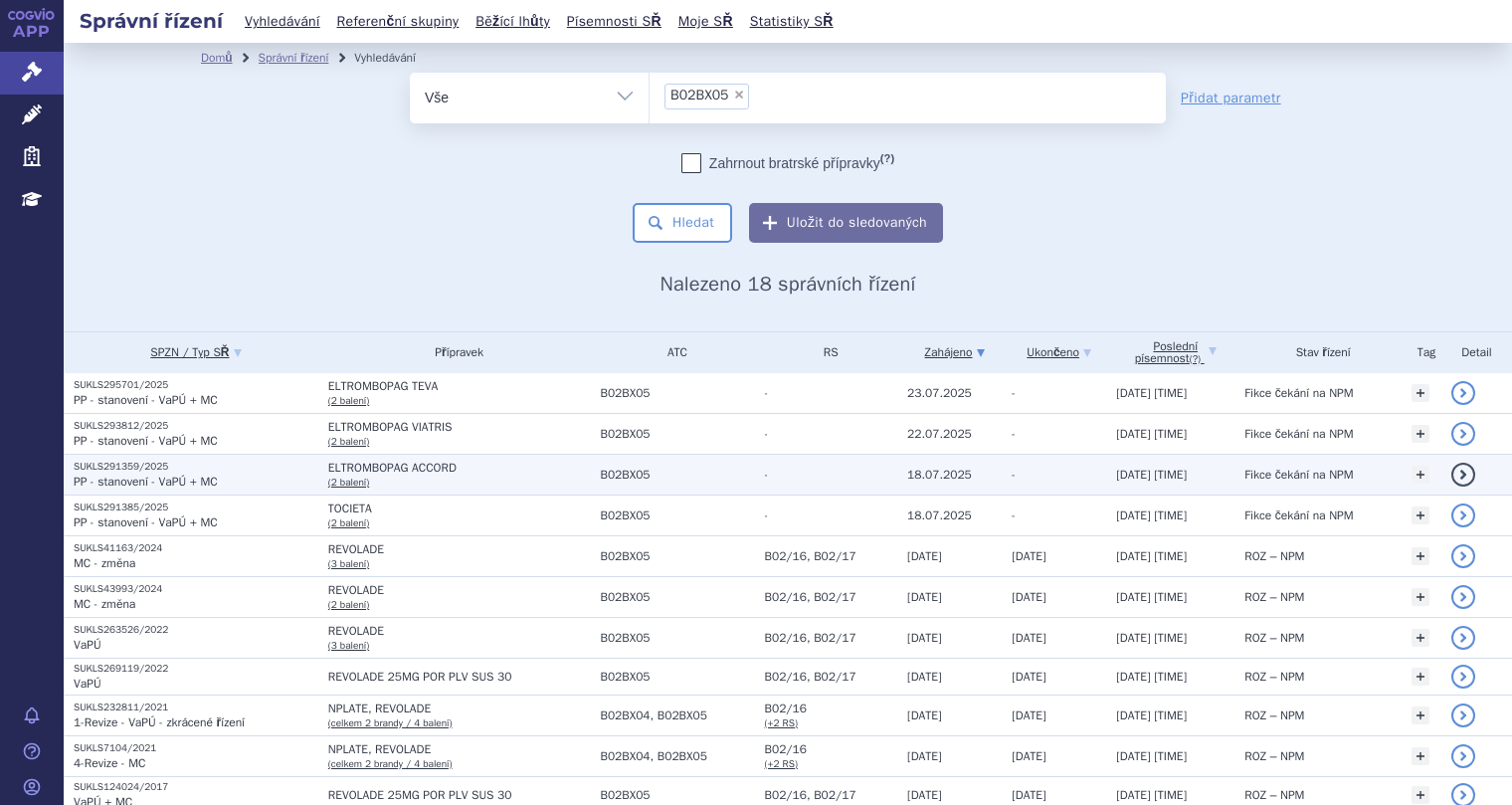 click on "ELTROMBOPAG ACCORD" at bounding box center (460, 468) 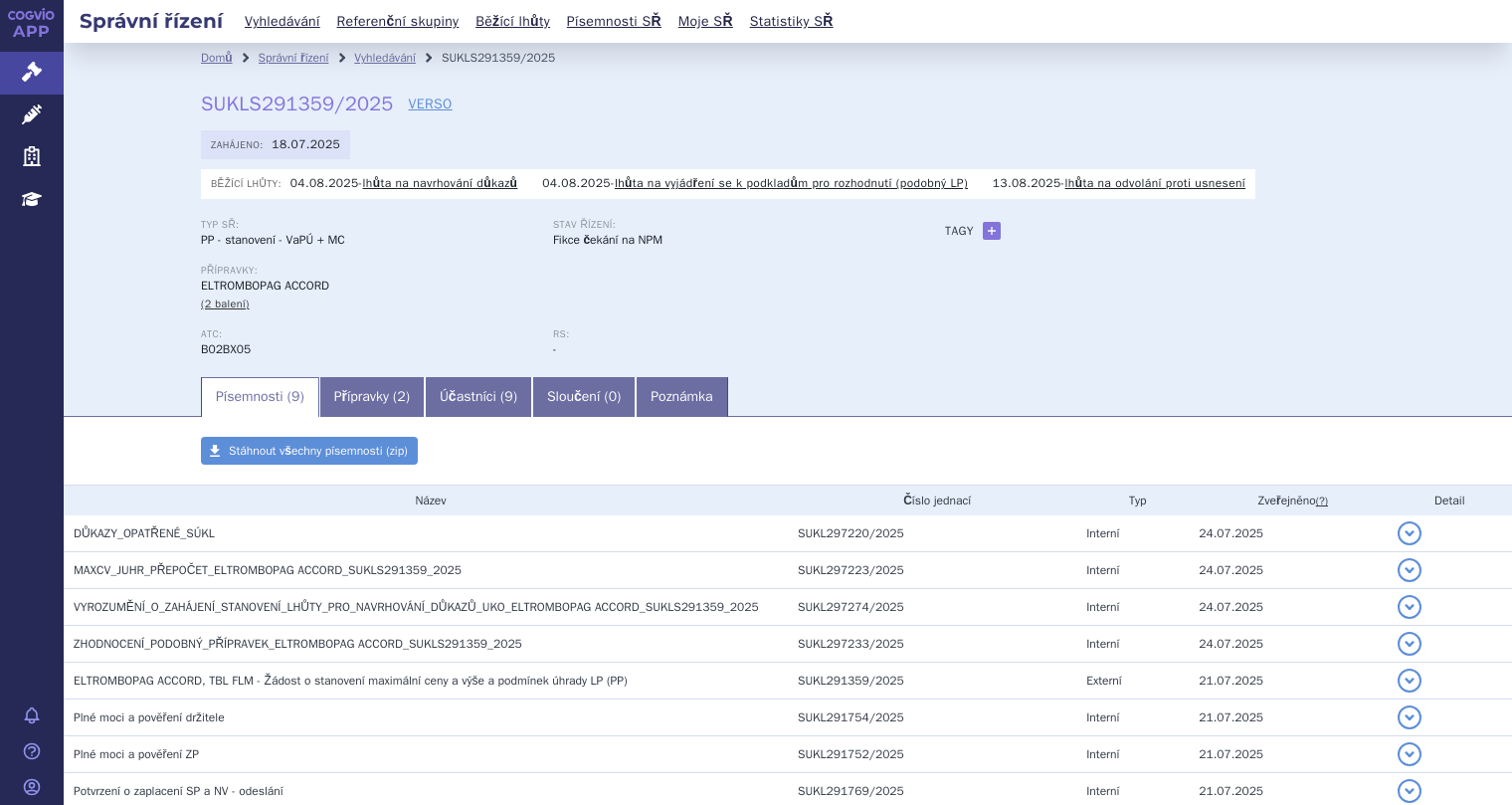 scroll, scrollTop: 0, scrollLeft: 0, axis: both 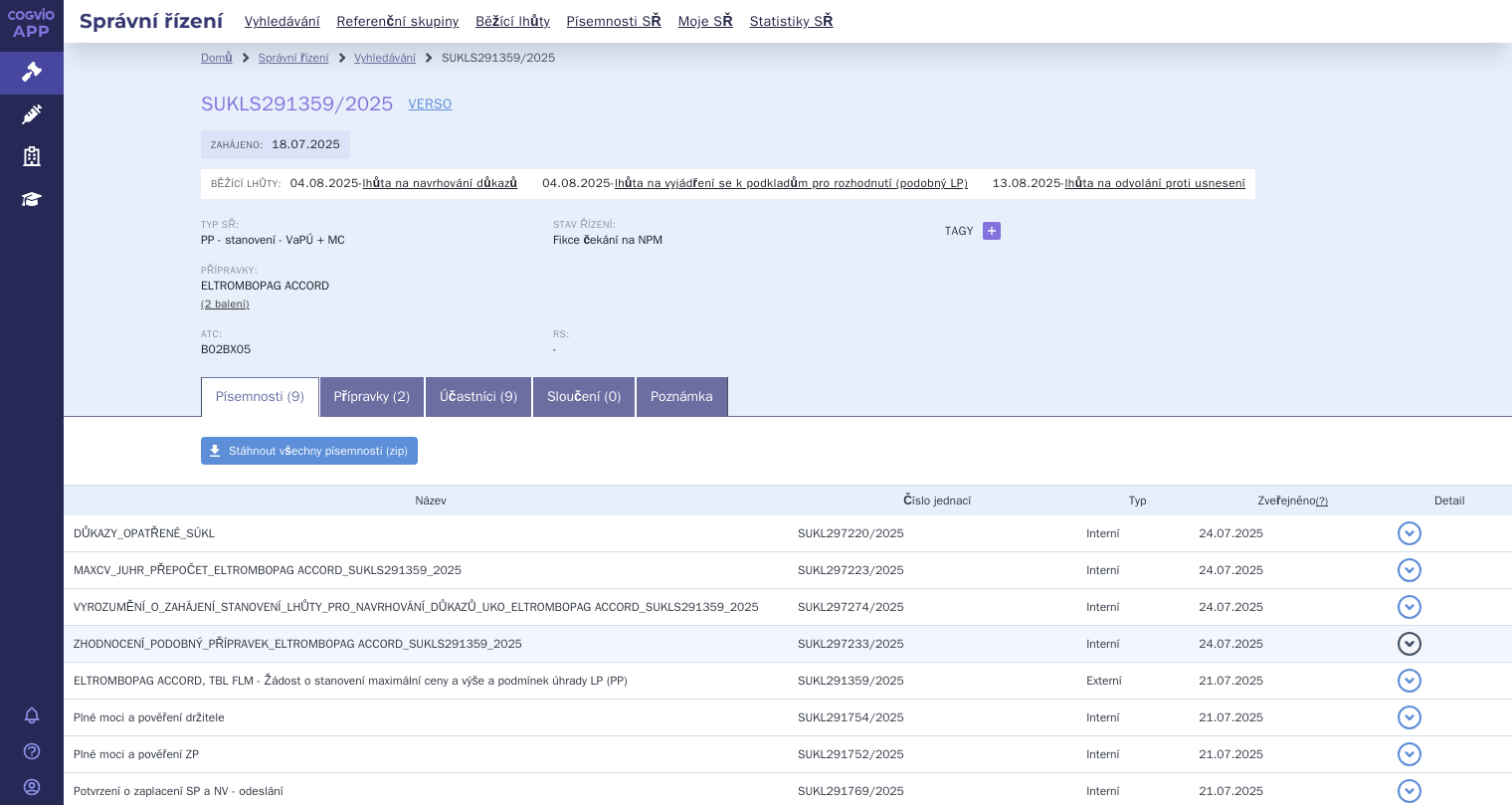 click on "ZHODNOCENÍ_PODOBNÝ_PŘÍPRAVEK_ELTROMBOPAG ACCORD_SUKLS291359_2025" at bounding box center (297, 644) 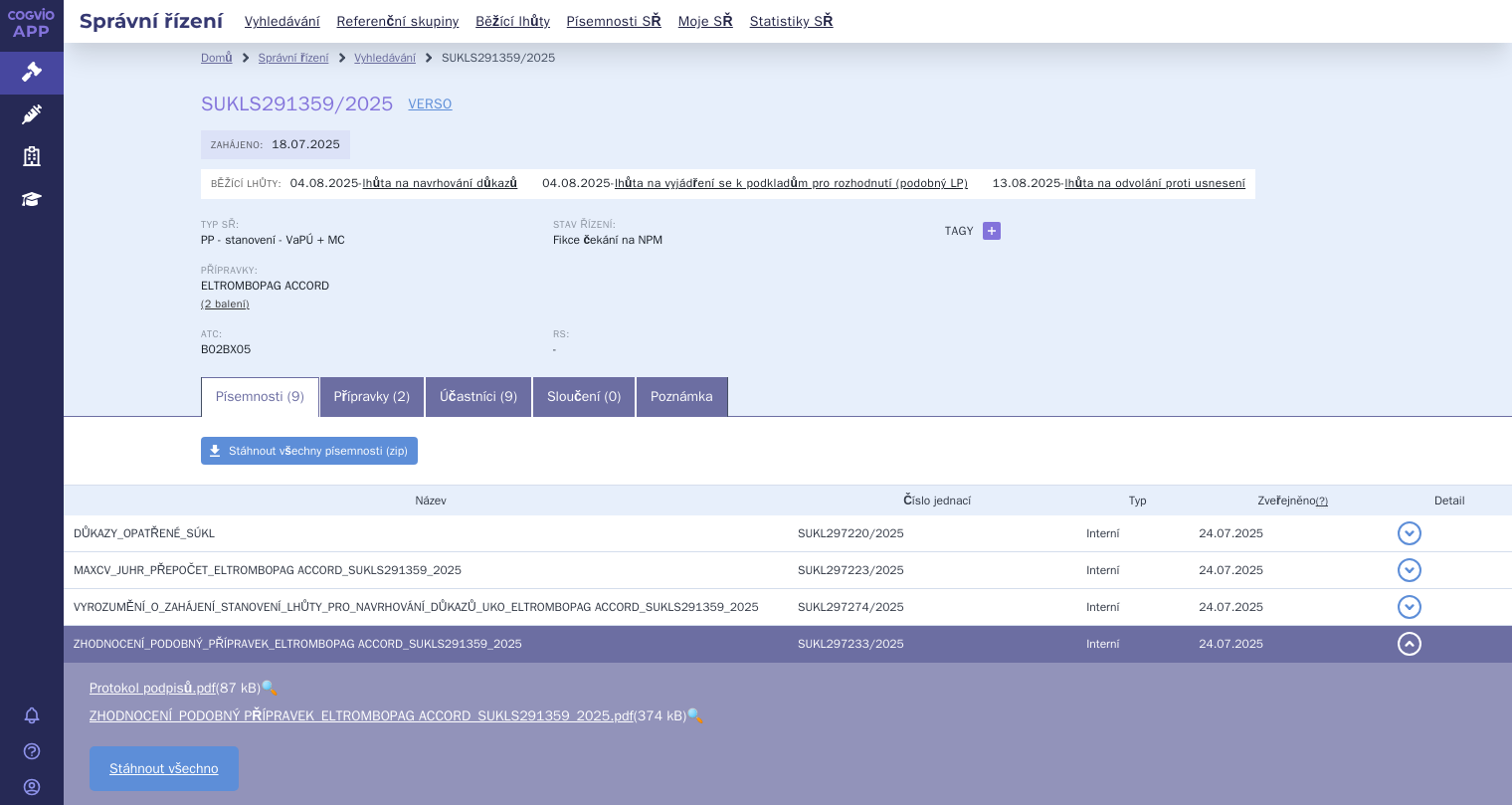 click on "🔍" at bounding box center [694, 715] 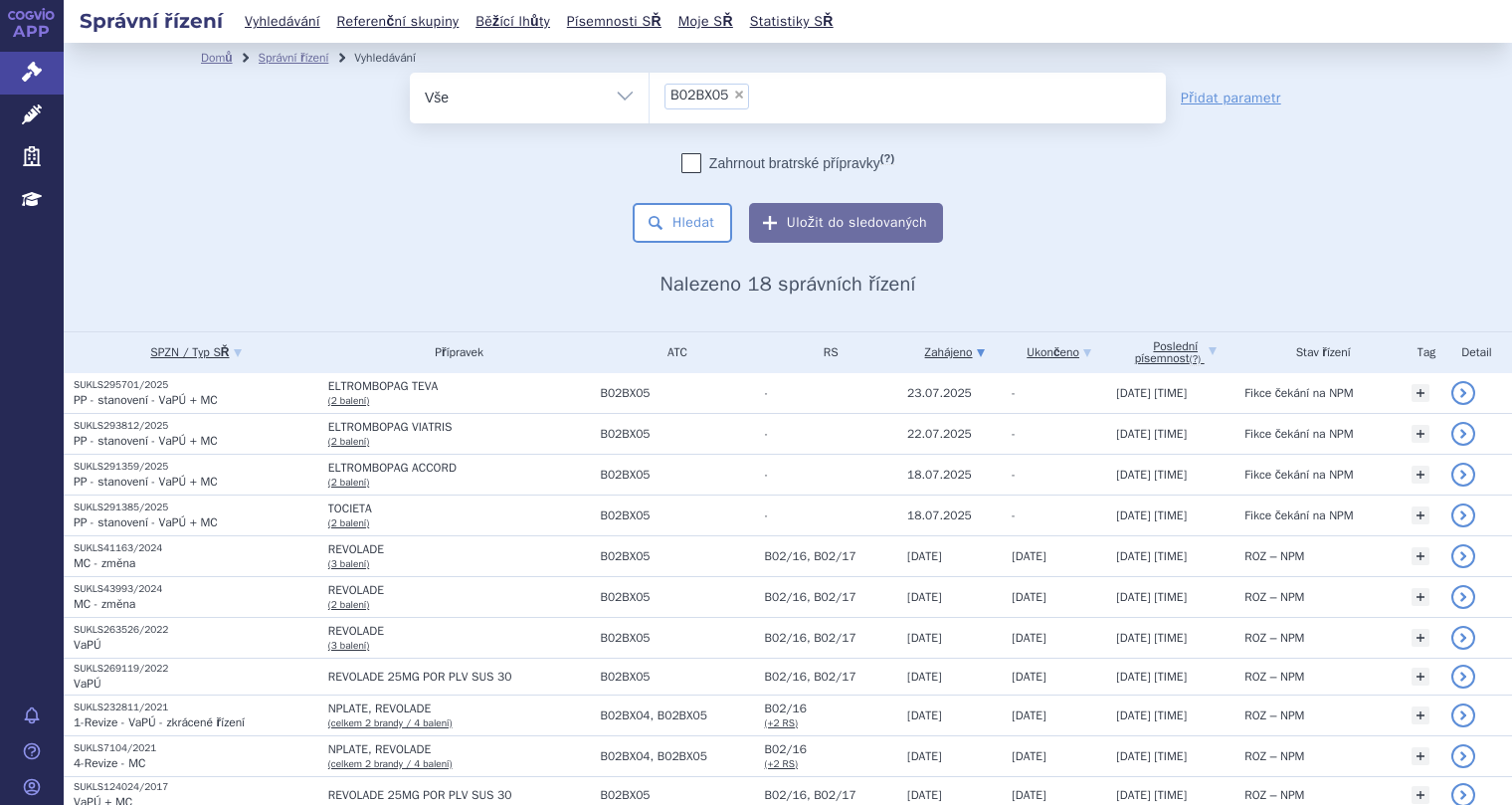 scroll, scrollTop: 0, scrollLeft: 0, axis: both 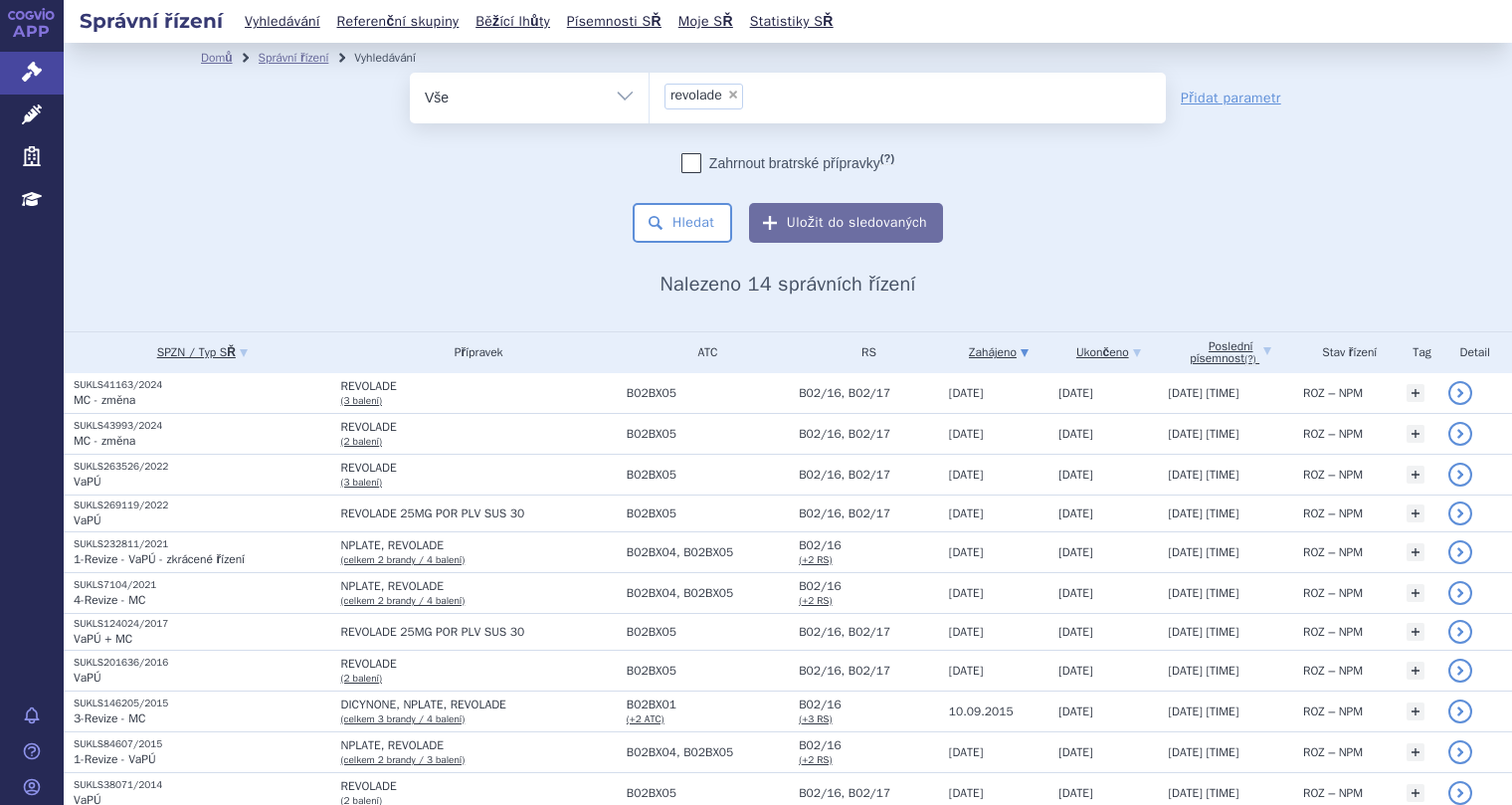 select 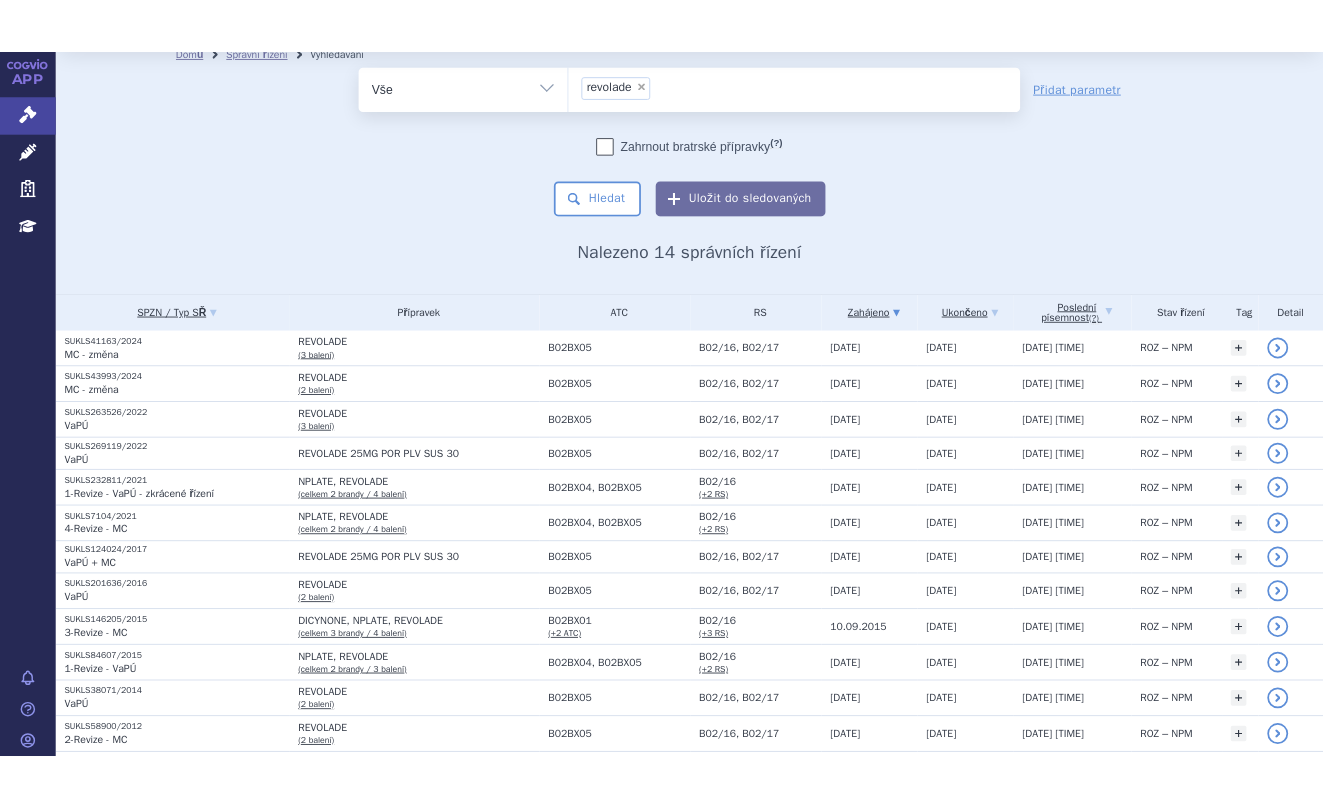 scroll, scrollTop: 100, scrollLeft: 0, axis: vertical 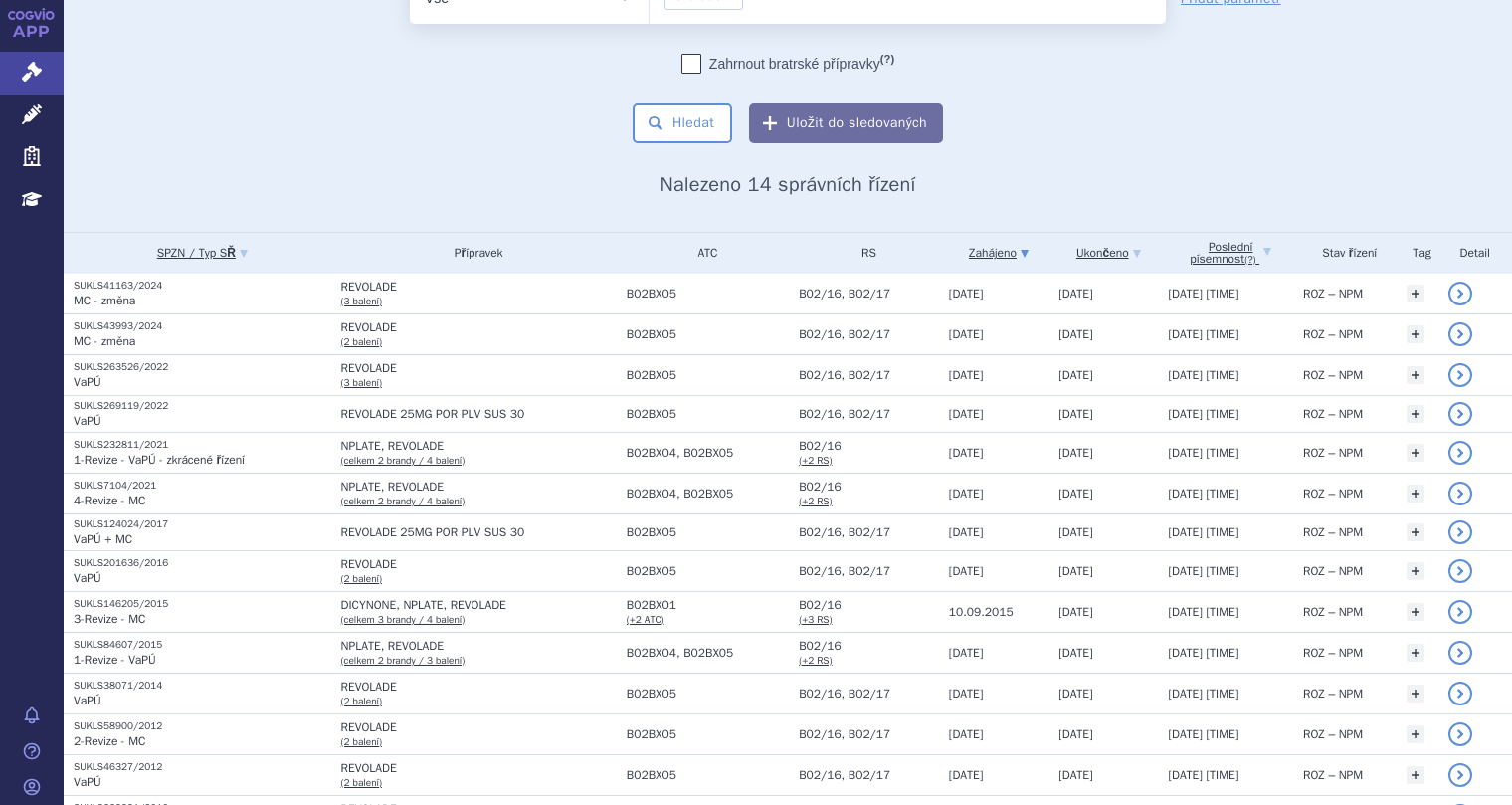 click on "odstranit
Vše
Spisová značka
Typ SŘ" at bounding box center (788, 58) 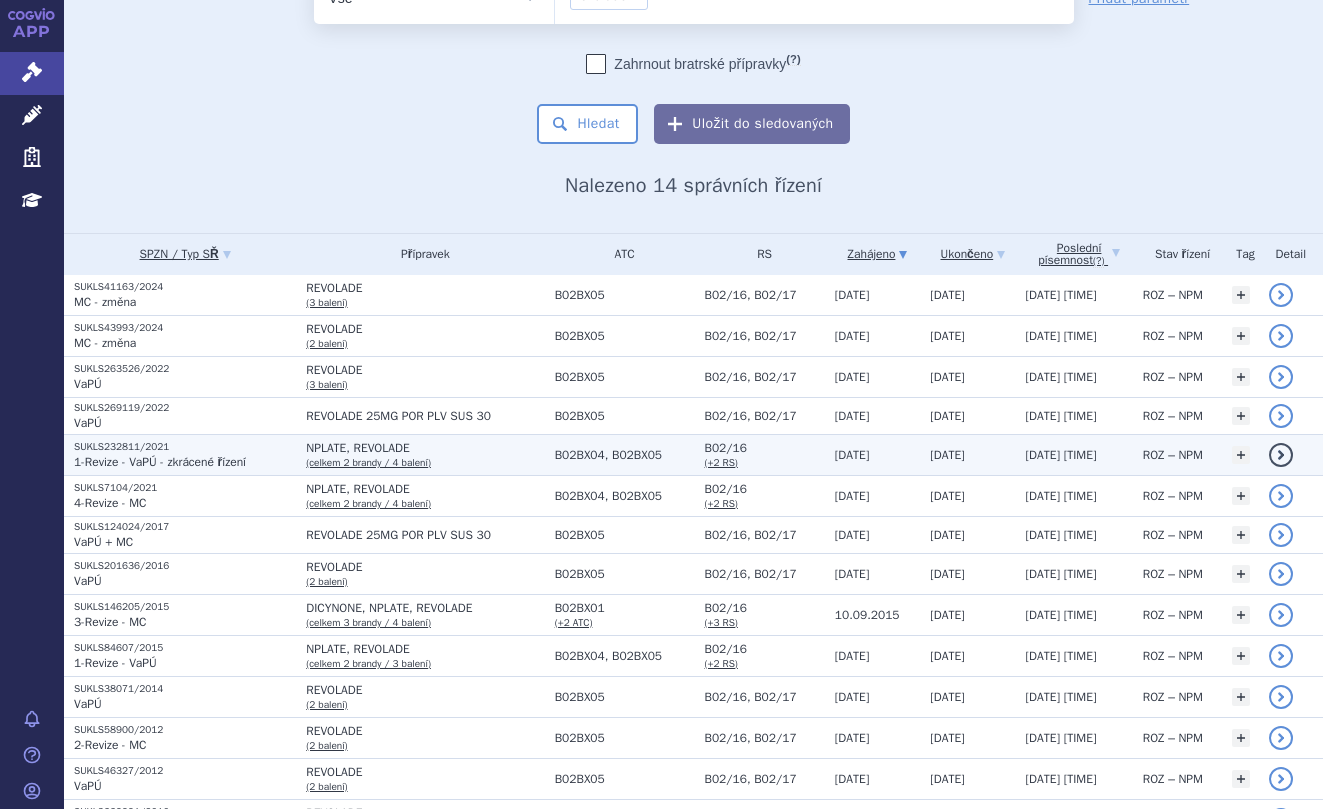 click on "NPLATE, REVOLADE" at bounding box center (425, 448) 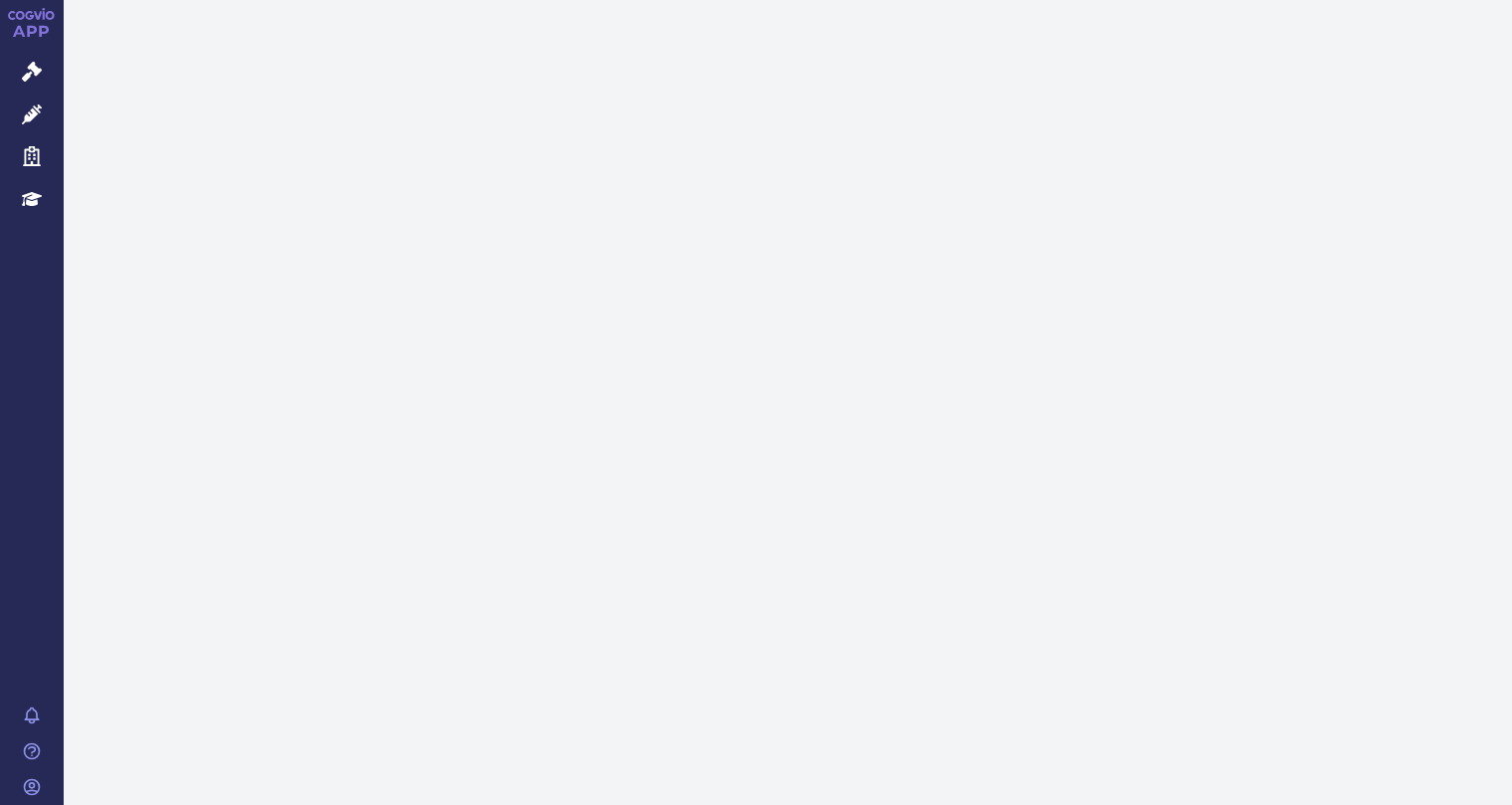 scroll, scrollTop: 0, scrollLeft: 0, axis: both 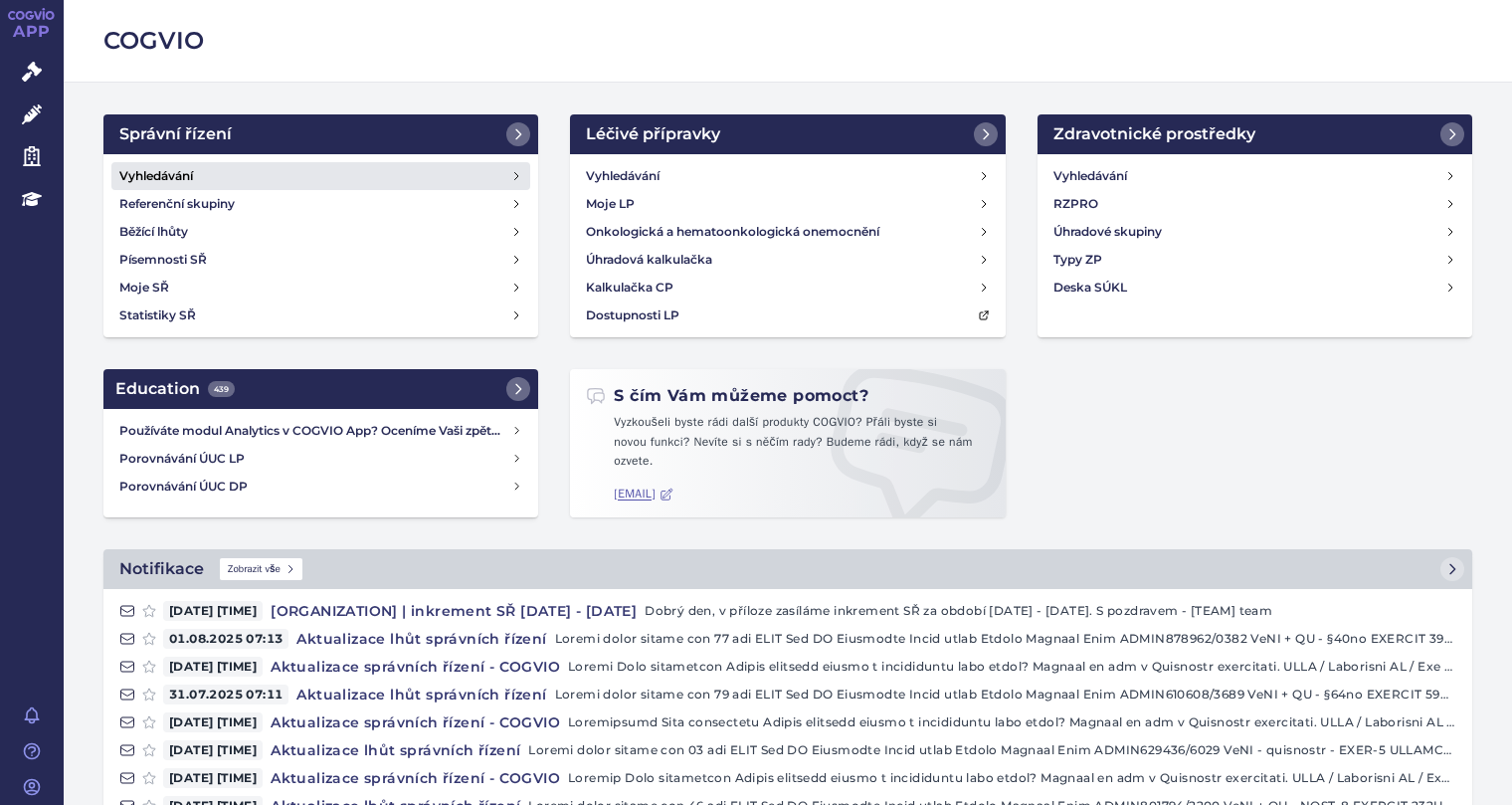 click on "Vyhledávání" at bounding box center [156, 176] 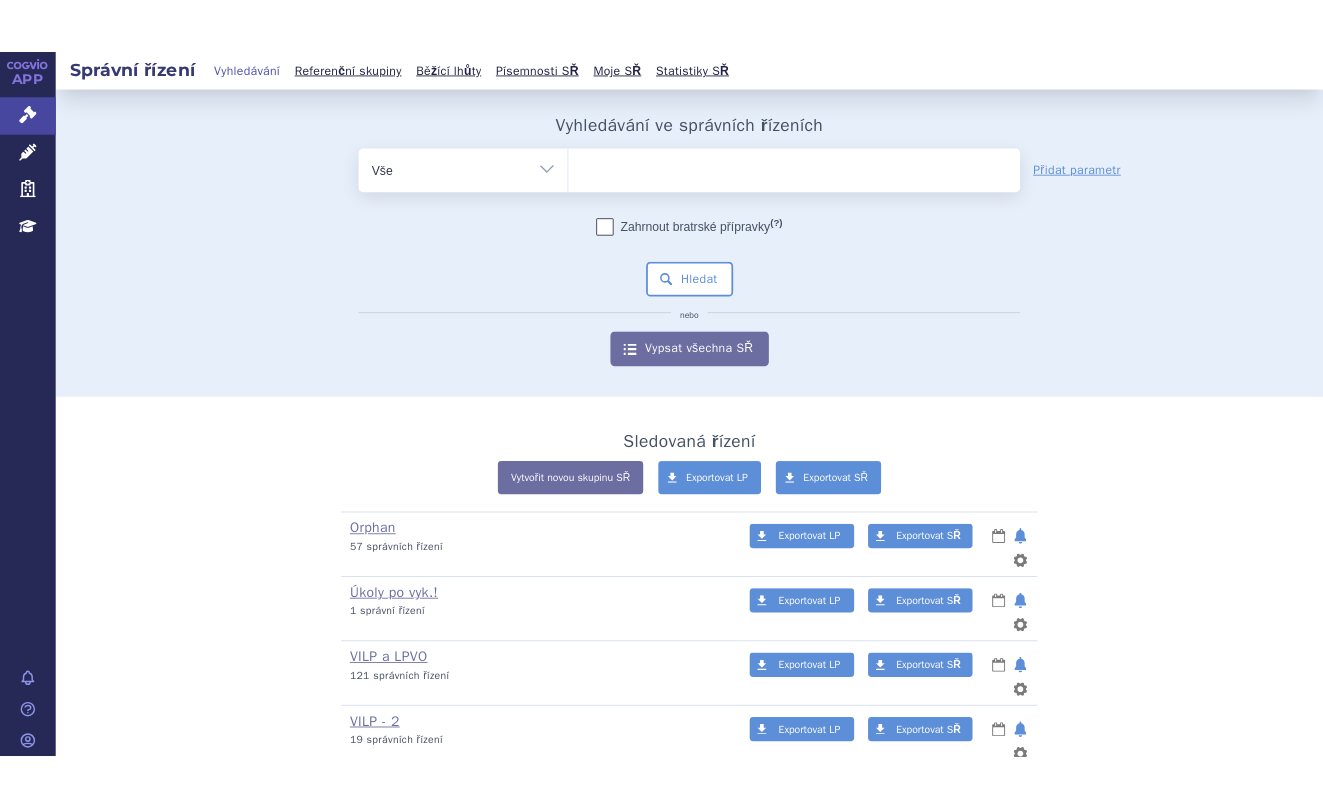 scroll, scrollTop: 0, scrollLeft: 0, axis: both 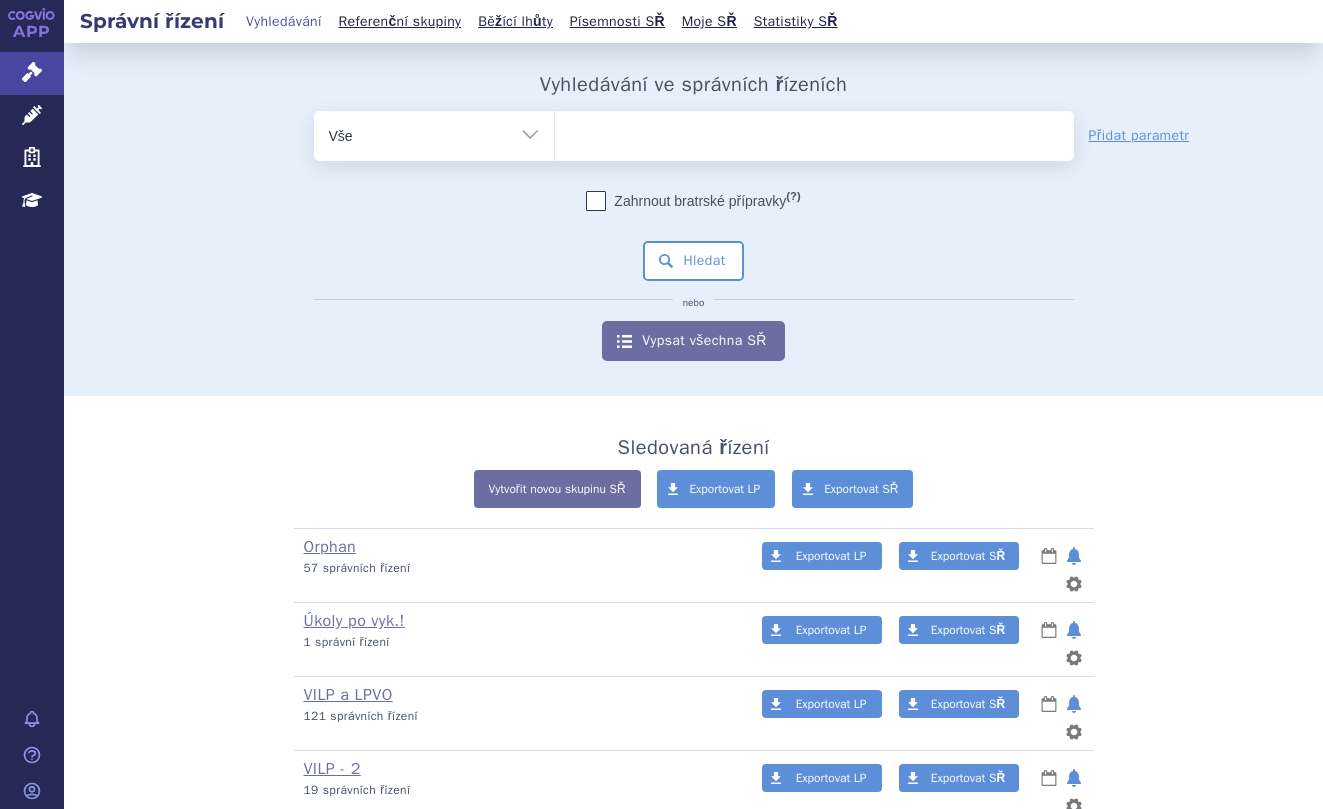 click at bounding box center [814, 132] 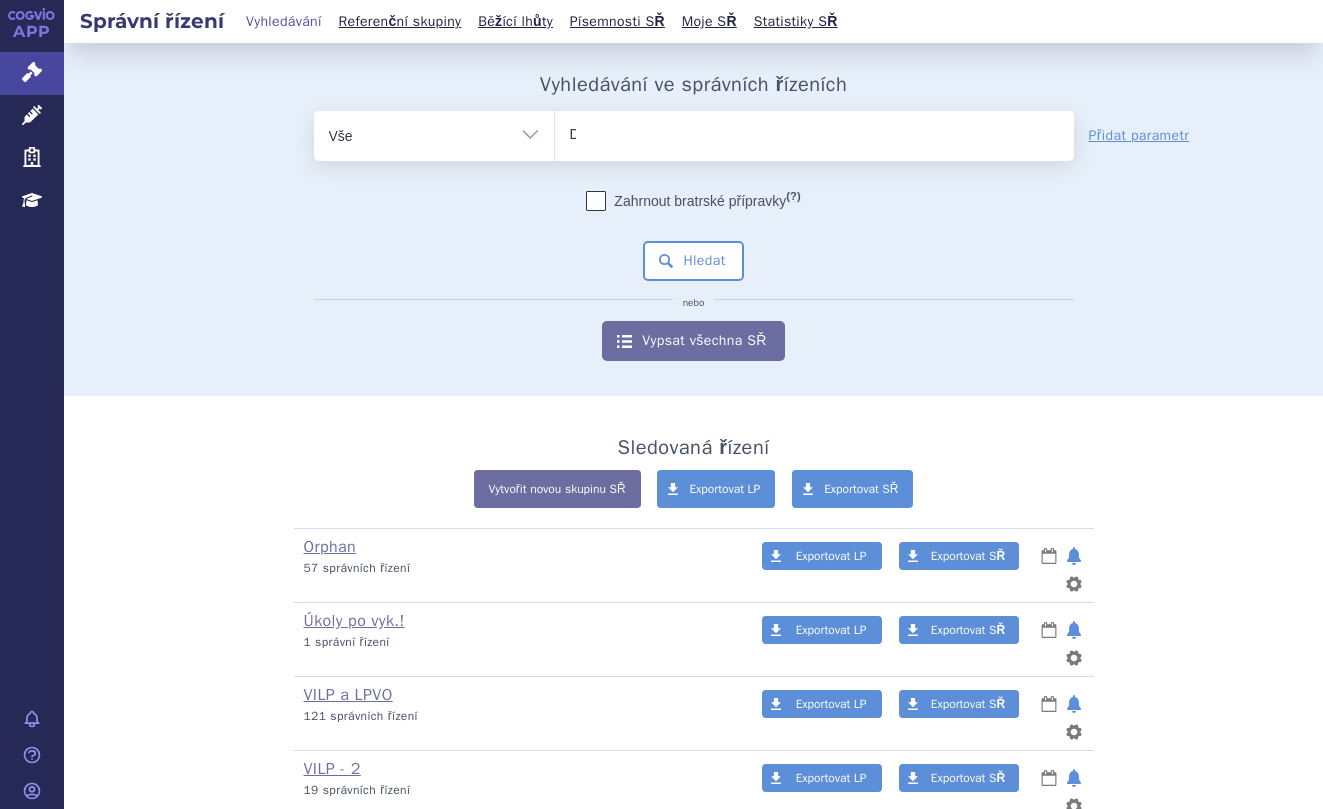 type 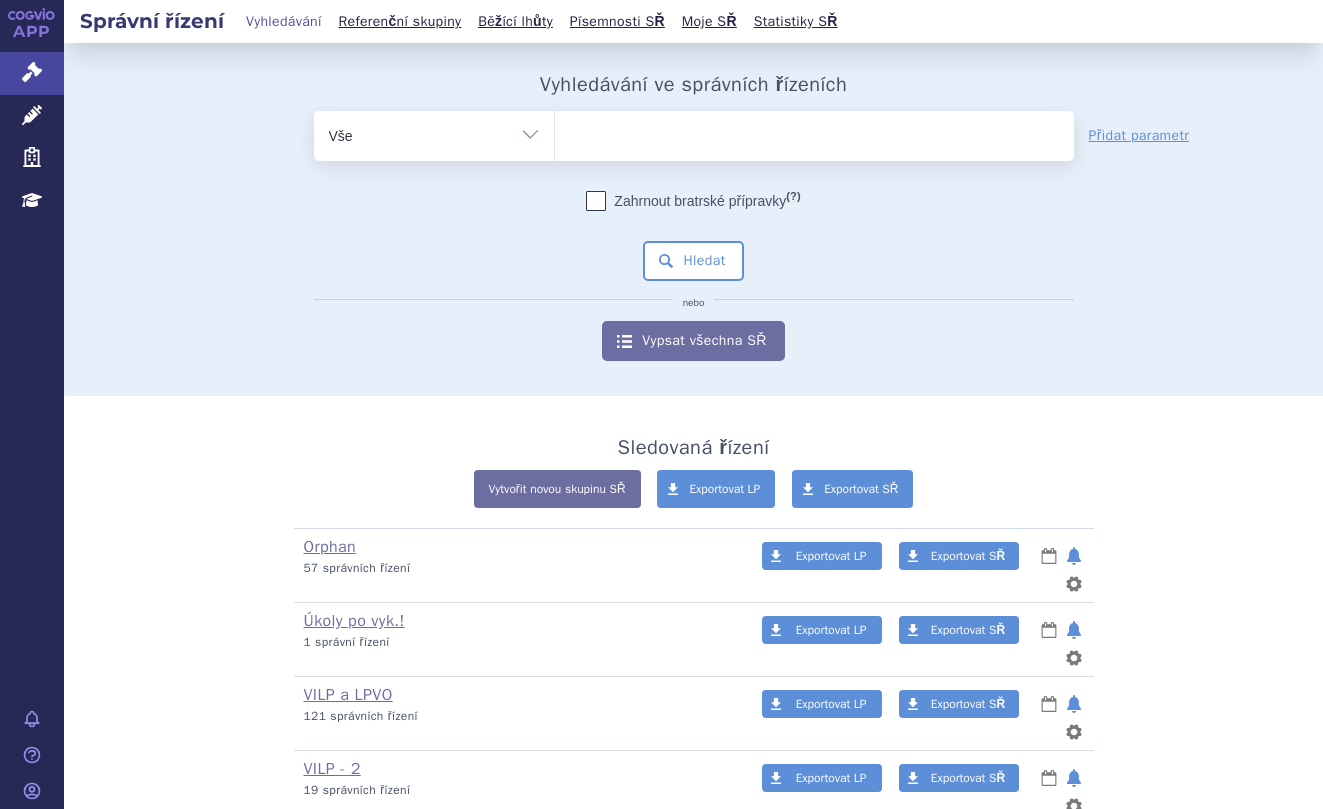 select on "Doptelet" 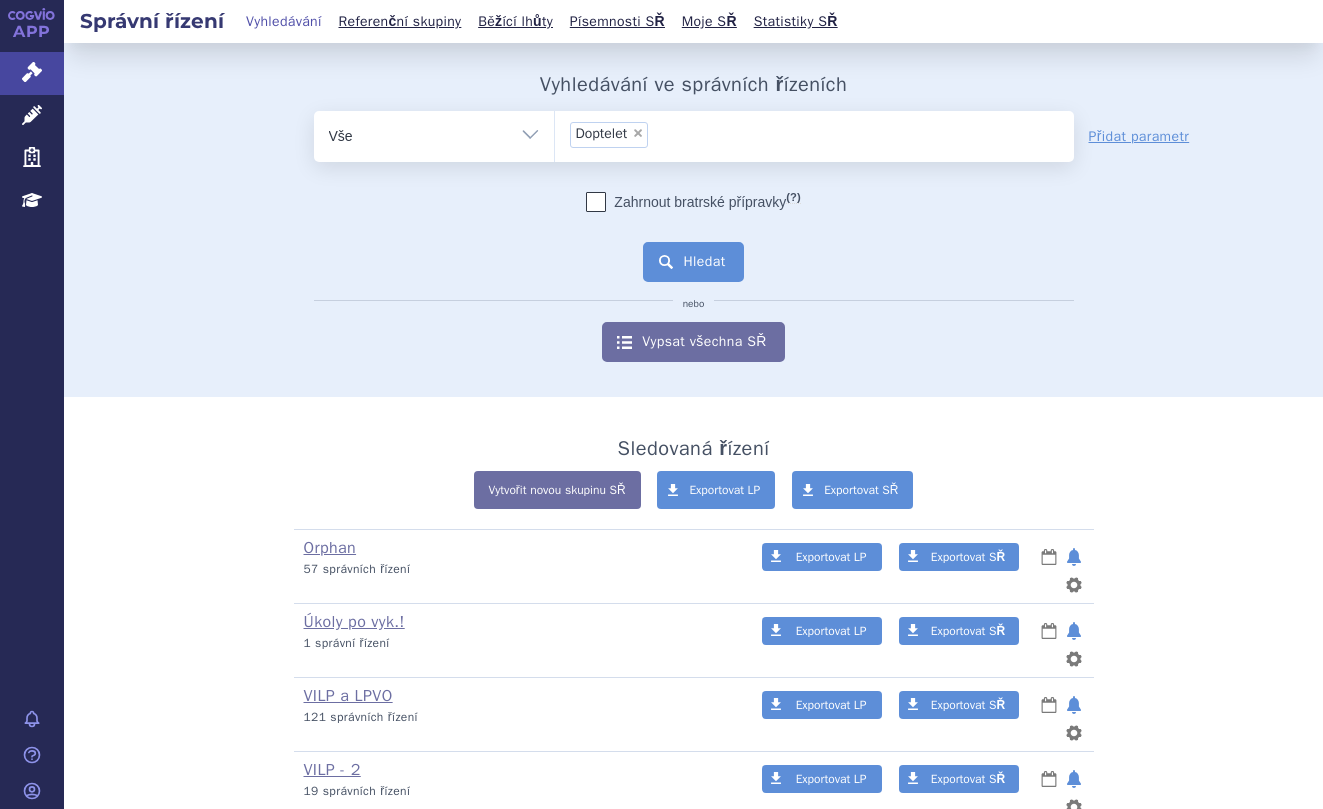 click on "Hledat" at bounding box center [693, 262] 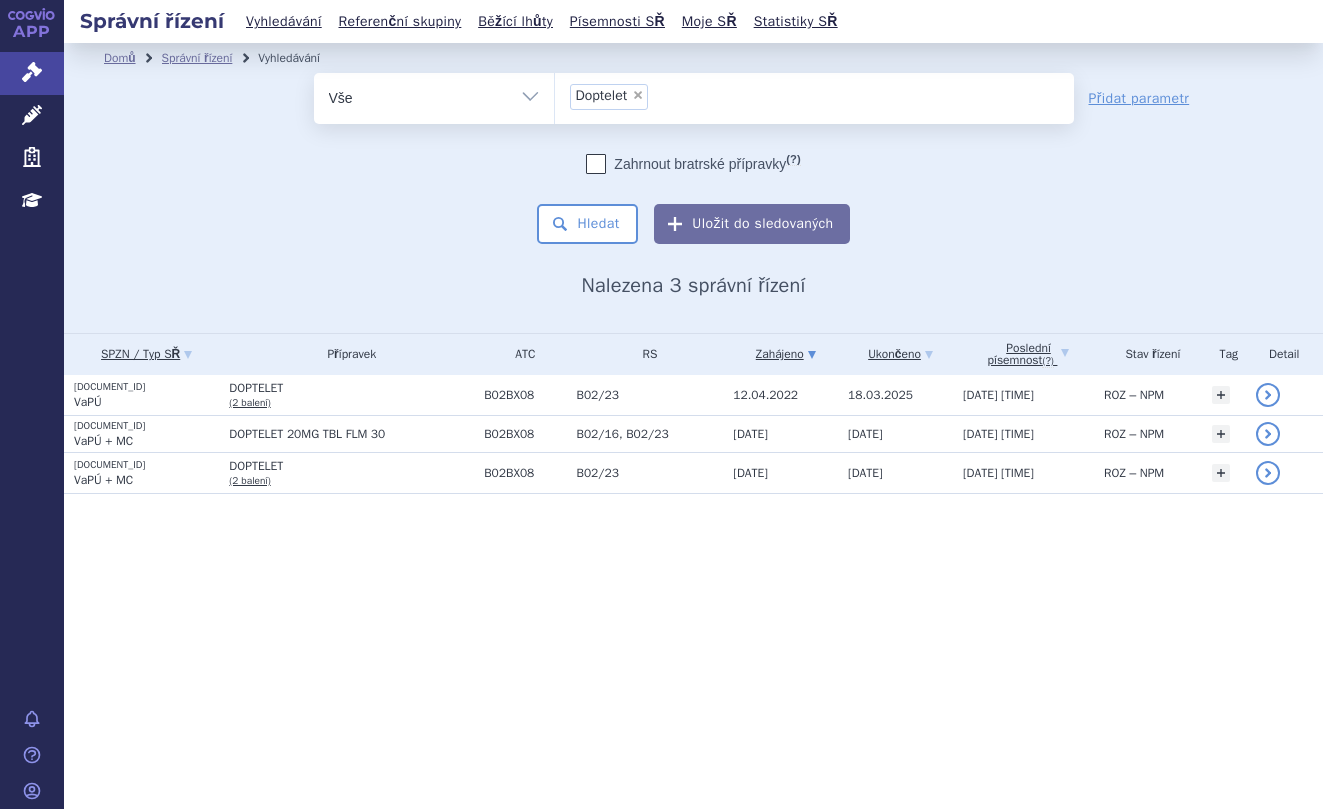 scroll, scrollTop: 0, scrollLeft: 0, axis: both 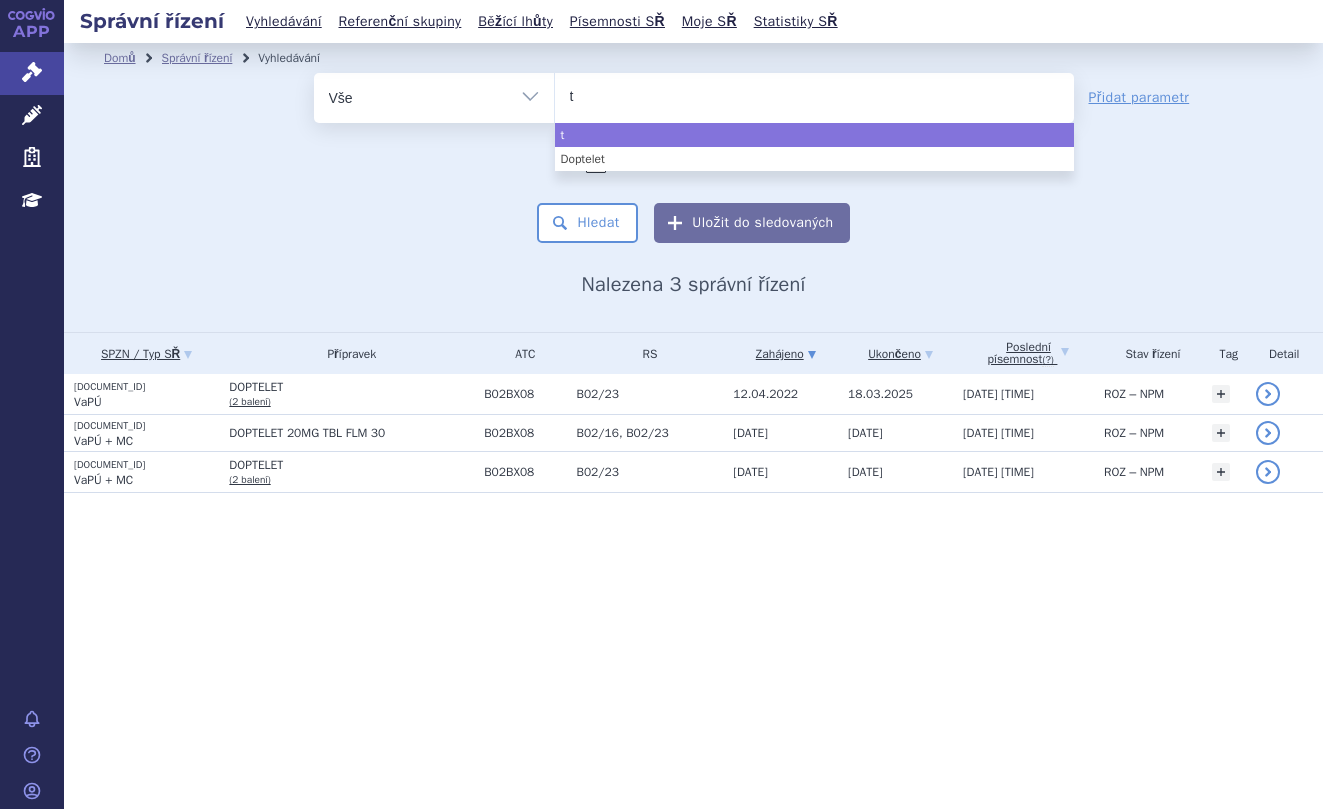 type on "ta" 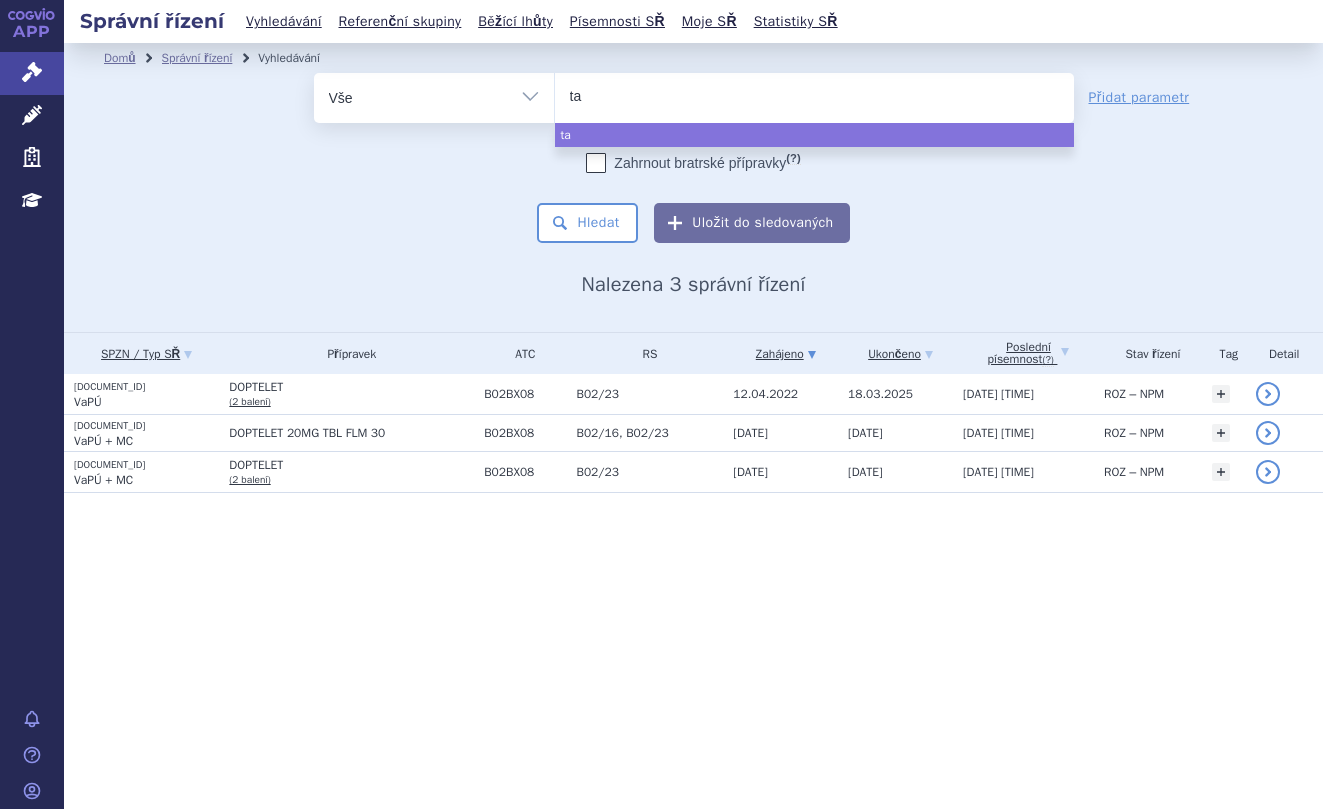 type on "tav" 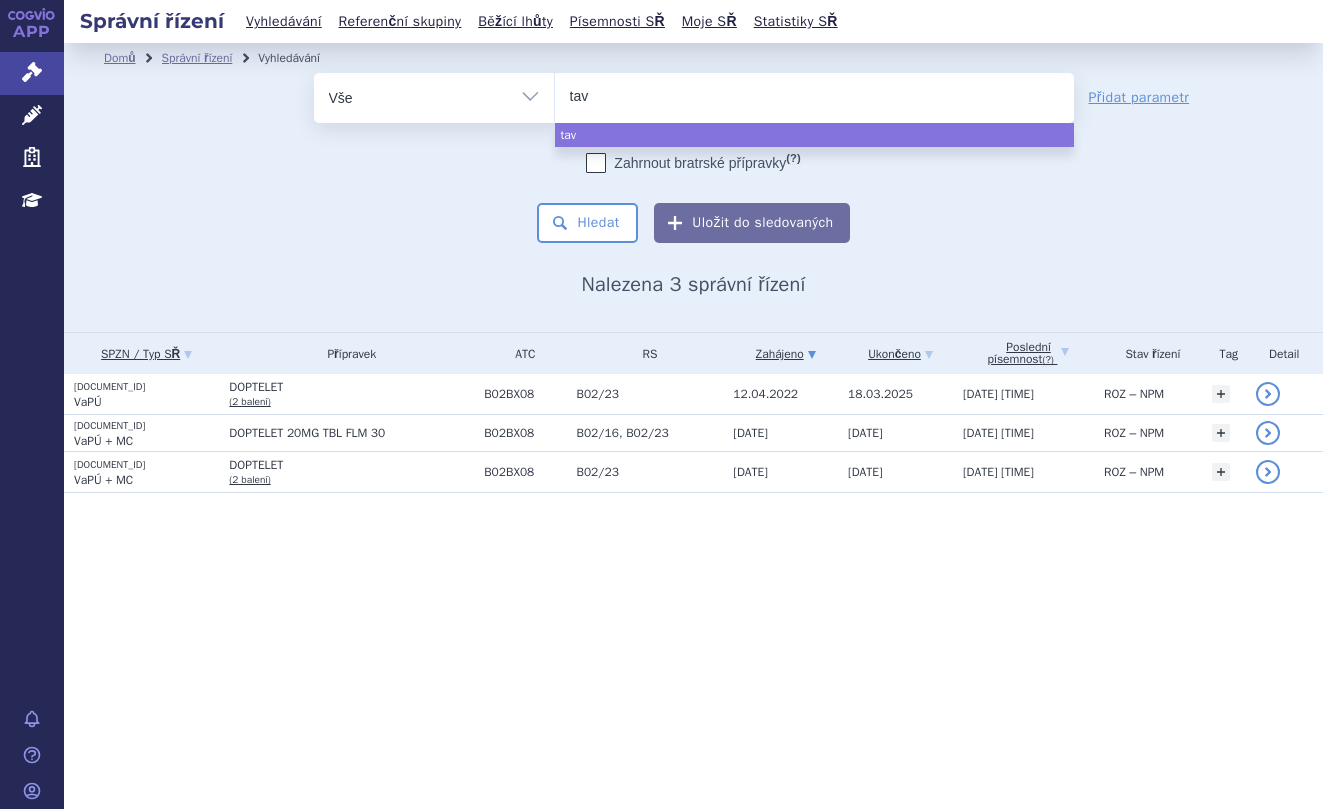 type on "tavl" 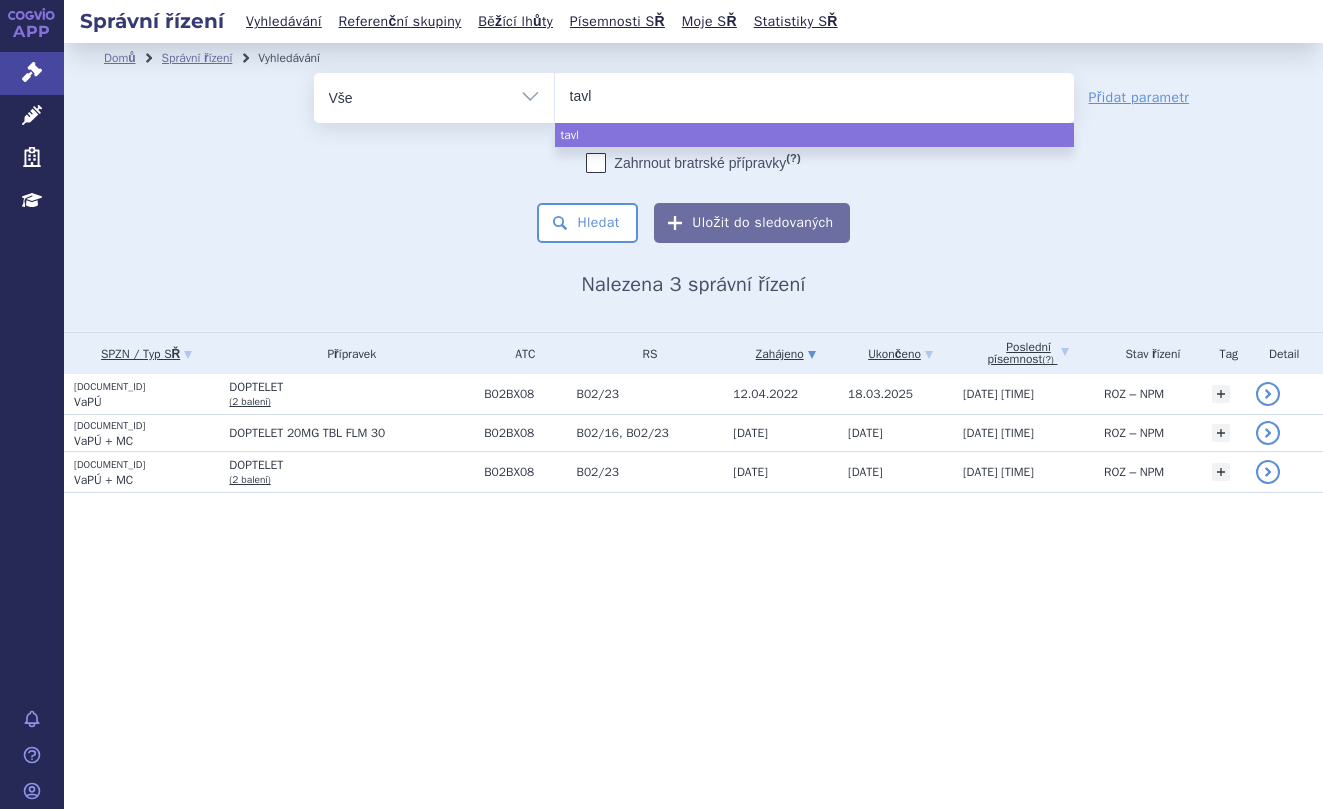type on "tavle" 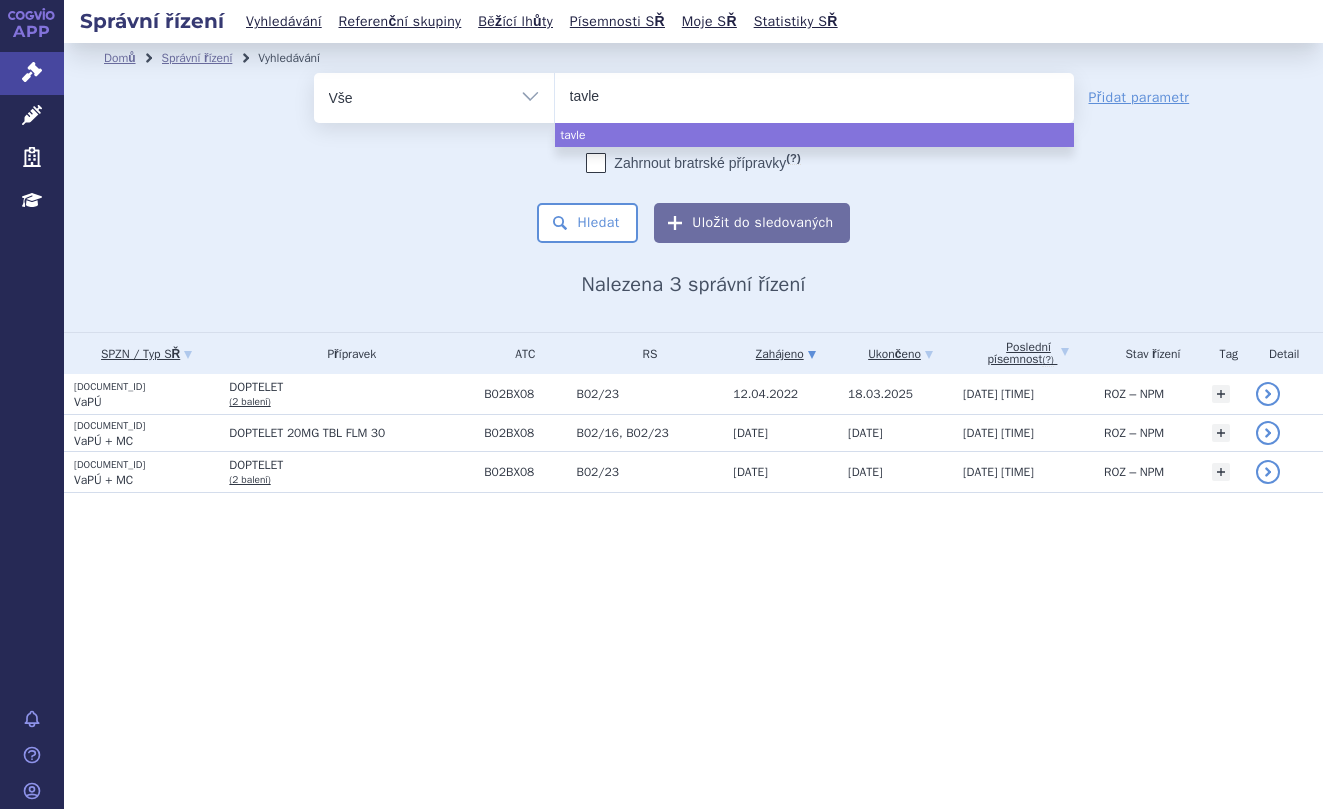 select on "tavle" 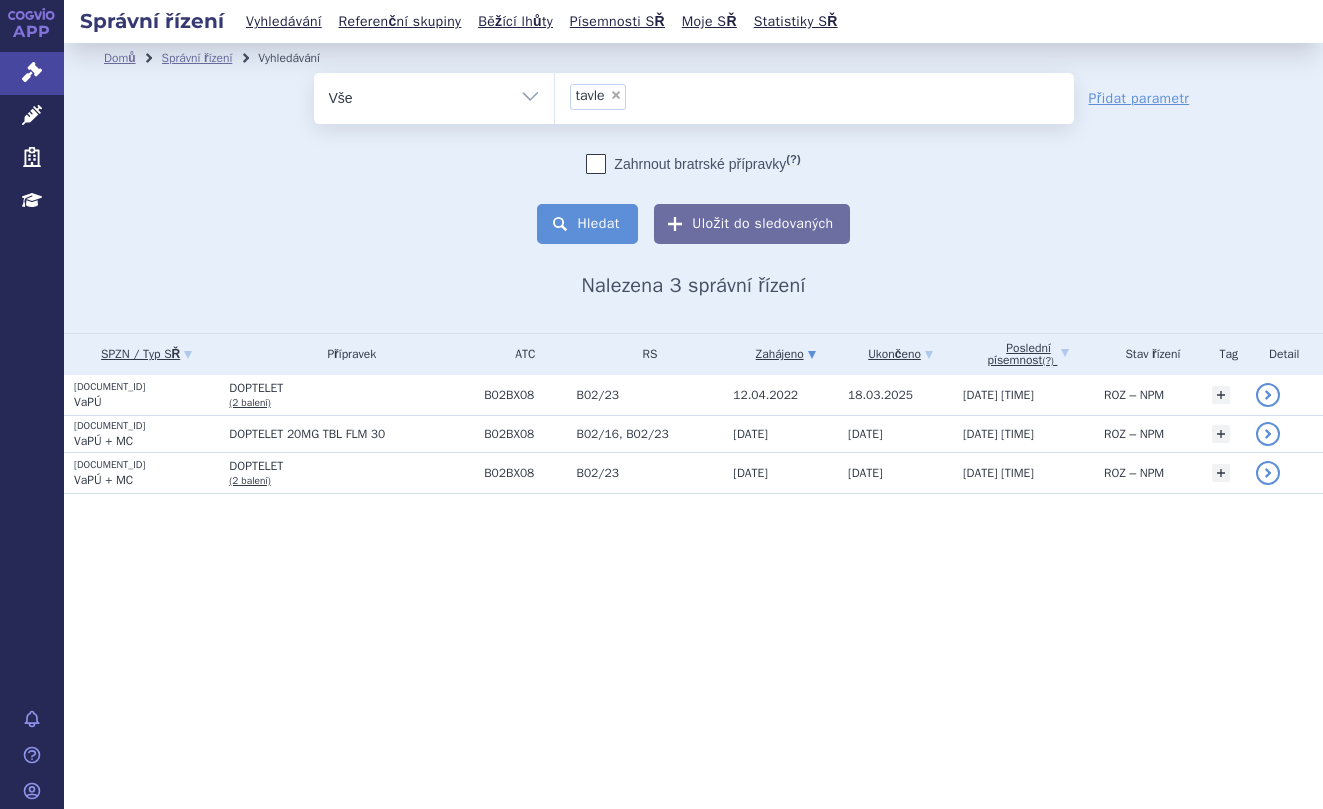 click on "Hledat" at bounding box center (587, 224) 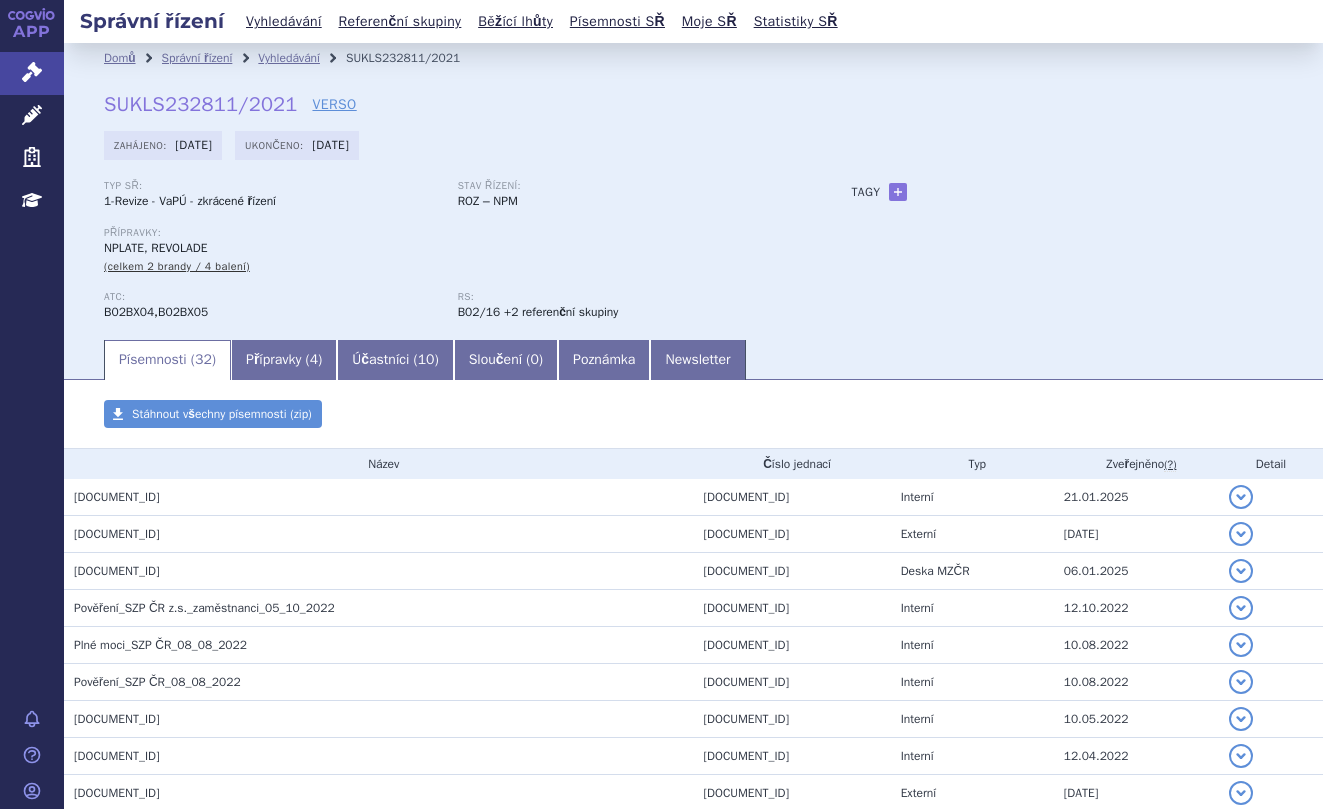 scroll, scrollTop: 0, scrollLeft: 0, axis: both 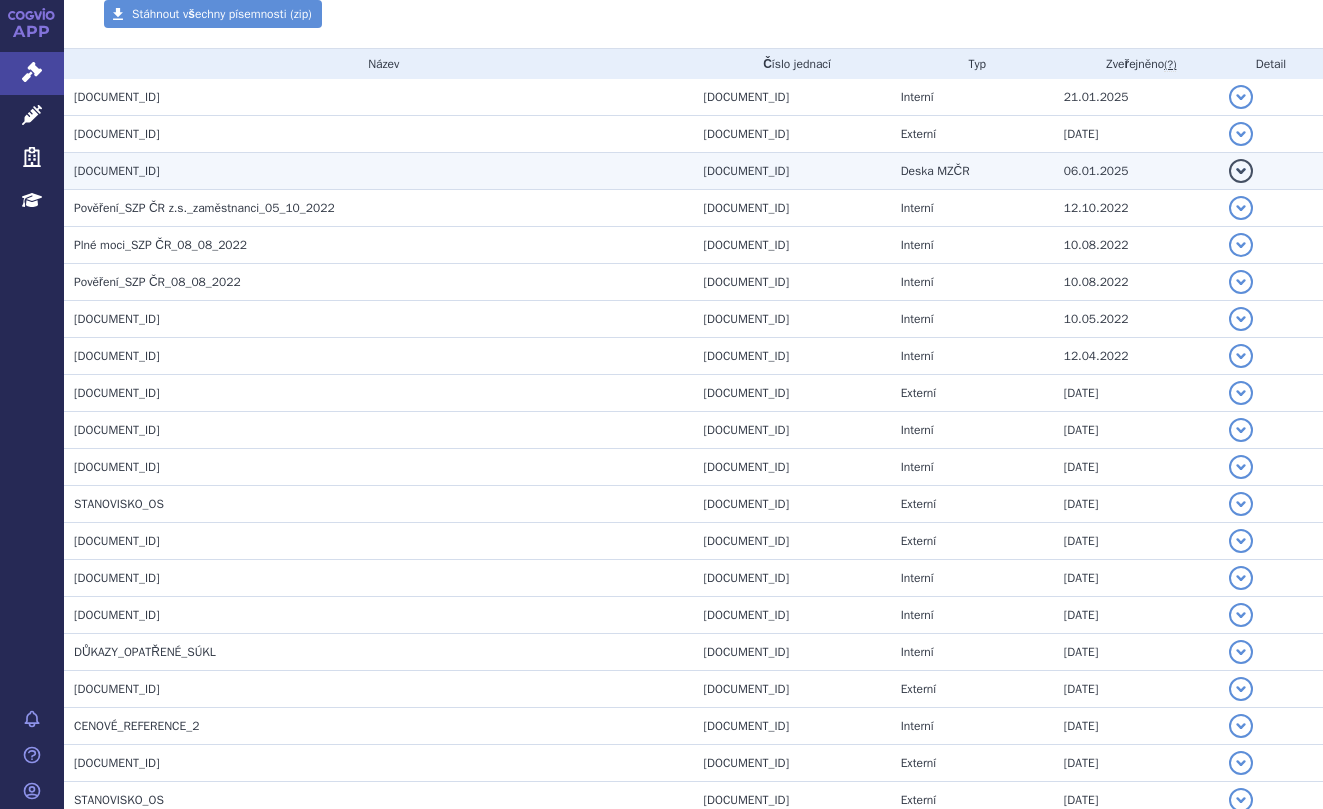 click on "Rozhodnutí MZDR 17440-2022-2-OLZP L30-2022" at bounding box center (384, 171) 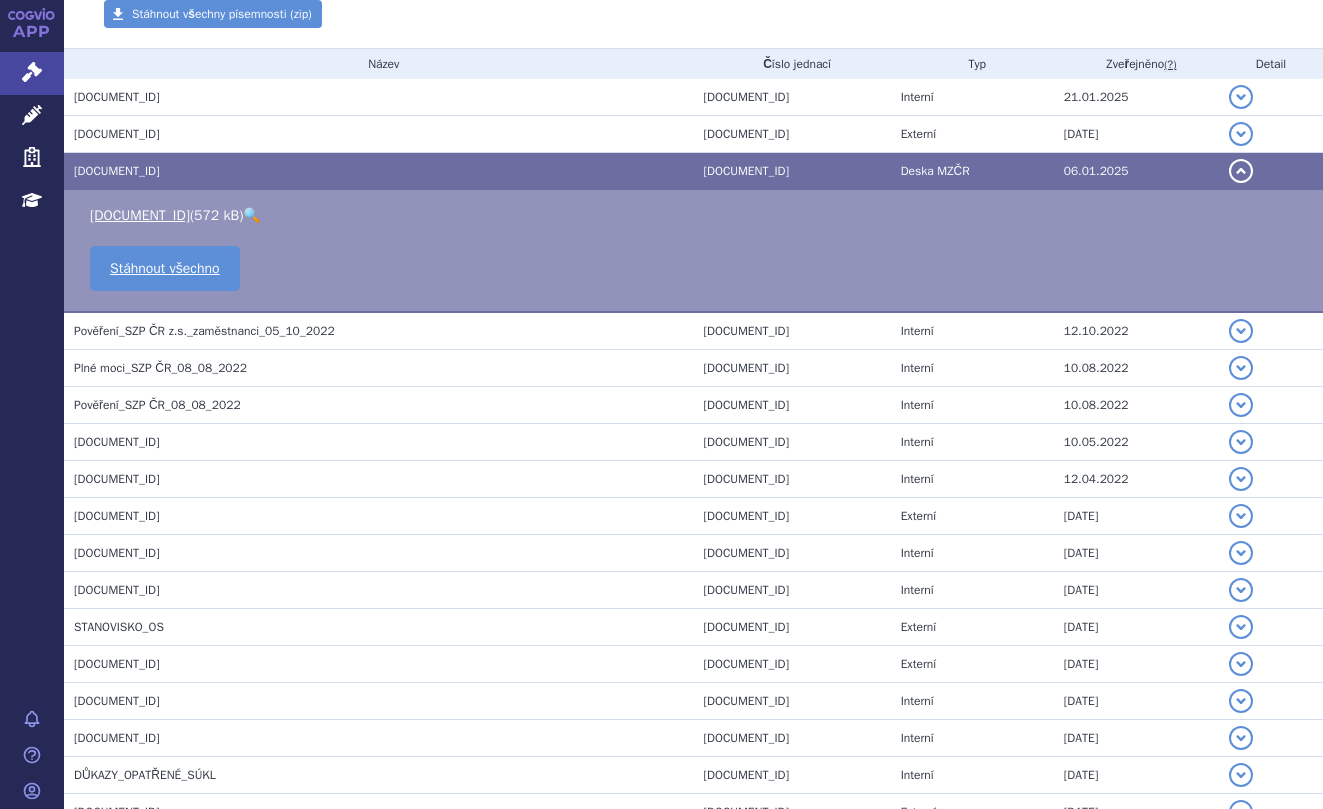 click on "🔍" at bounding box center (251, 215) 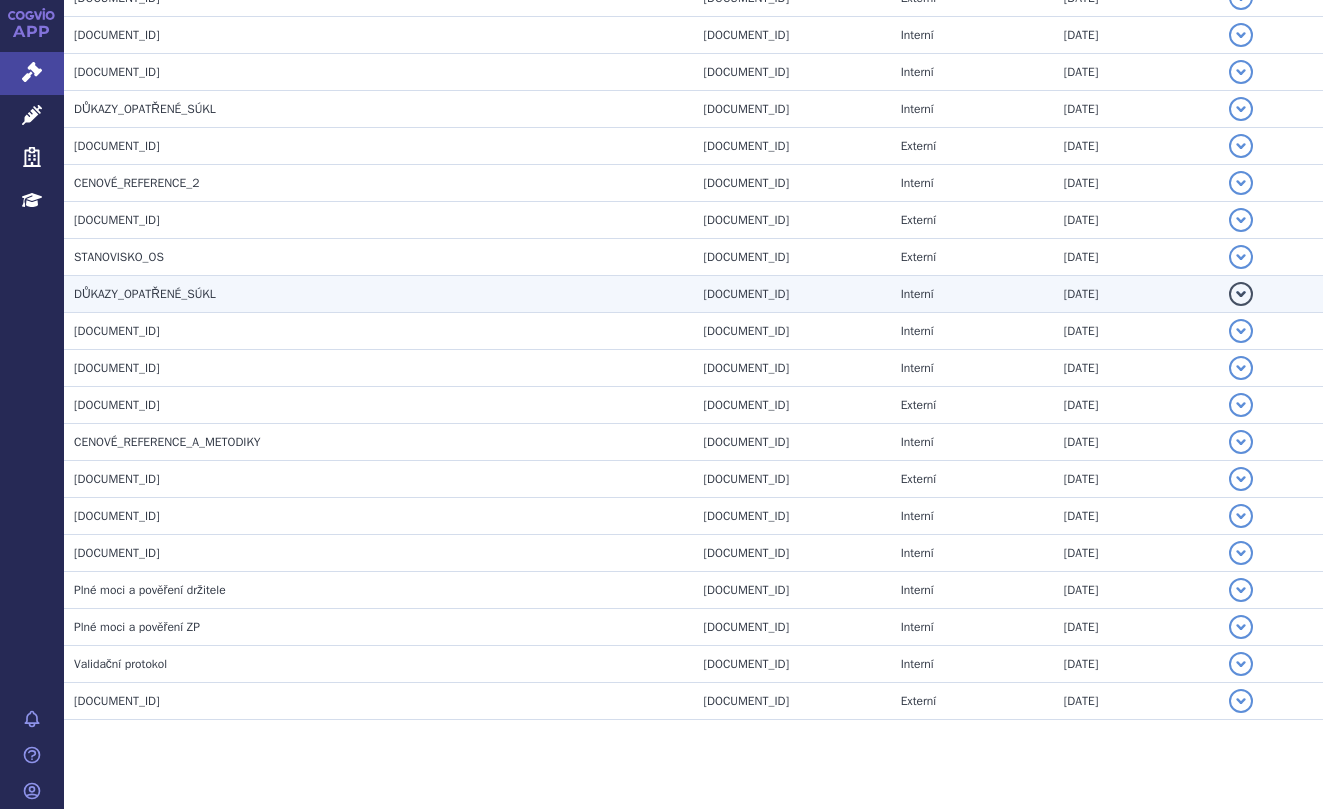 scroll, scrollTop: 1097, scrollLeft: 0, axis: vertical 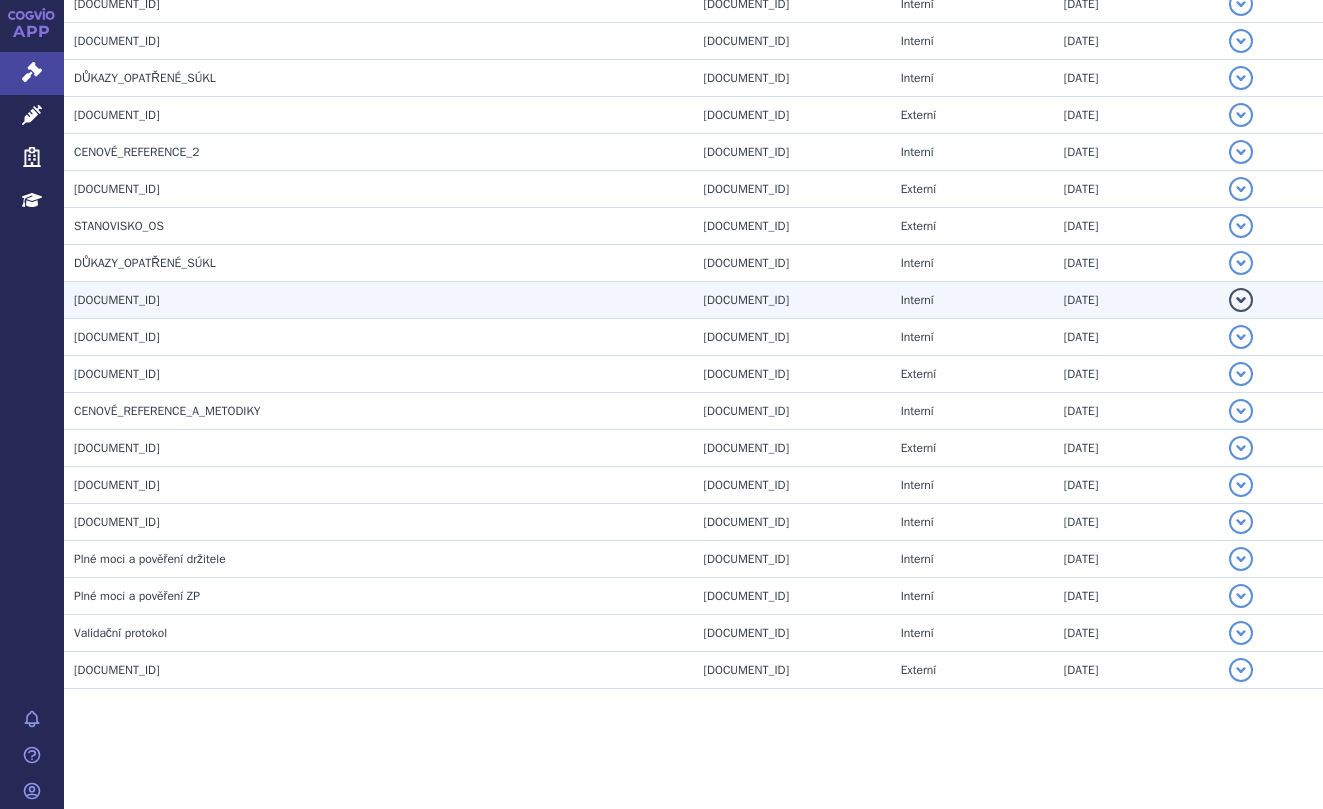 click on "HZ_SUKLS232811_2021" at bounding box center (117, 300) 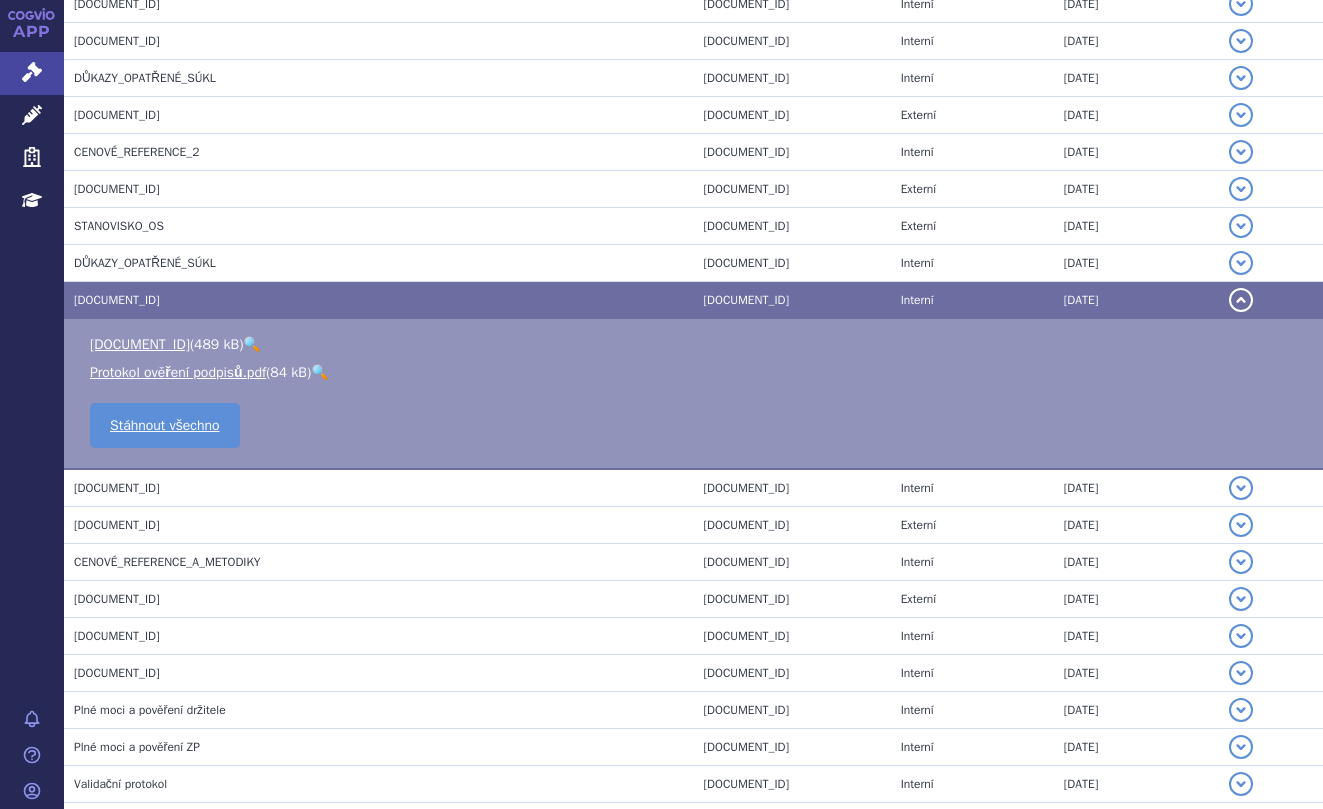 click on "🔍" at bounding box center [251, 344] 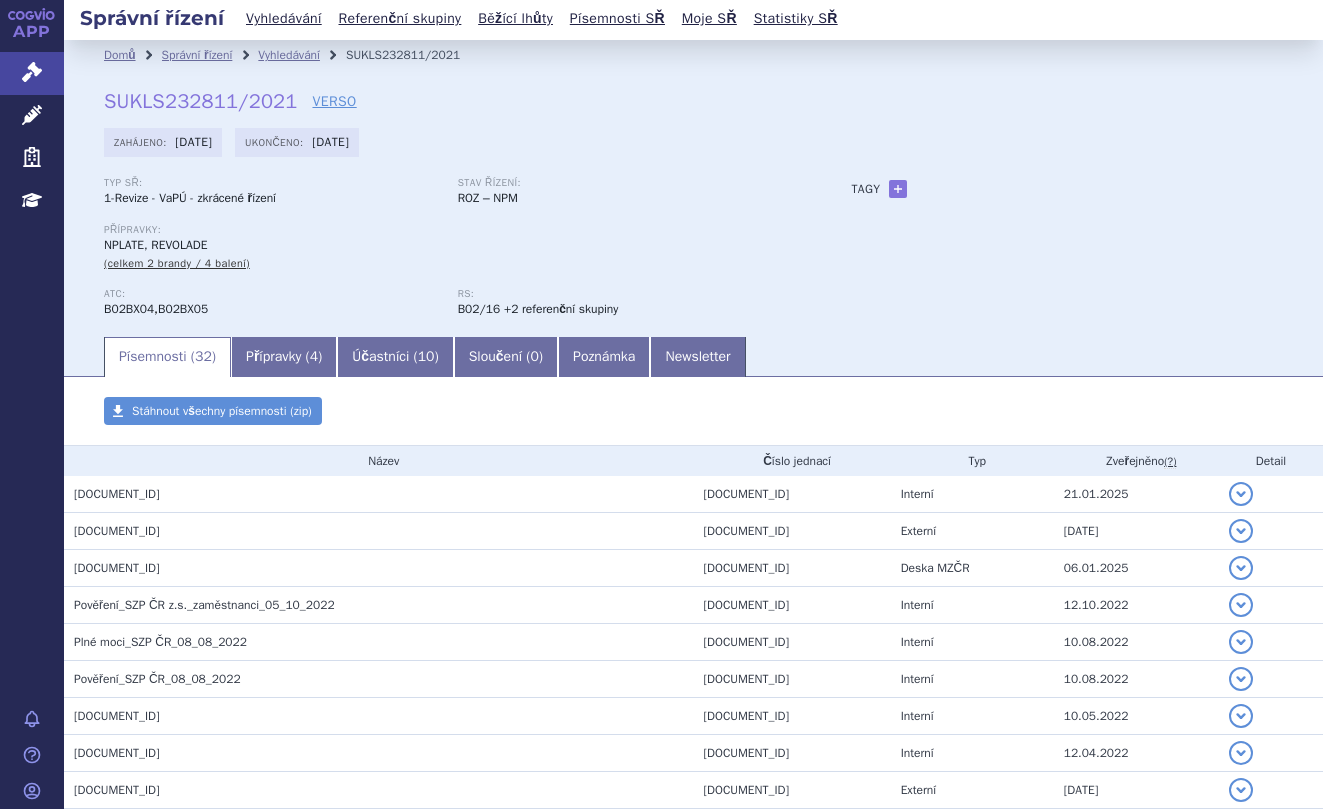 scroll, scrollTop: 0, scrollLeft: 0, axis: both 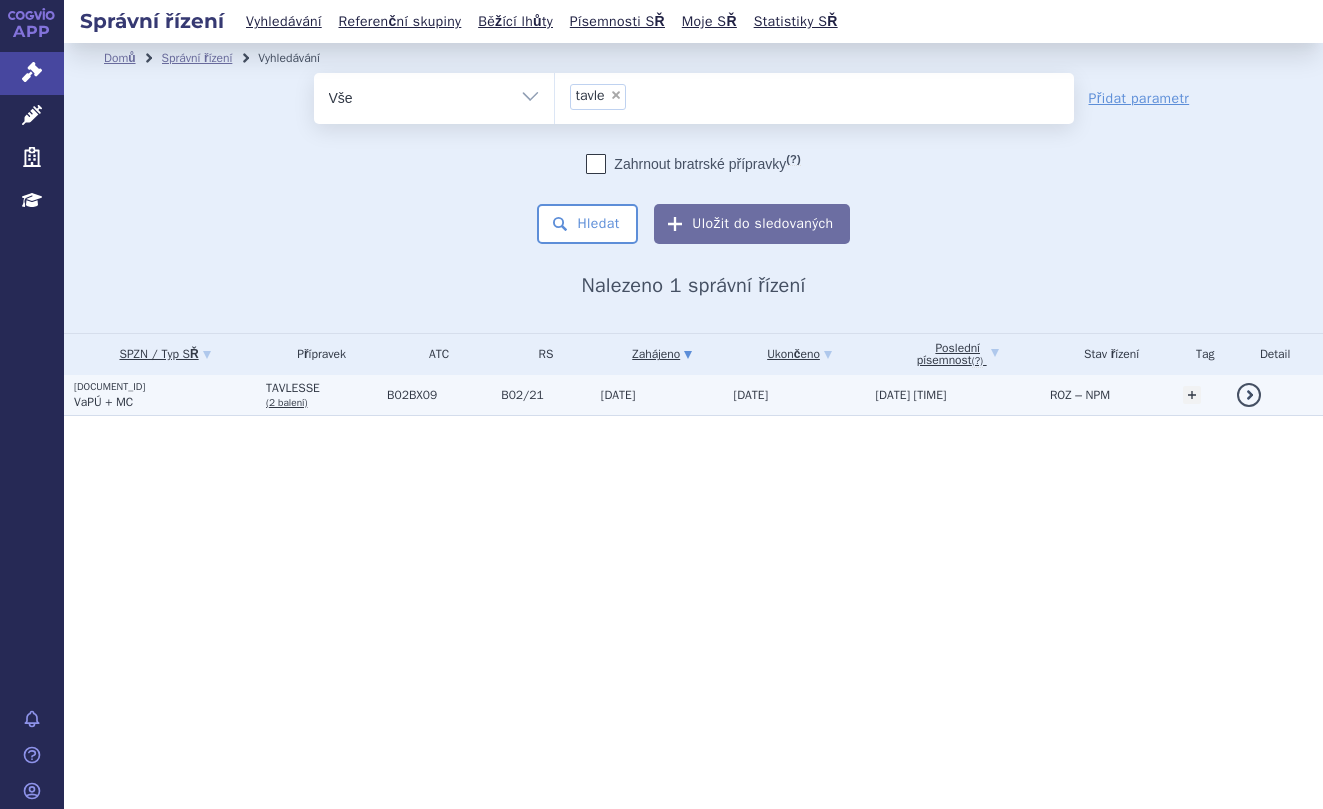click on "[DOCUMENT_ID]" at bounding box center (165, 387) 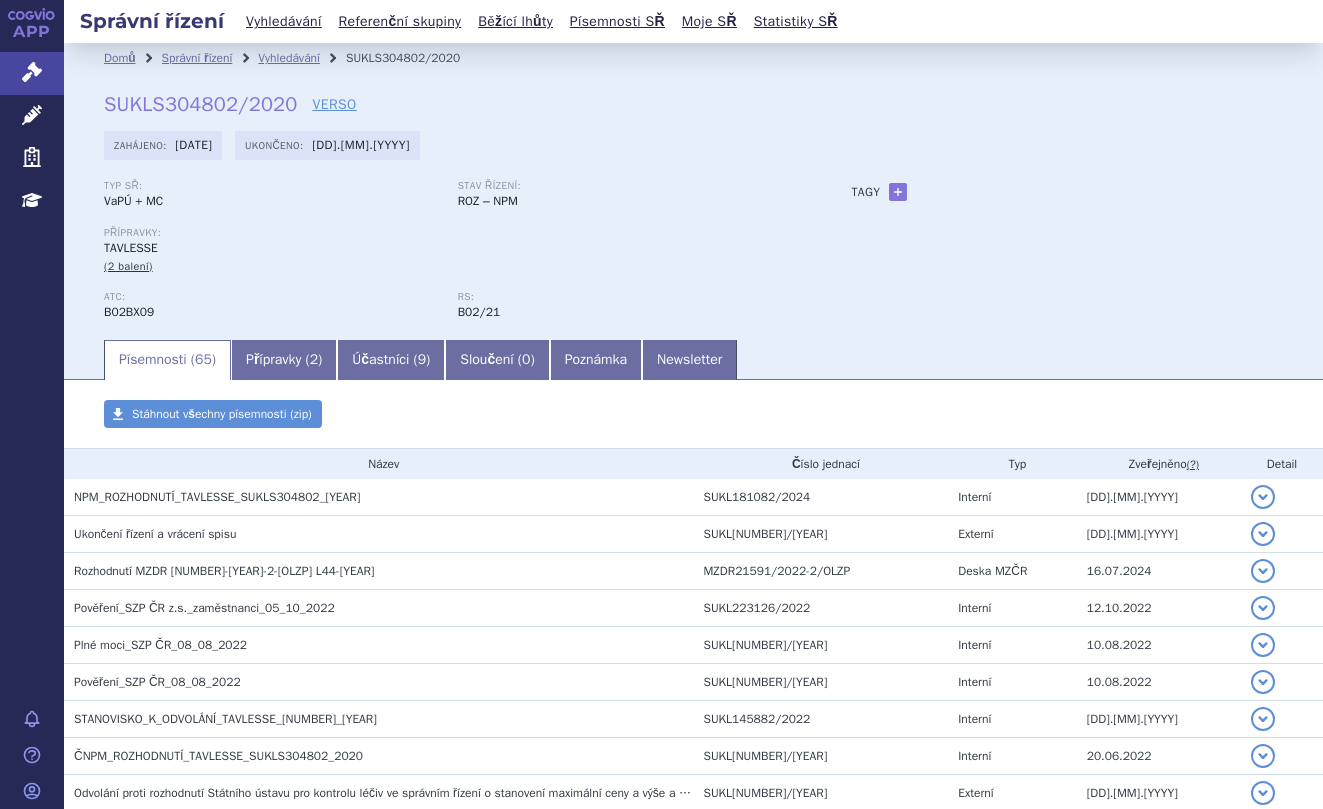 scroll, scrollTop: 0, scrollLeft: 0, axis: both 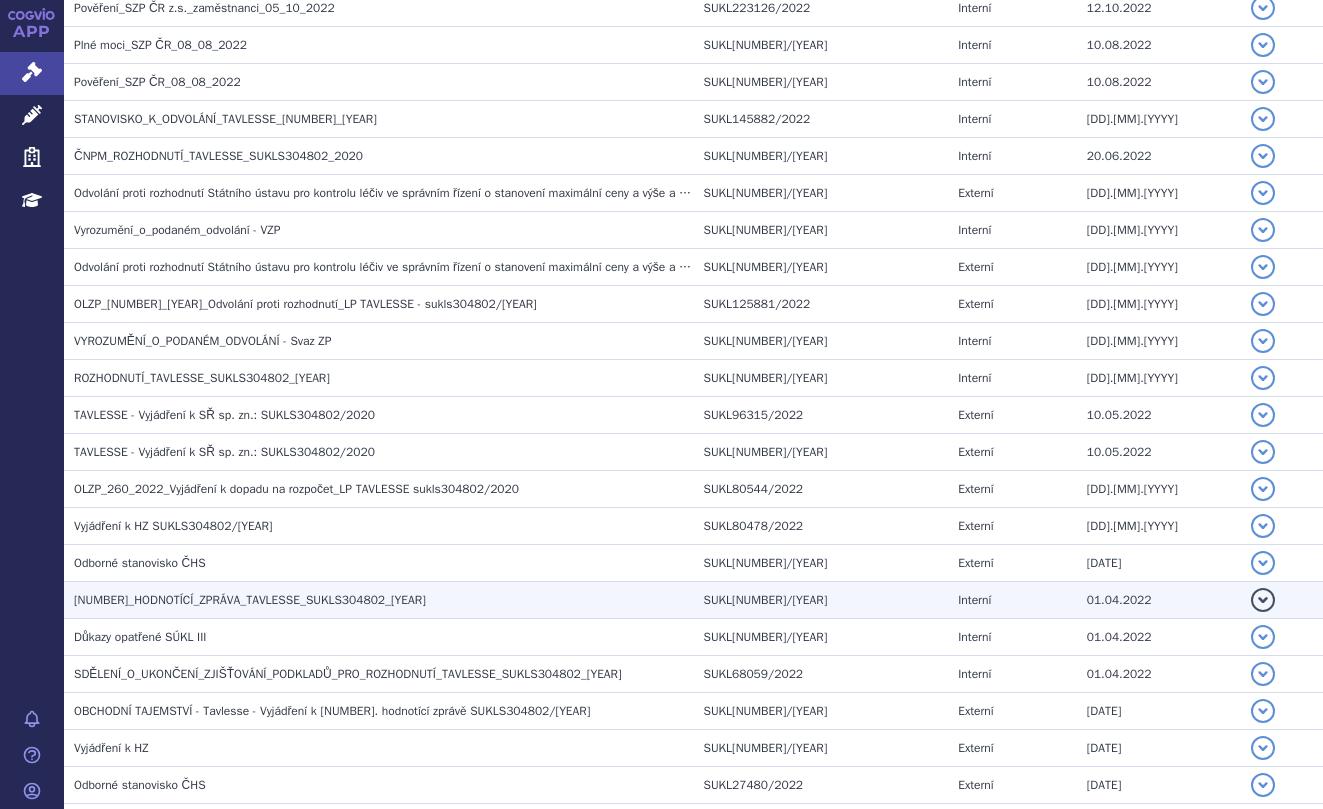 click on "3_HODNOTÍCÍ_ZPRÁVA_TAVLESSE_SUKLS304802_2020" at bounding box center [250, 600] 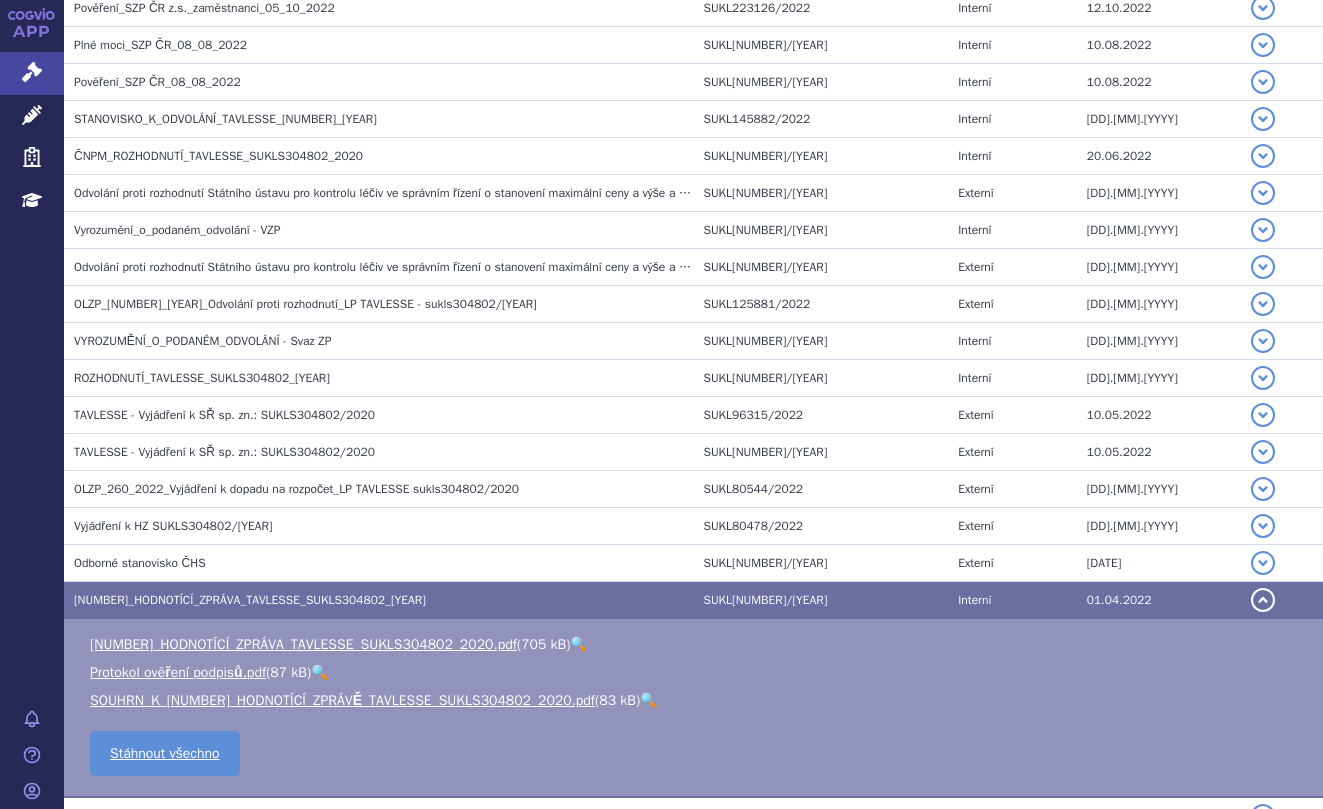 click on "🔍" at bounding box center (578, 644) 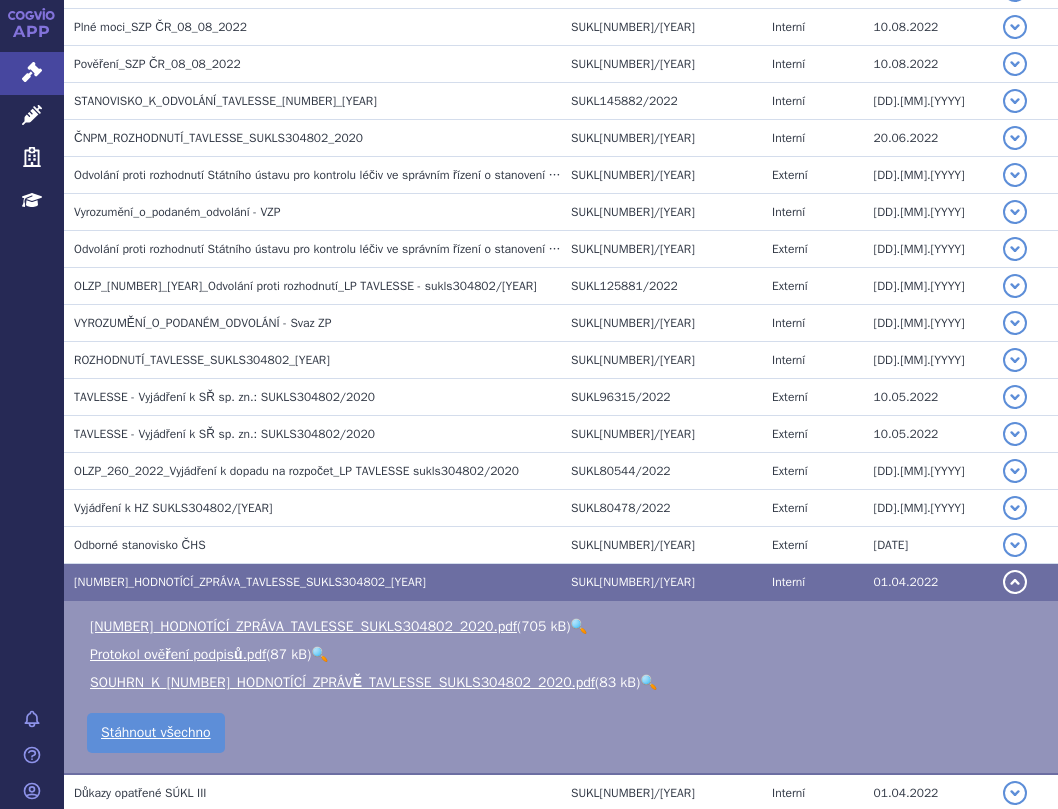 scroll, scrollTop: 584, scrollLeft: 0, axis: vertical 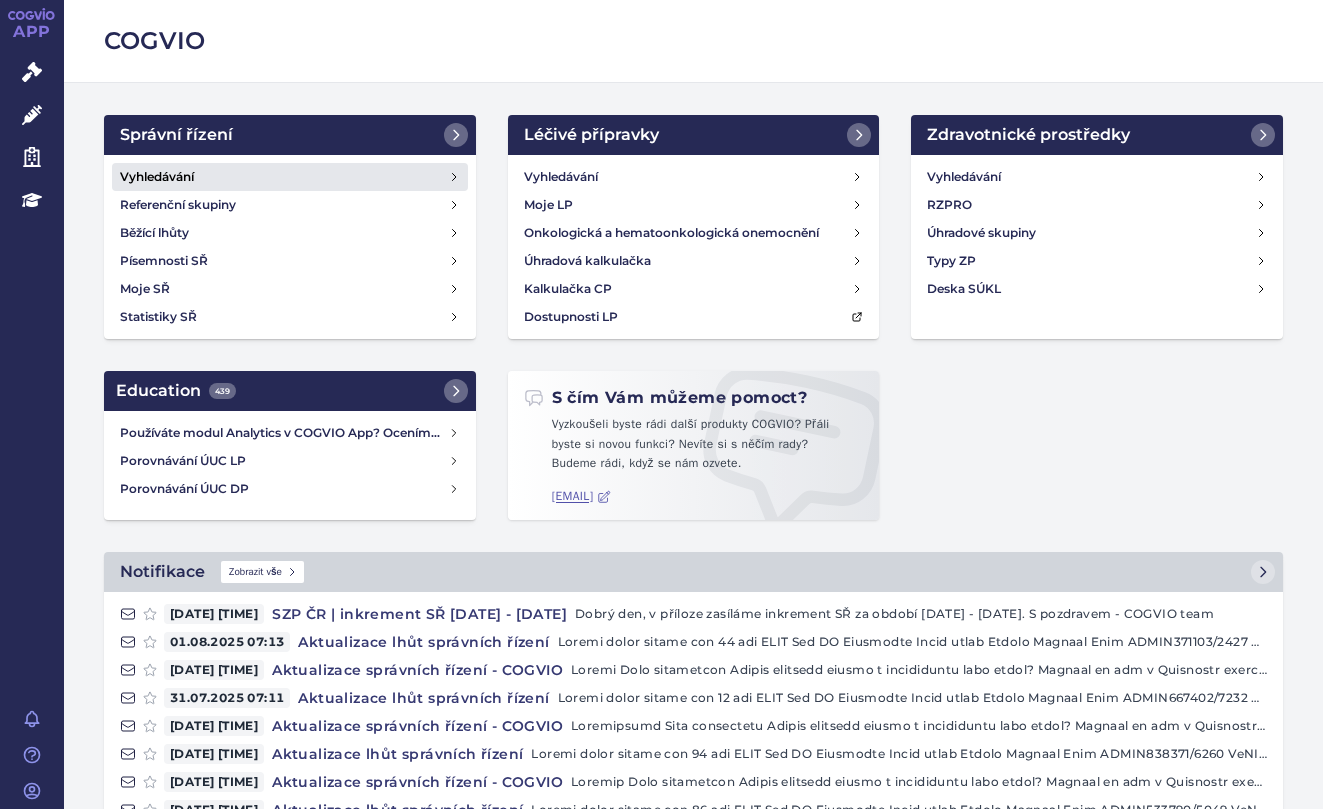 click on "Vyhledávání" at bounding box center [290, 177] 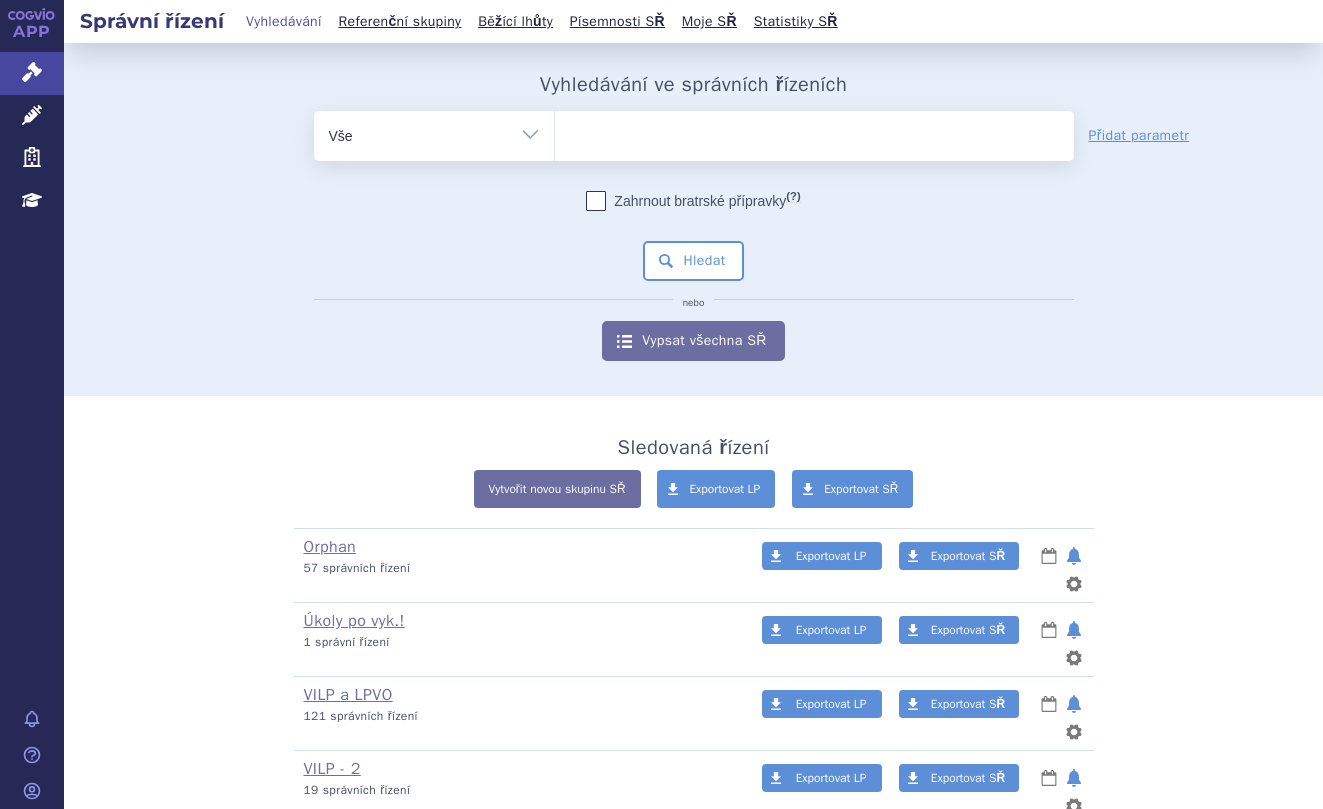 scroll, scrollTop: 0, scrollLeft: 0, axis: both 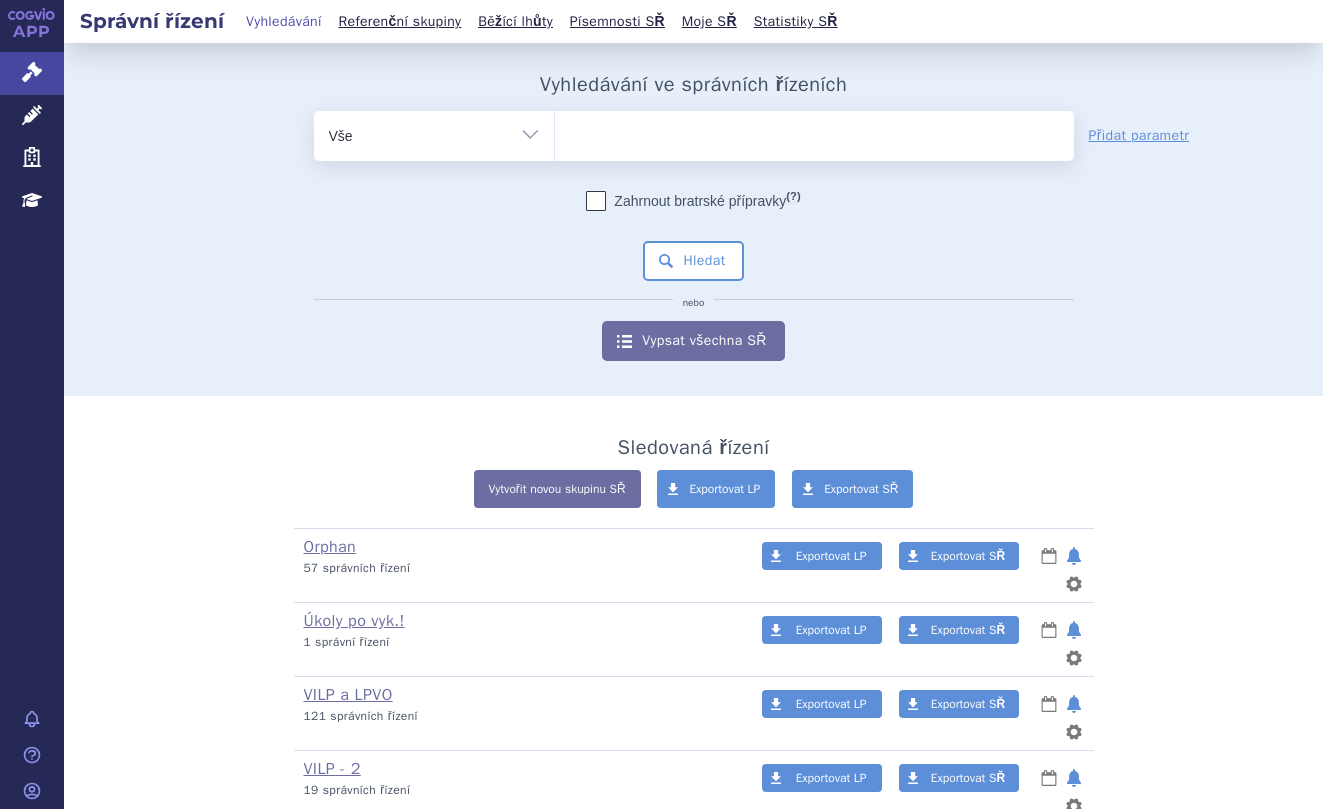 click at bounding box center (814, 132) 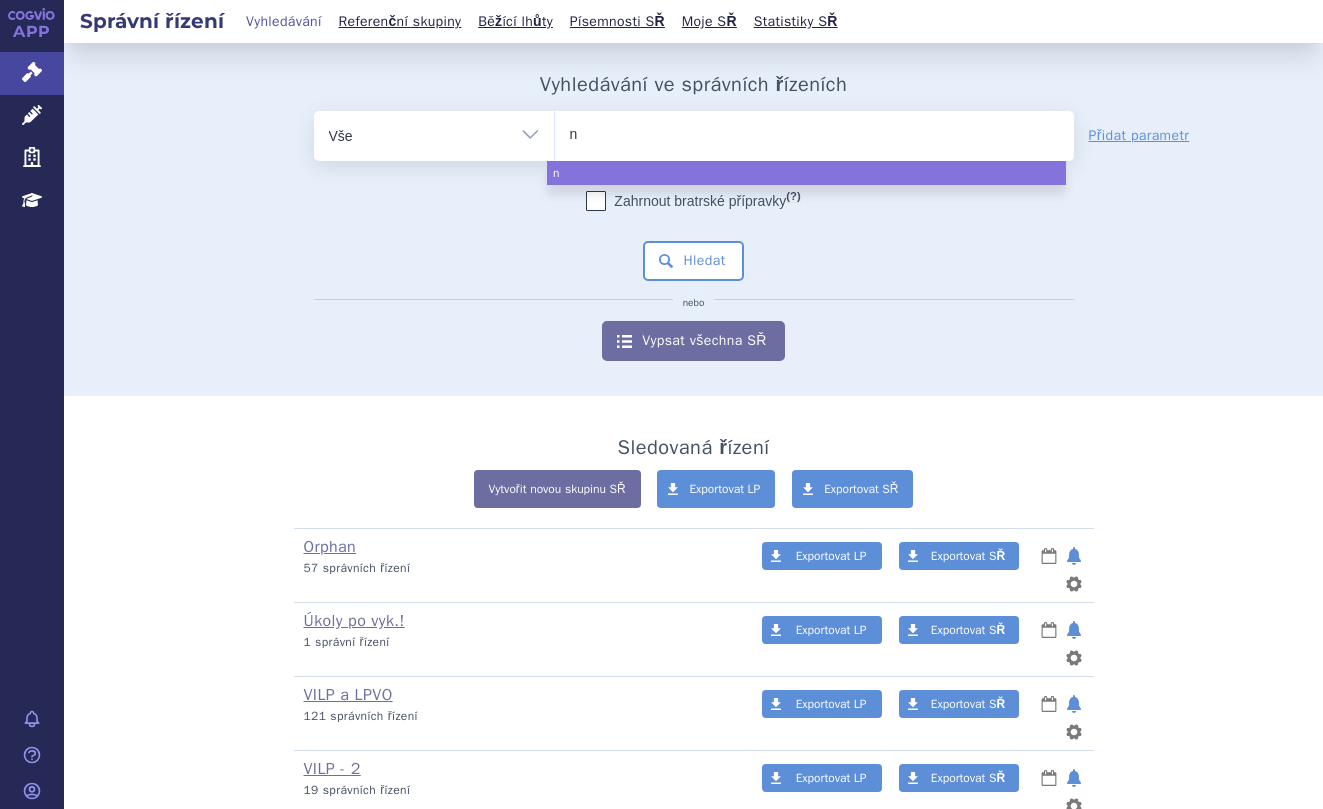 type on "np" 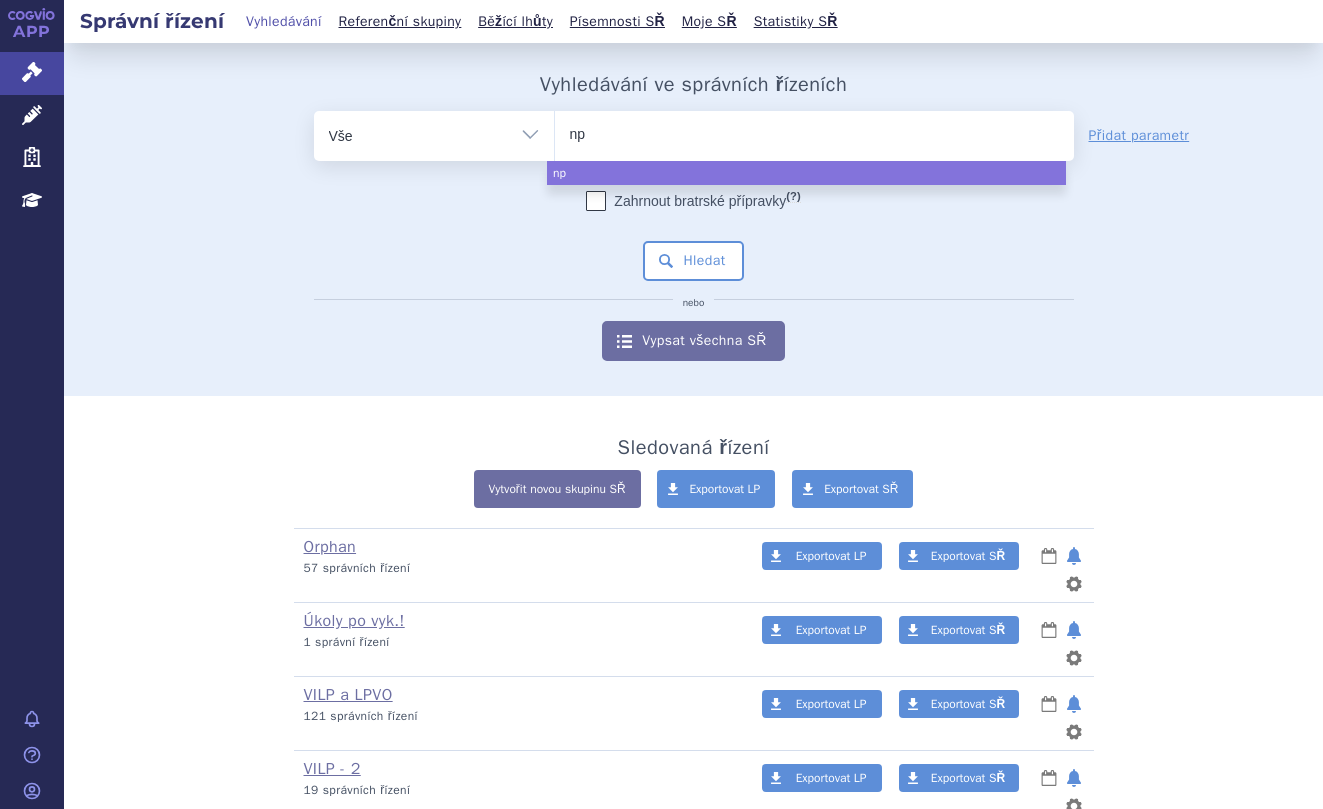 type on "npl" 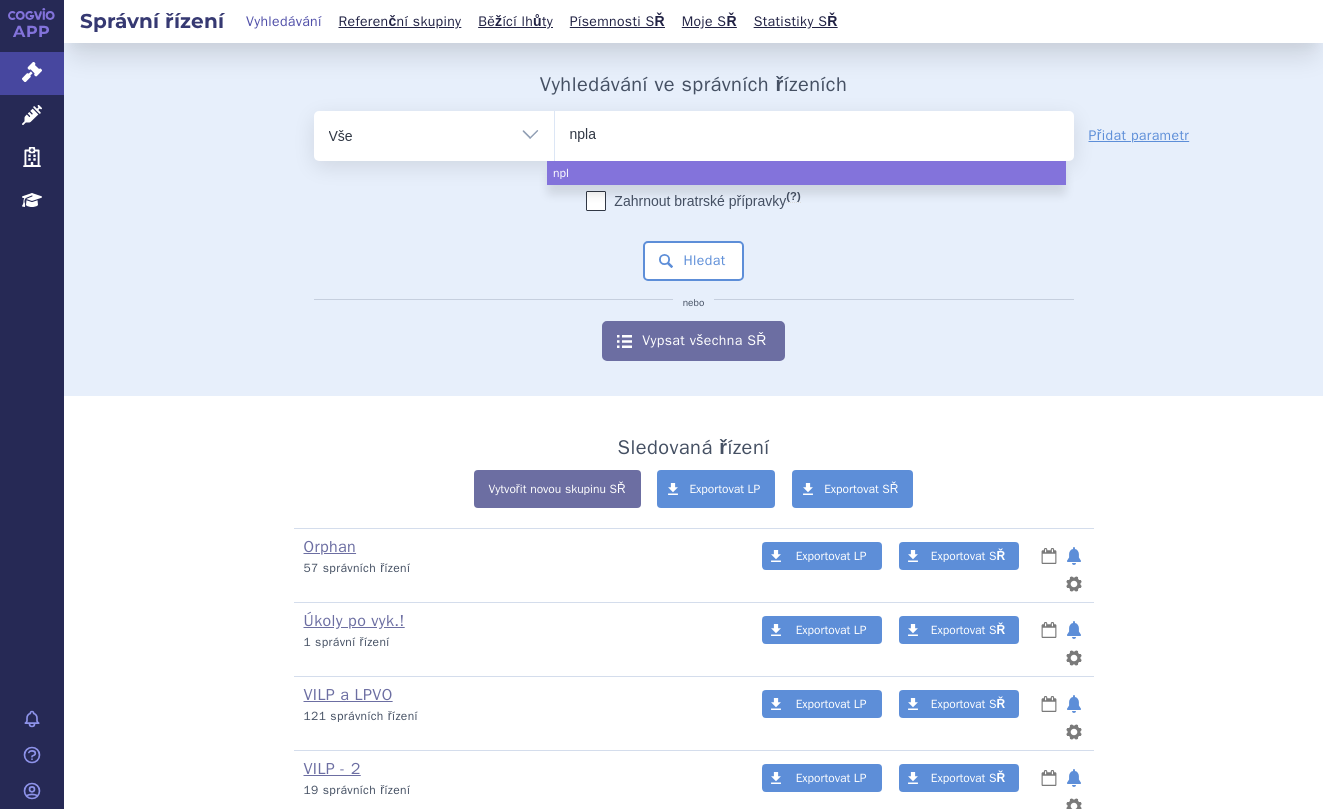 type on "nplat" 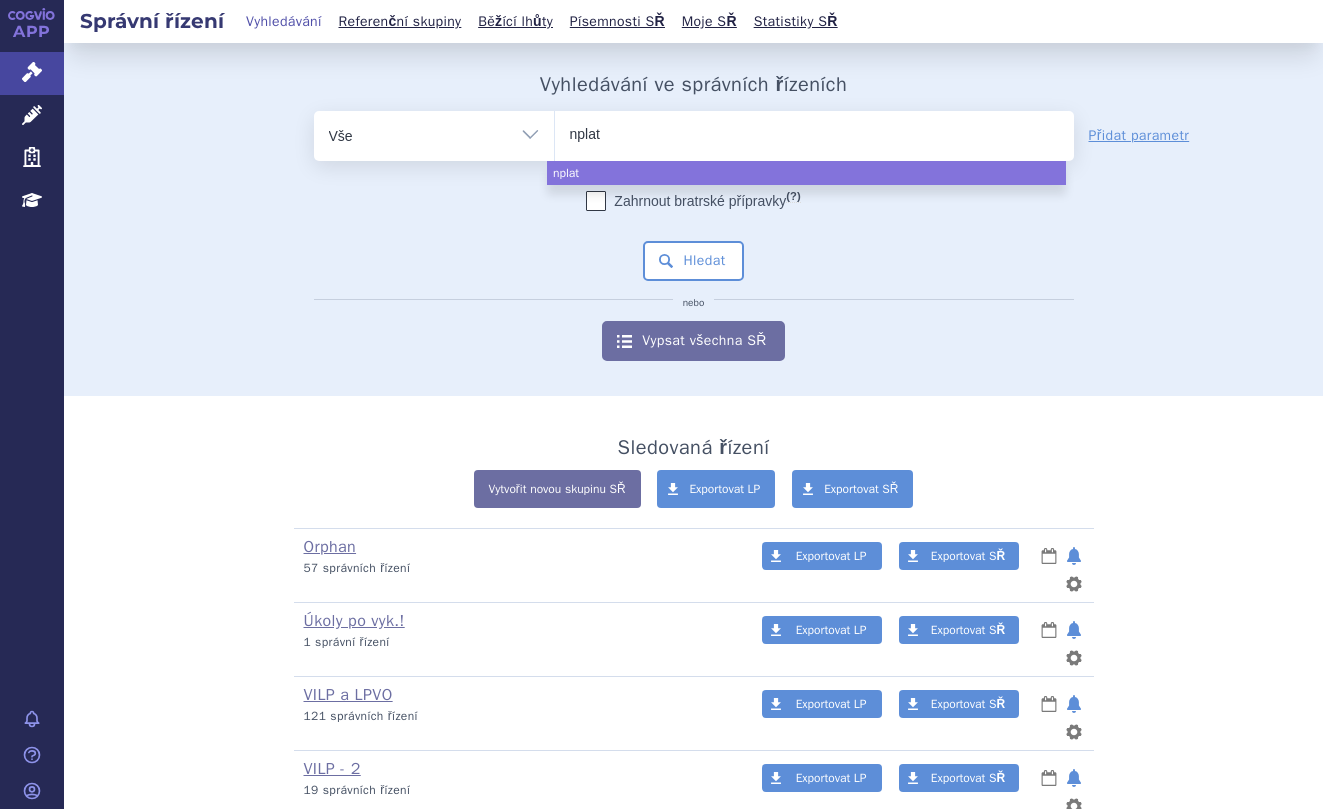 type on "nplate" 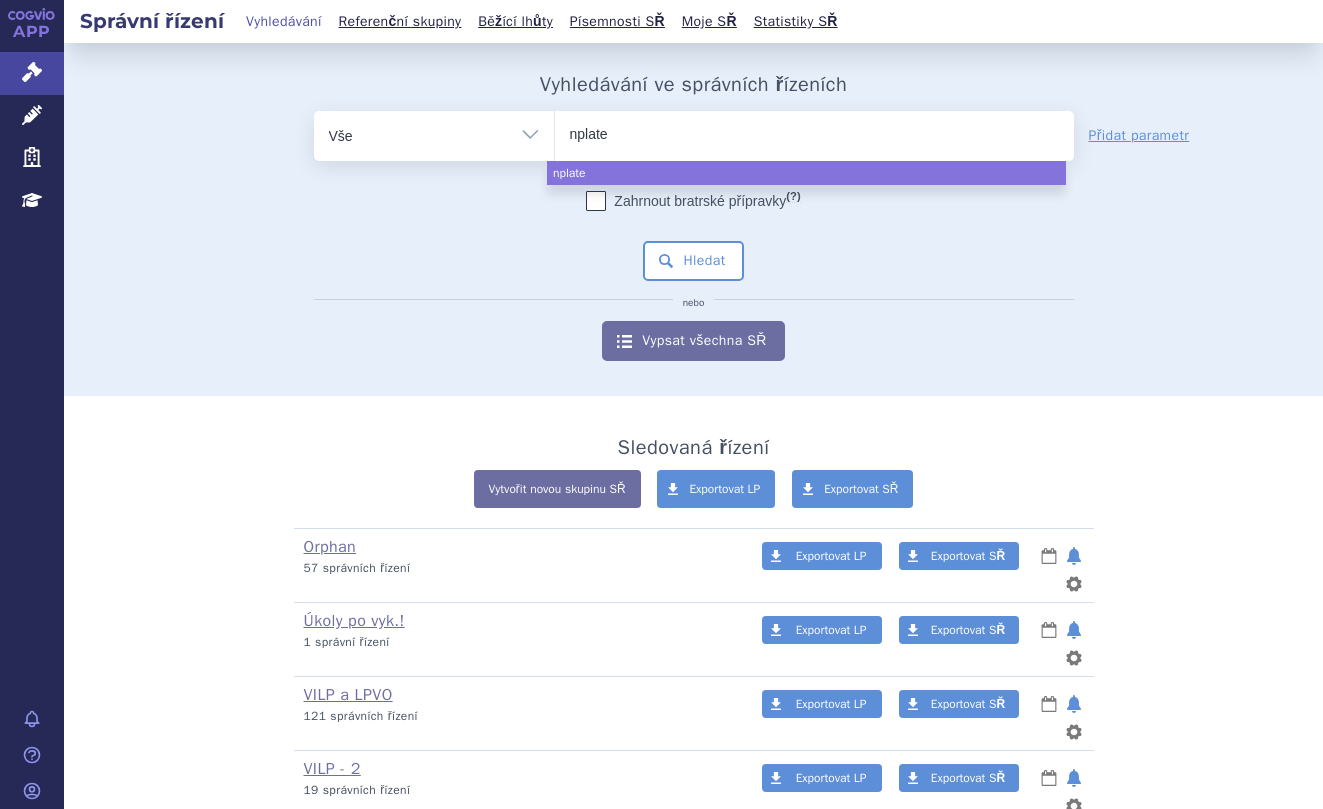 select on "nplate" 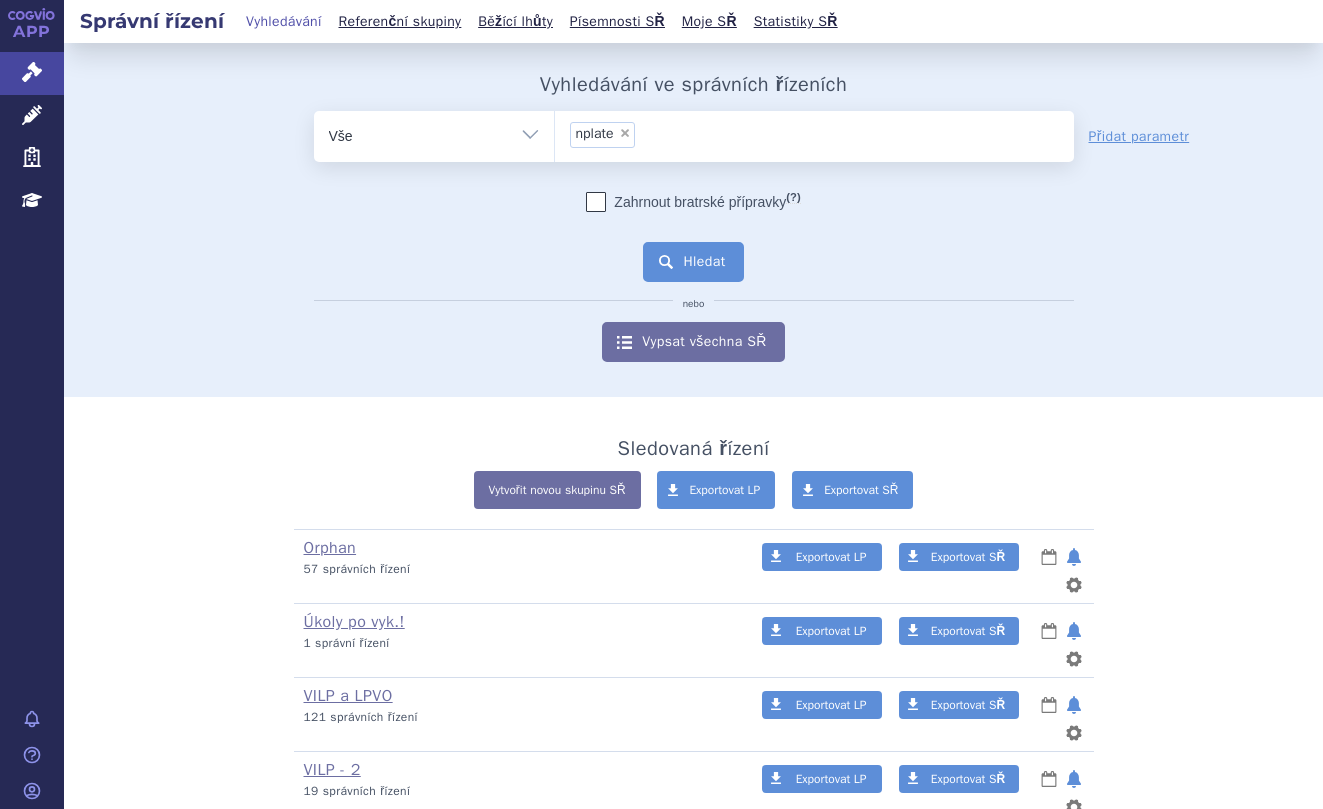 click on "Hledat" at bounding box center [693, 262] 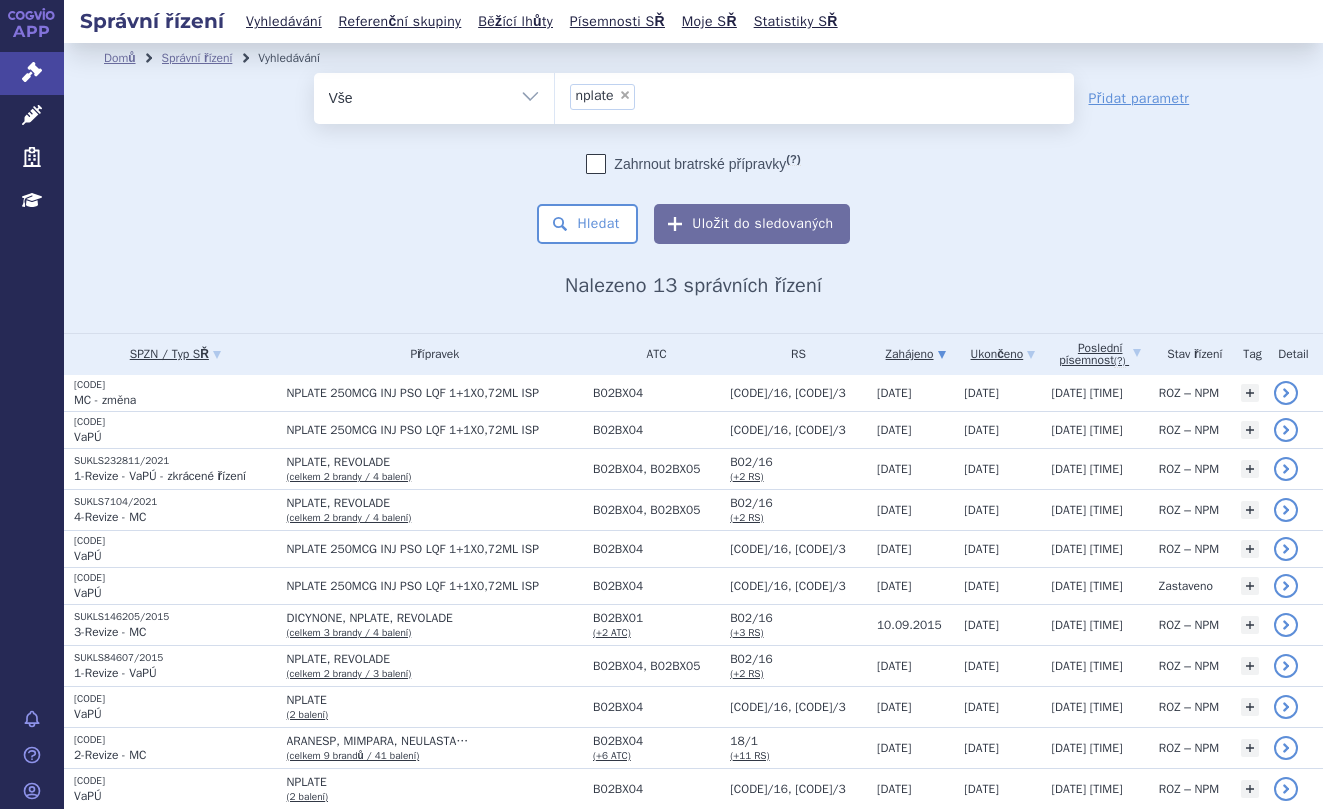 scroll, scrollTop: 0, scrollLeft: 0, axis: both 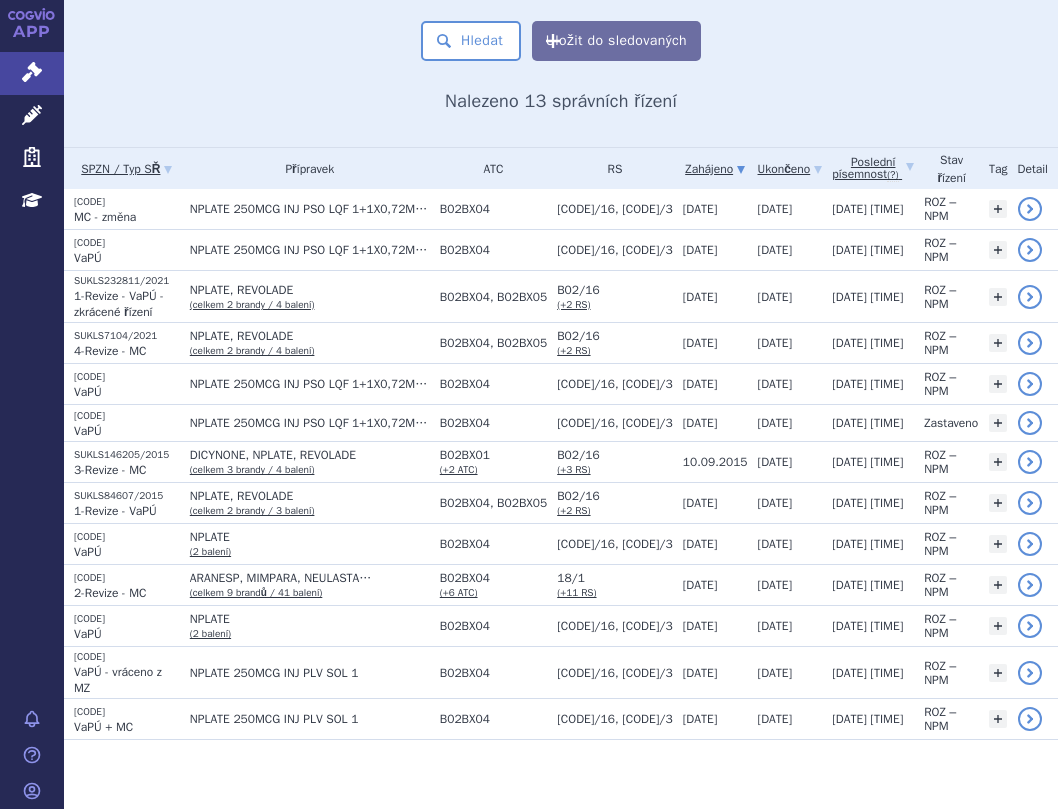 click on "Domů
Správní řízení
Vyhledávání
Vyhledávání ve správních řízeních
odstranit
Vše" at bounding box center (561, 330) 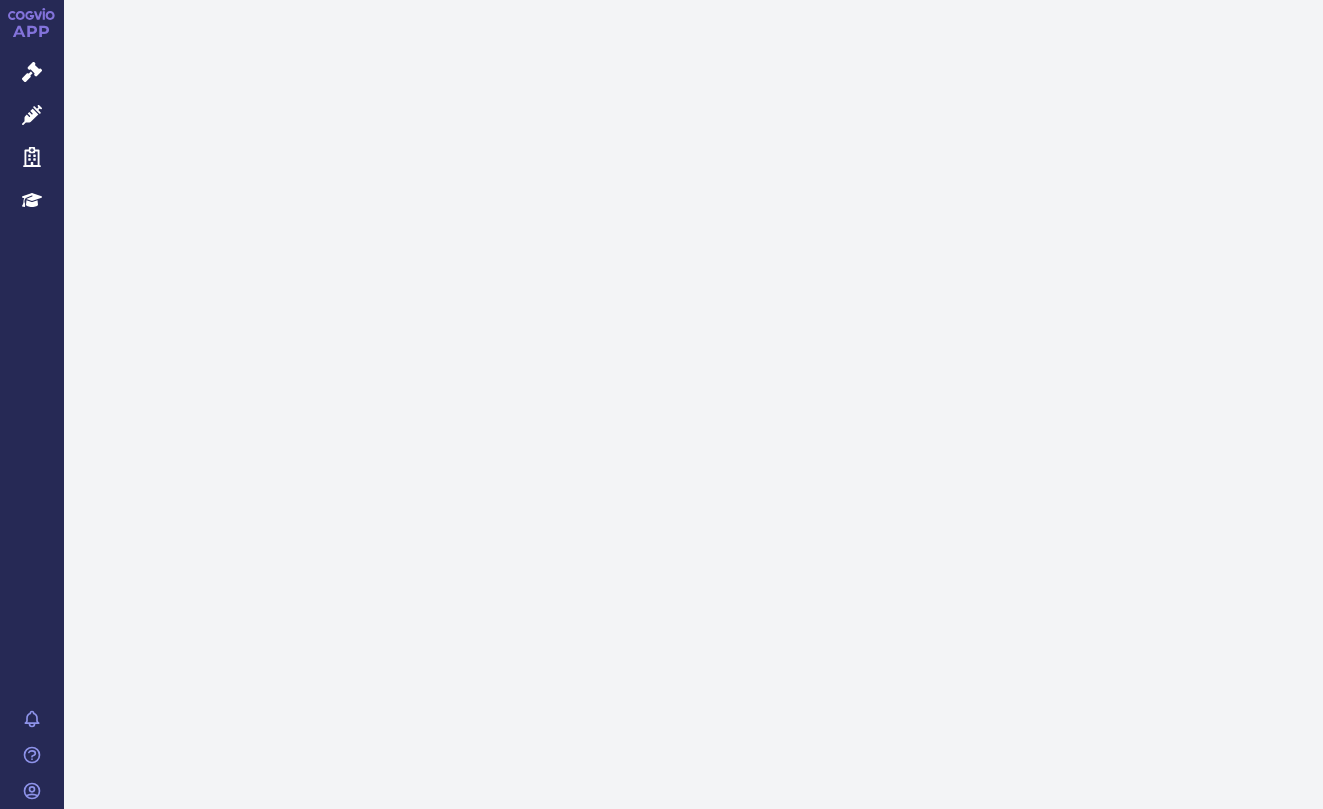 scroll, scrollTop: 0, scrollLeft: 0, axis: both 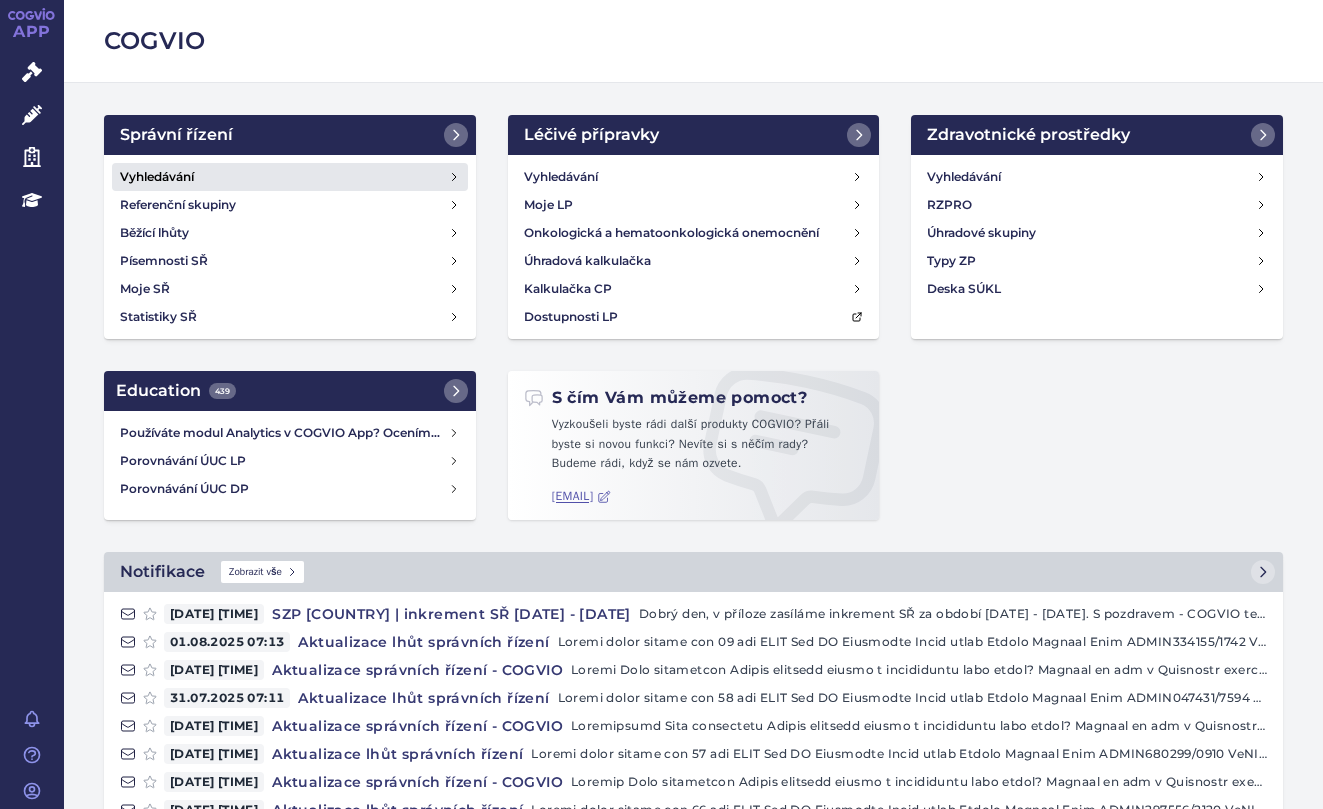 click on "Vyhledávání" at bounding box center (157, 177) 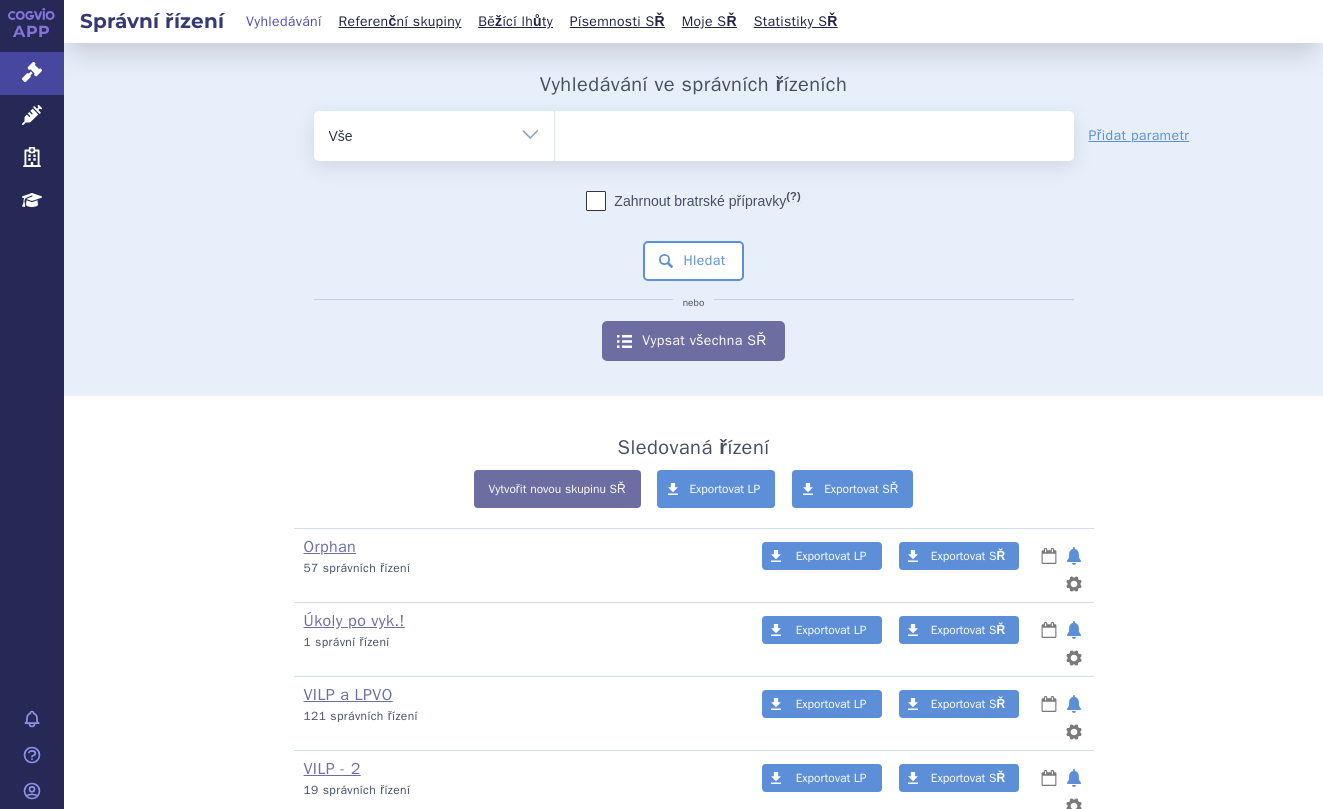 scroll, scrollTop: 0, scrollLeft: 0, axis: both 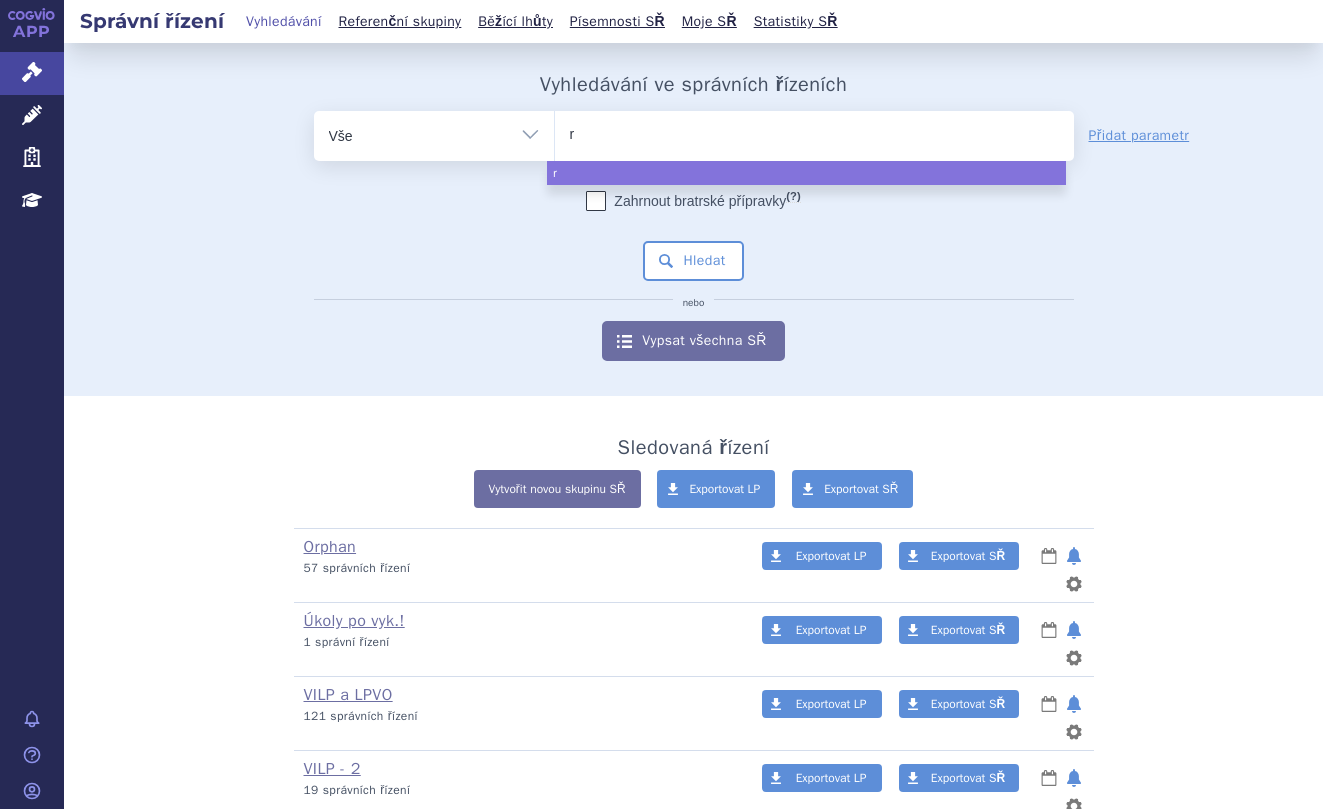 type on "re" 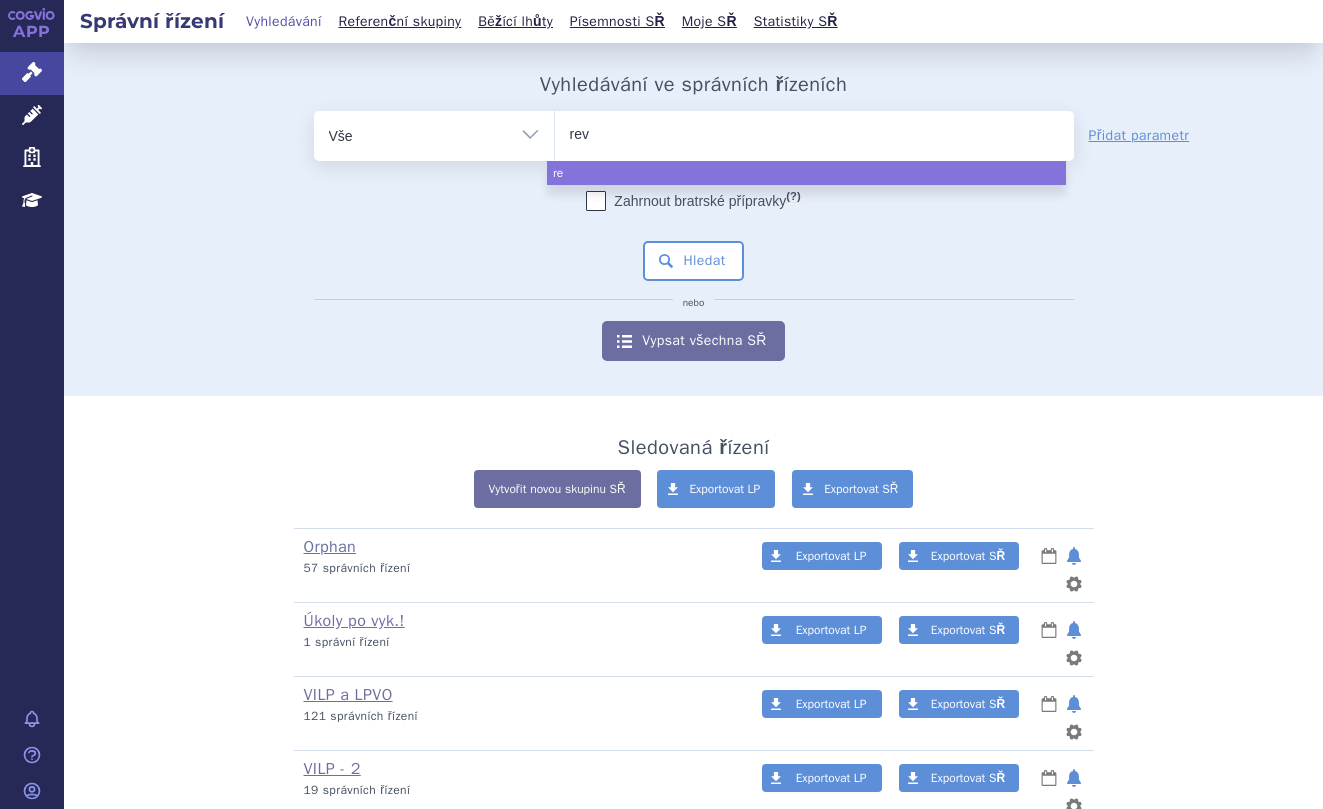 type on "revo" 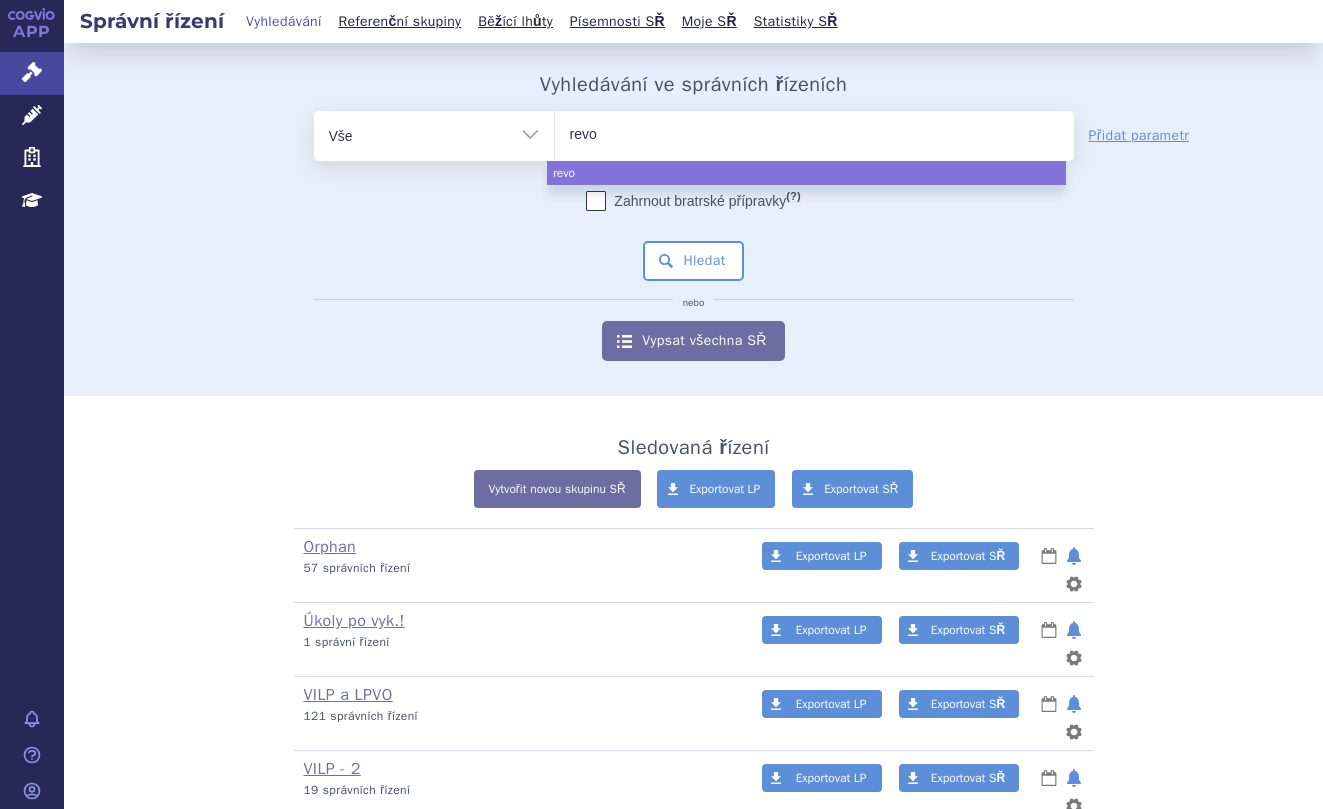 type on "revol" 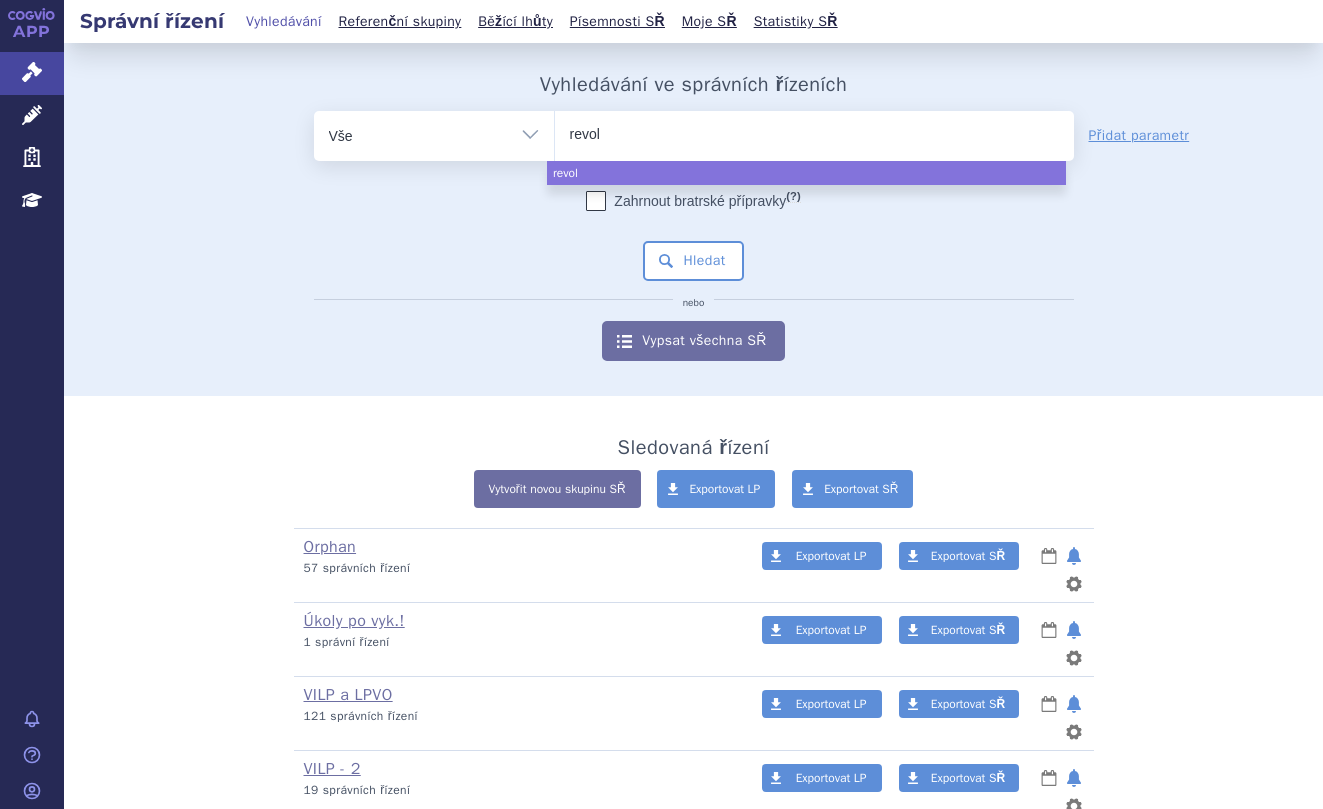 type on "revola" 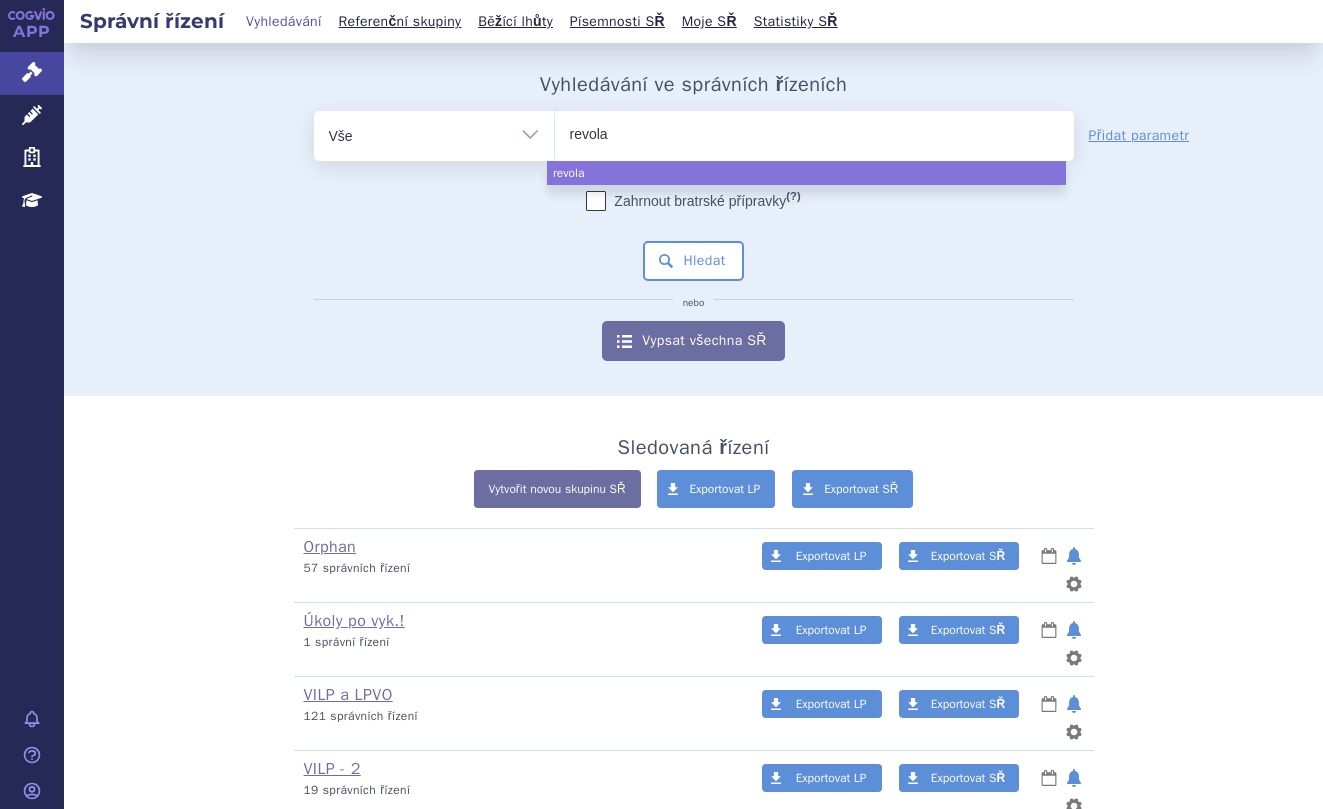 type on "revolad" 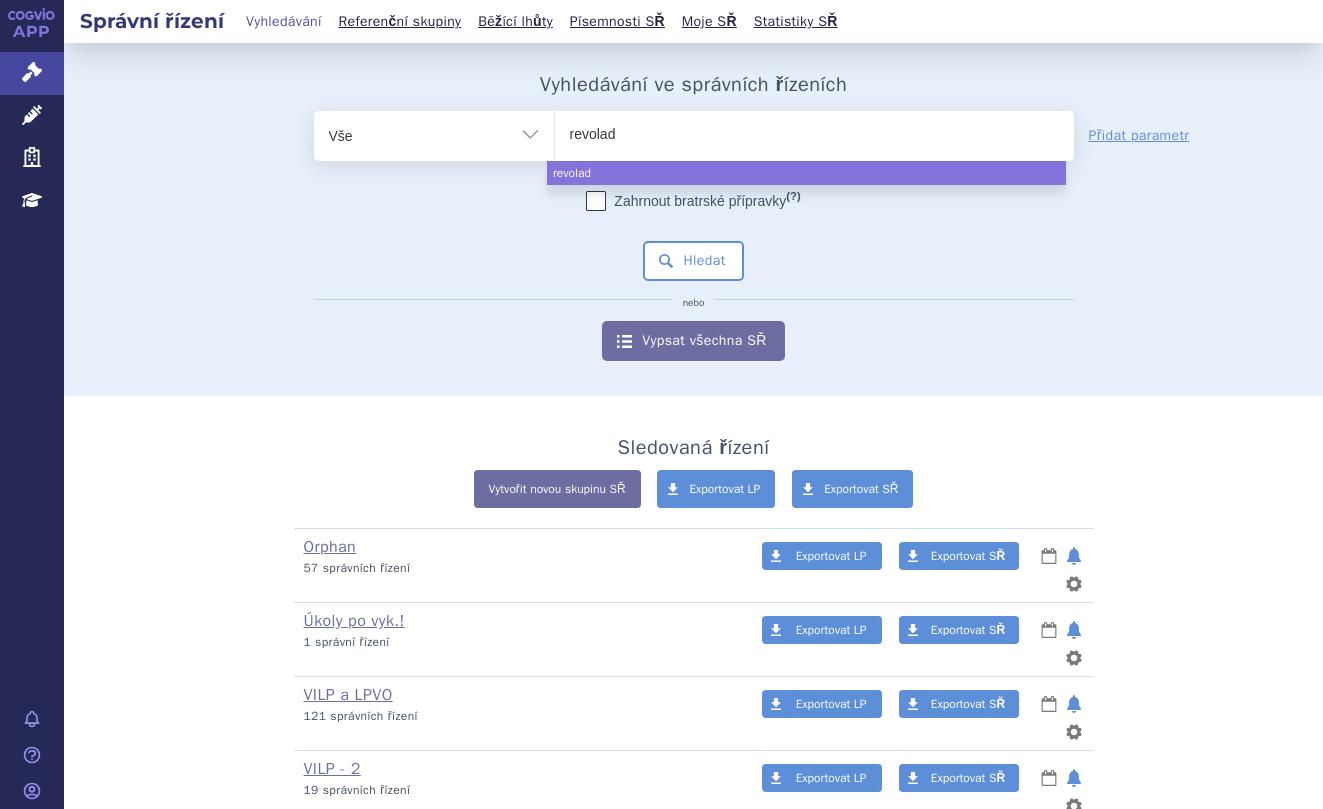 type on "revolade" 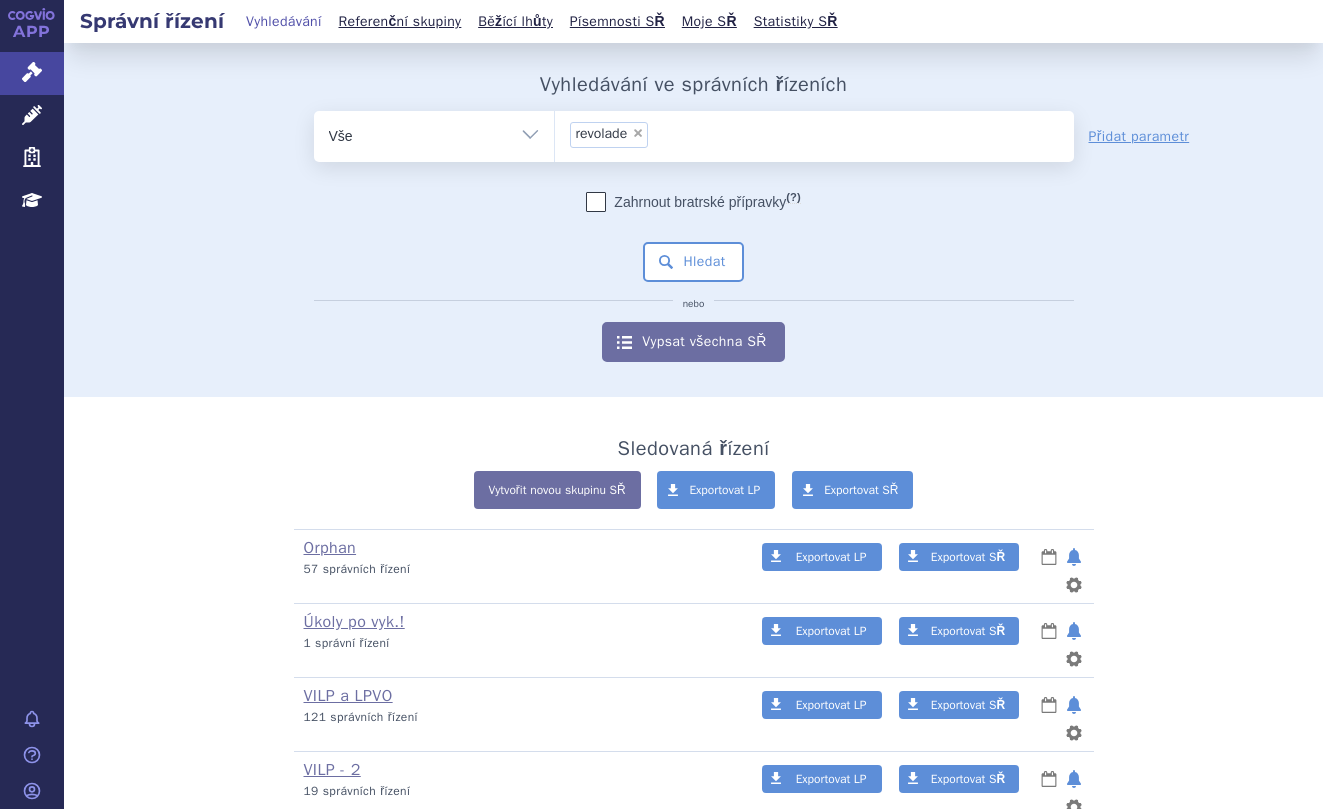 select on "revolade" 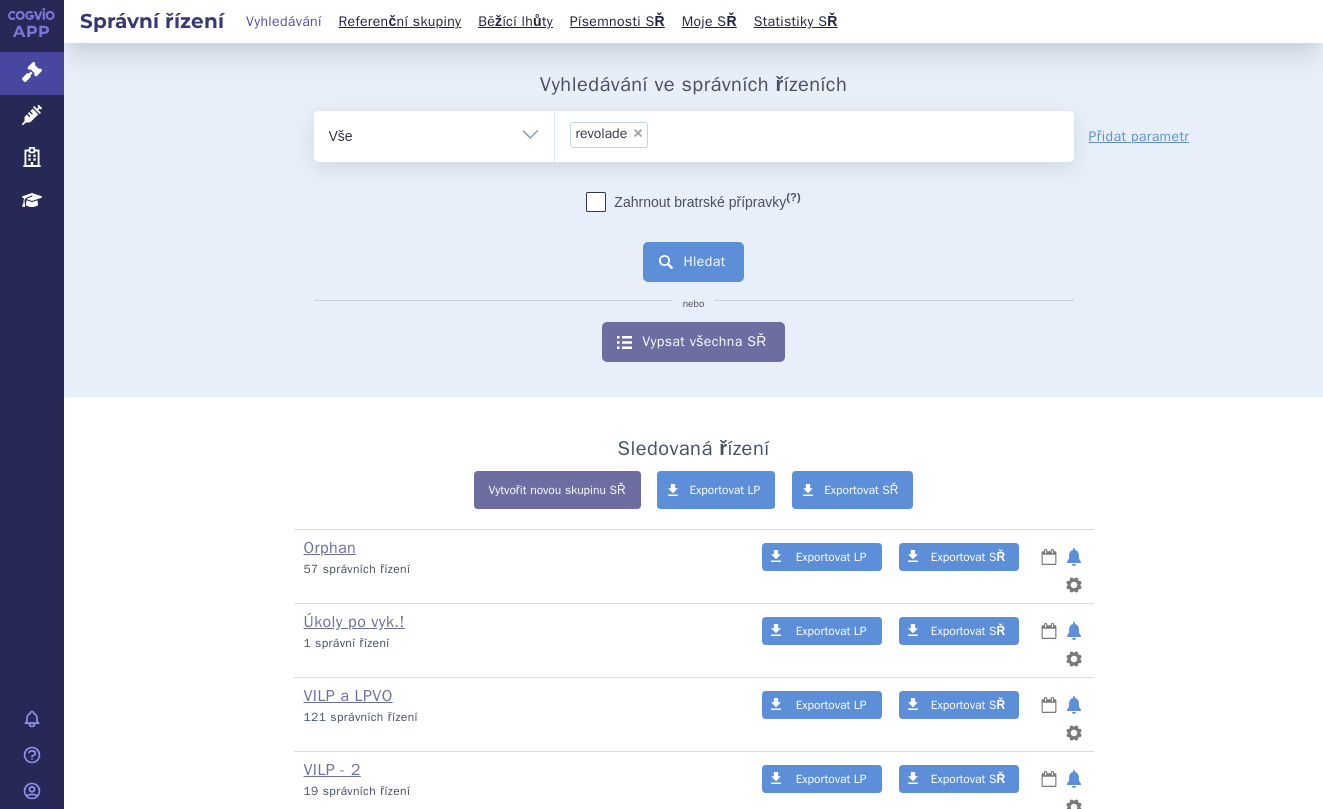 click on "Hledat" at bounding box center (693, 262) 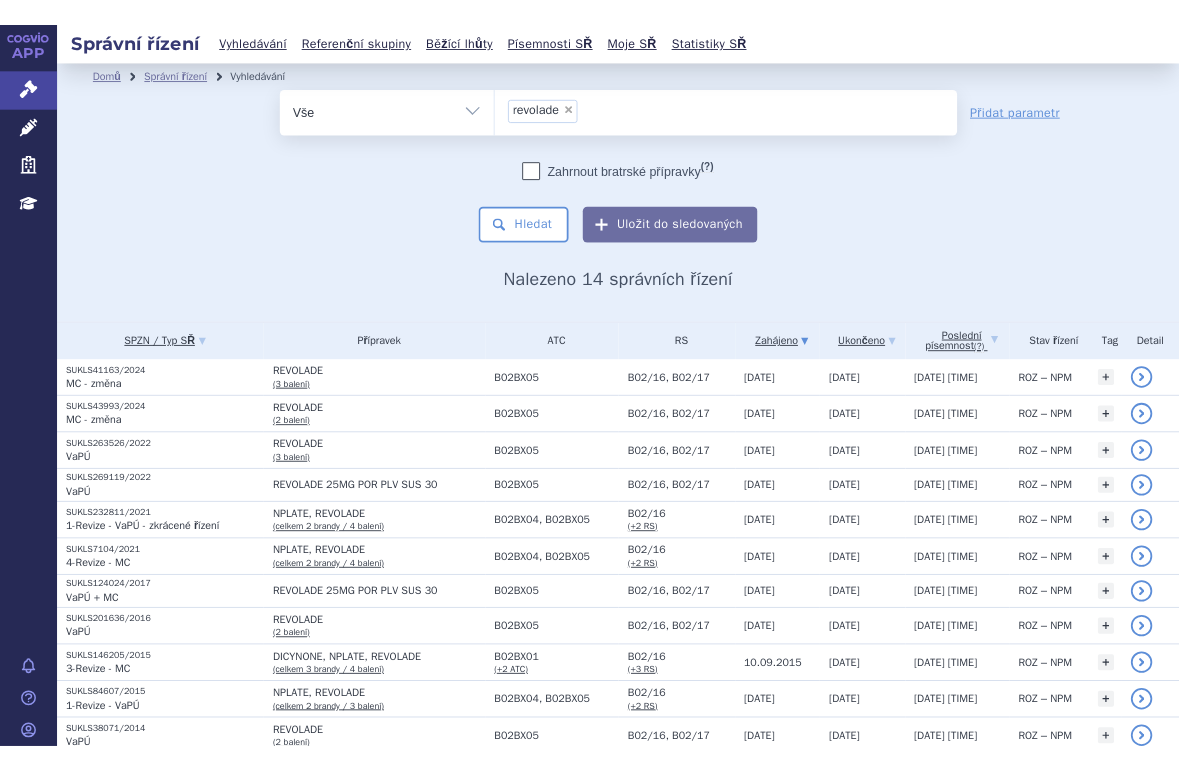 scroll, scrollTop: 0, scrollLeft: 0, axis: both 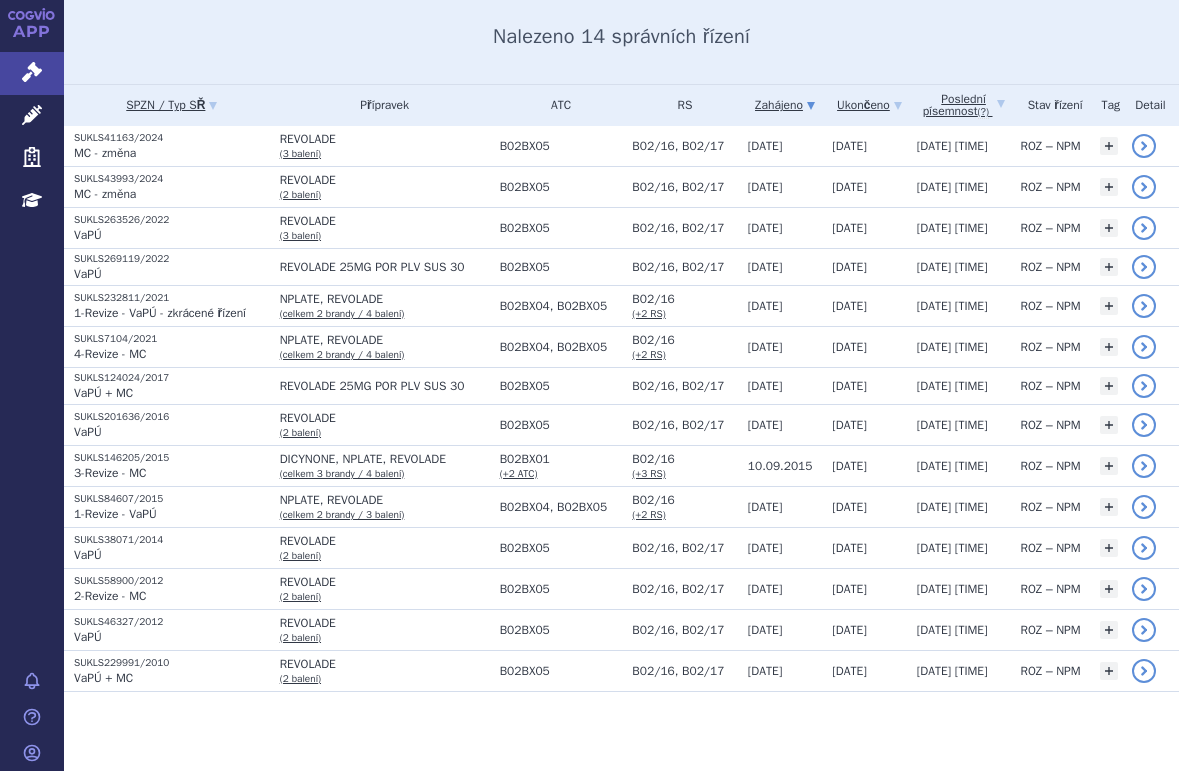 click on "Domů
Správní řízení
Vyhledávání
Vyhledávání ve správních řízeních
odstranit
Vše" at bounding box center (621, 283) 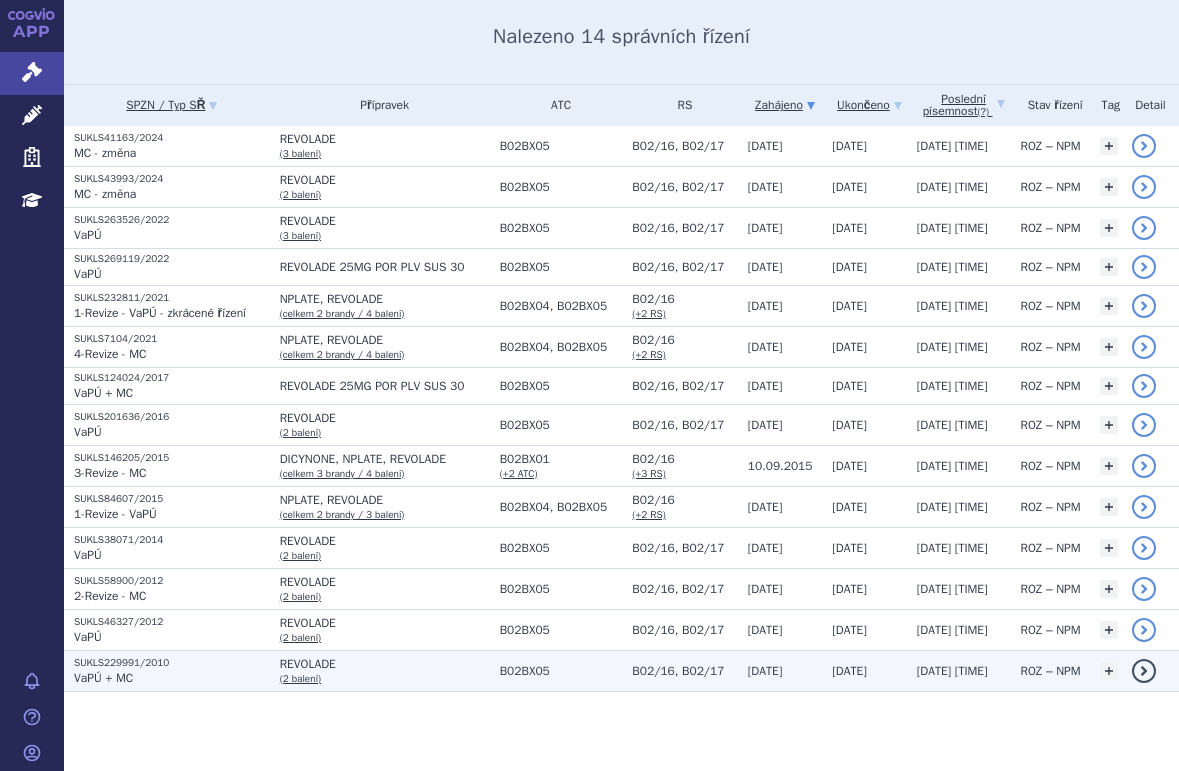 click on "SUKLS229991/2010" at bounding box center [172, 663] 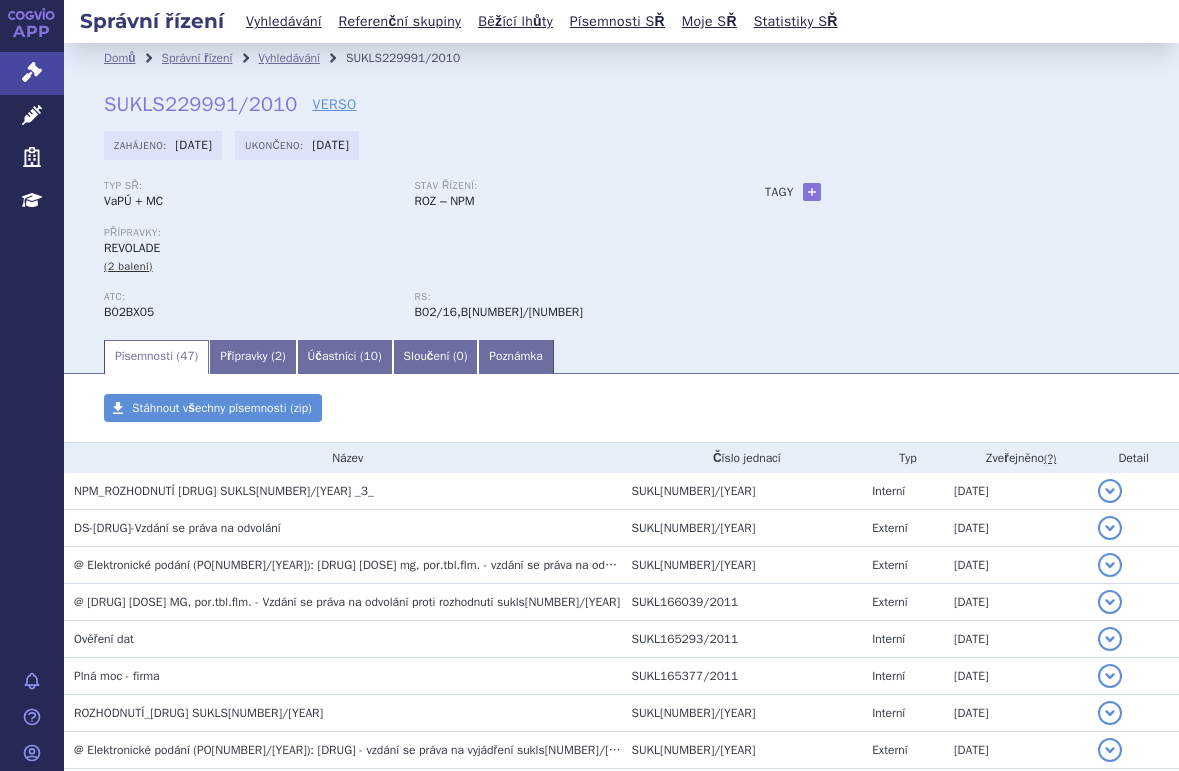 scroll, scrollTop: 0, scrollLeft: 0, axis: both 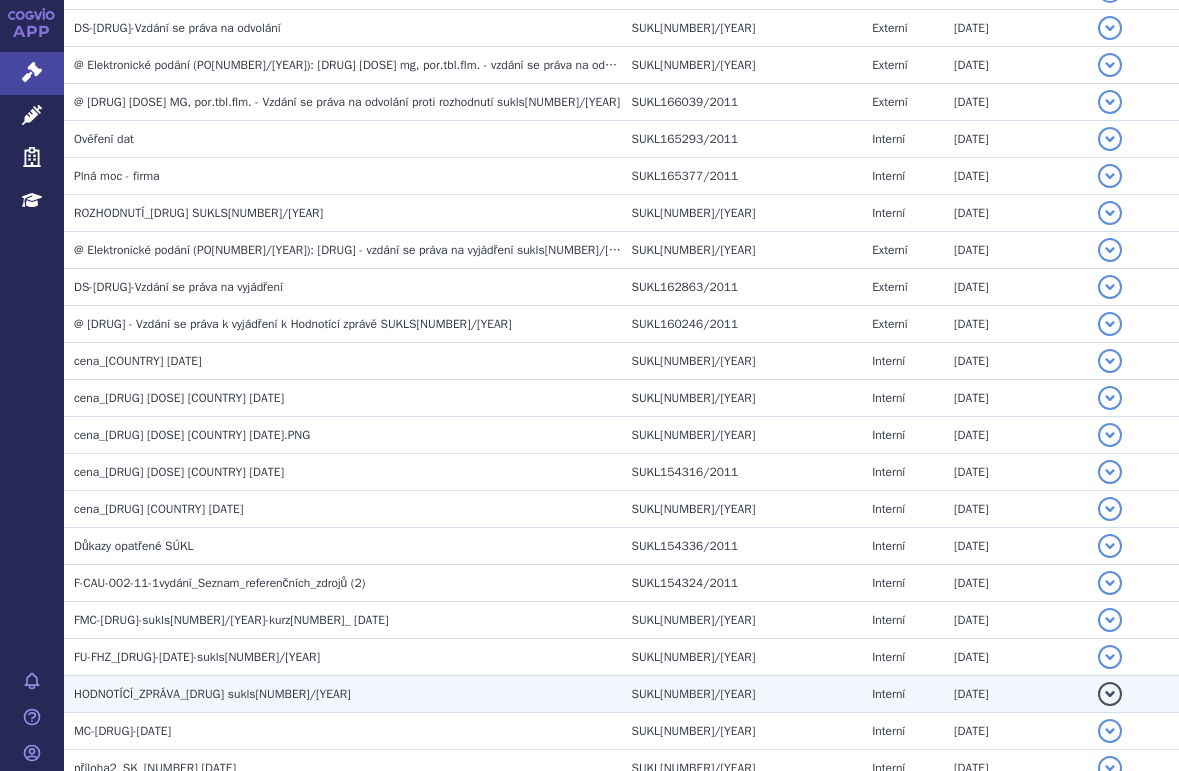 click on "HODNOTÍCÍ_ZPRÁVA_[DRUG] sukls[NUMBER]/[YEAR]" at bounding box center (212, 694) 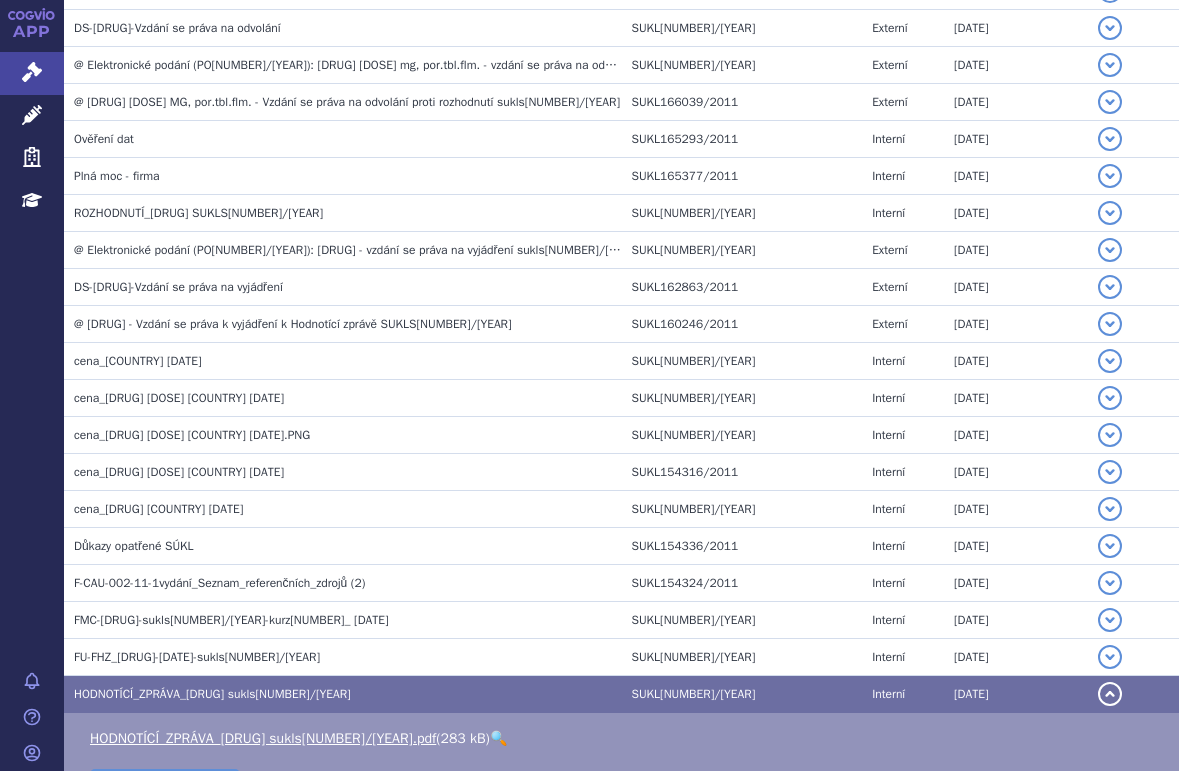 click on "🔍" at bounding box center [498, 738] 